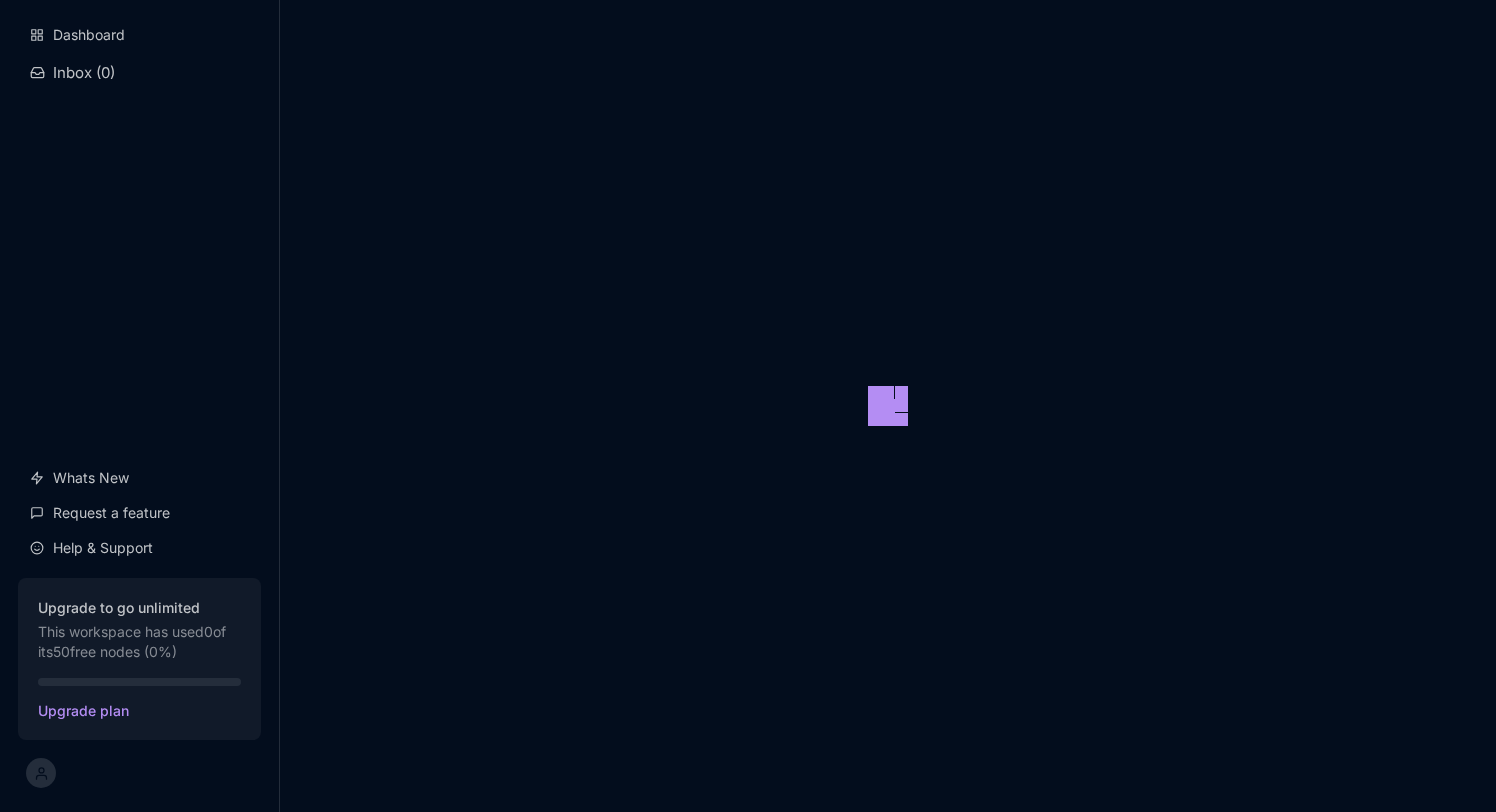 scroll, scrollTop: 0, scrollLeft: 0, axis: both 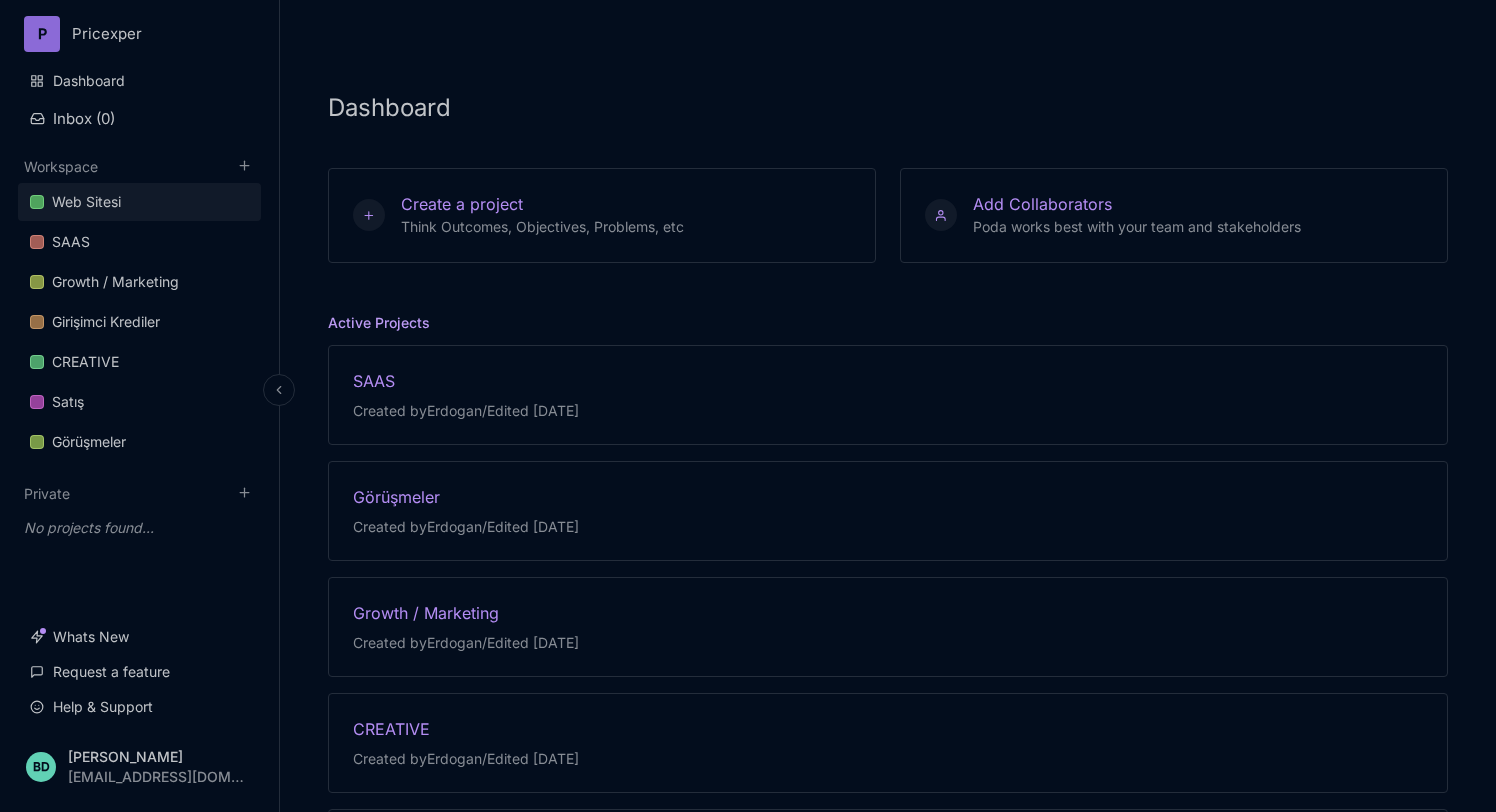 click on "Web Sitesi" at bounding box center [86, 202] 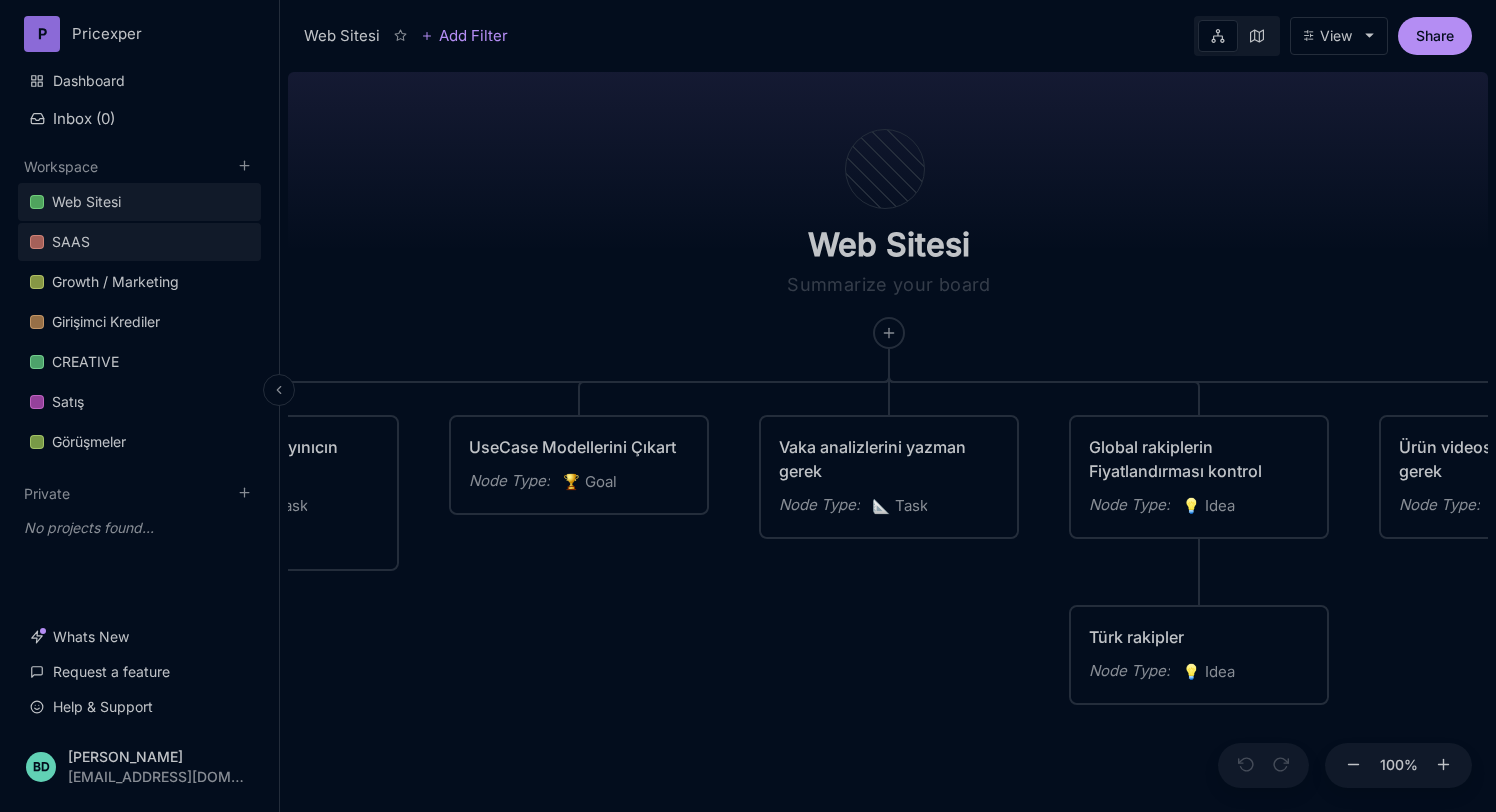click on "SAAS" at bounding box center (71, 242) 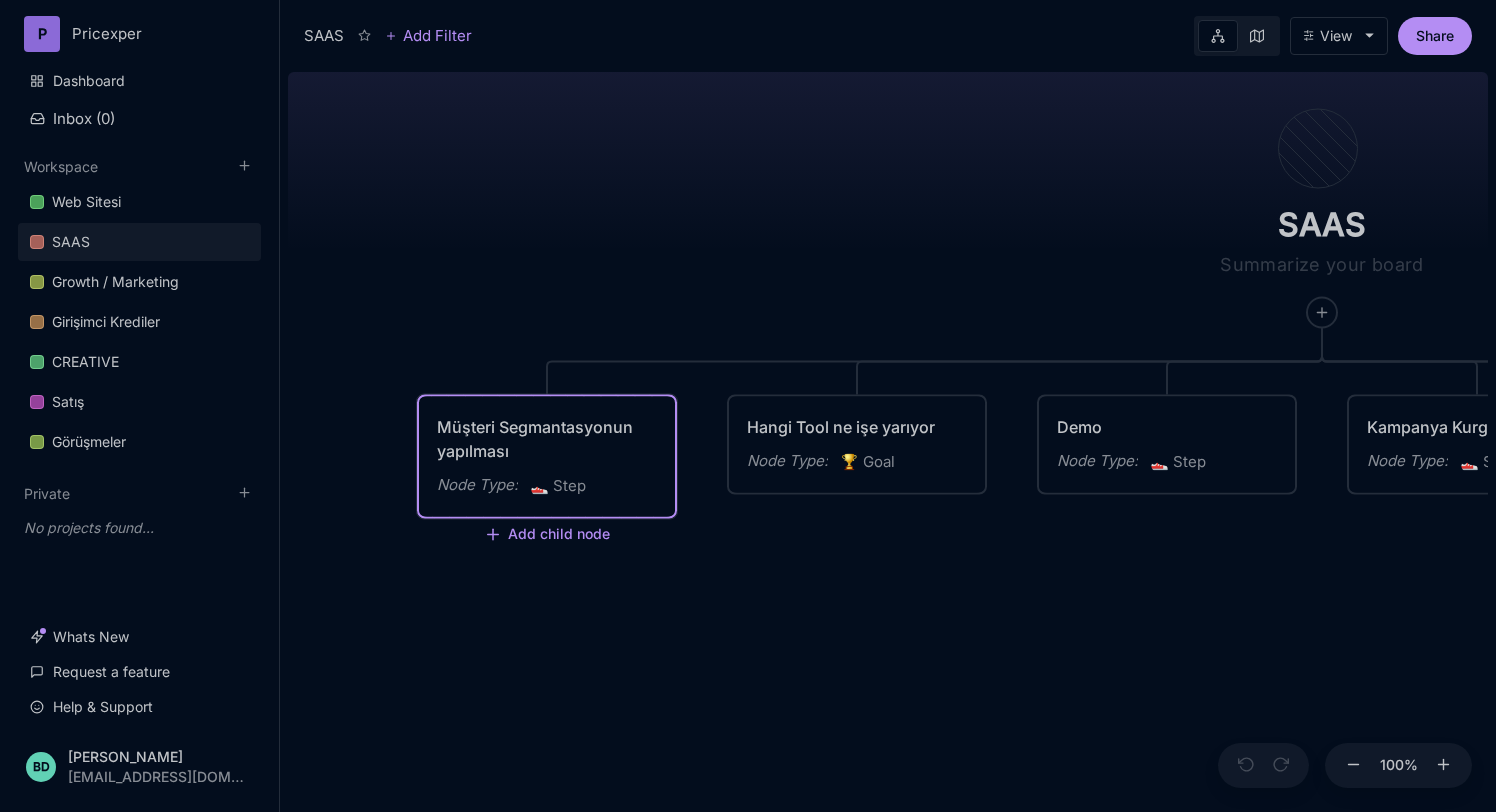 click on "Müşteri Segmantasyonun yapılması" at bounding box center [547, 439] 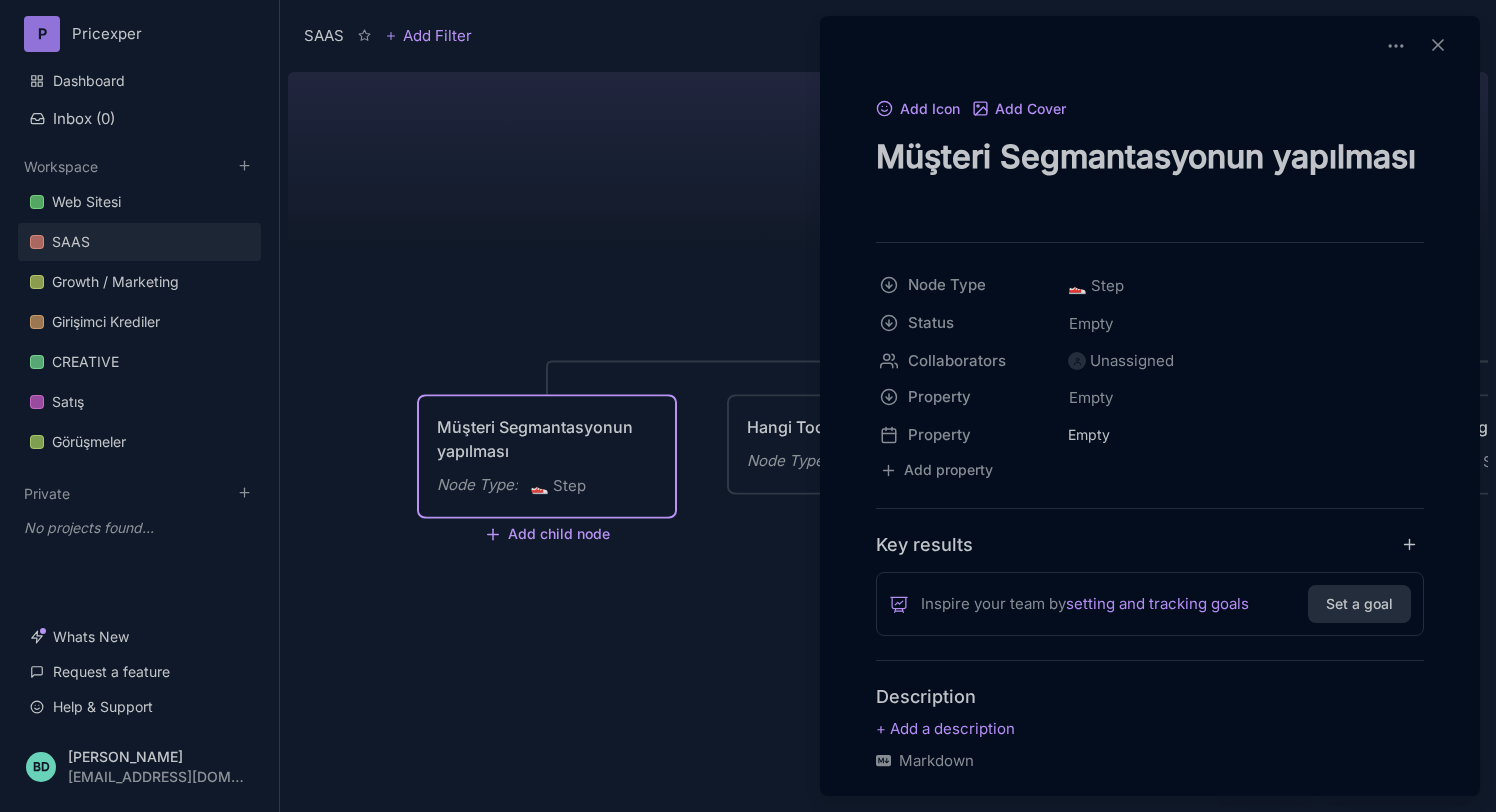 click at bounding box center (748, 406) 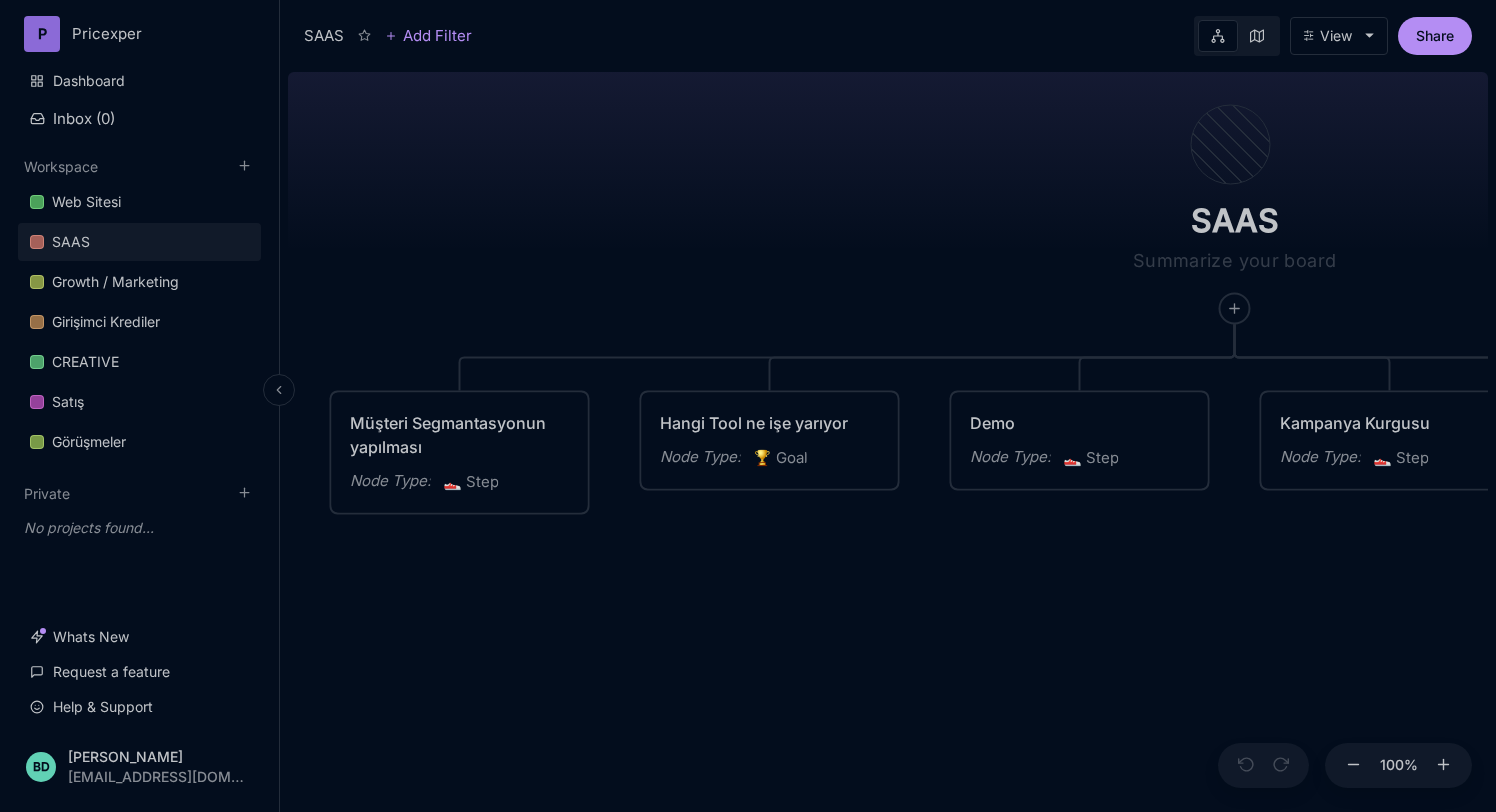 click on "P Pricexper  Dashboard Inbox ( 0 ) Workspace Web Sitesi SAAS Growth / Marketing Girişimci Krediler CREATIVE Satış Görüşmeler
To pick up a draggable item, press the space bar.
While dragging, use the arrow keys to move the item.
Press space again to drop the item in its new position, or press escape to cancel.
Private
To pick up a draggable item, press the space bar.
While dragging, use the arrow keys to move the item.
Press space again to drop the item in its new position, or press escape to cancel.
No projects found... Whats New Request a feature Help & Support BD [PERSON_NAME] [EMAIL_ADDRESS][DOMAIN_NAME] SAAS   Add Filter View Share SAAS Müşteri Segmantasyonun yapılması Node Type : 👟   Step Hangi Tool ne işe yarıyor Node Type : 🏆   Goal Demo Node Type : 👟   Step Kampanya Kurgusu Node Type : 👟   Step Fiyatlama Node Type : 💡   Idea Proxylerin Alınması Node Type : 🏆   Goal Press enter or space to select a node.   100 %
x" at bounding box center [748, 406] 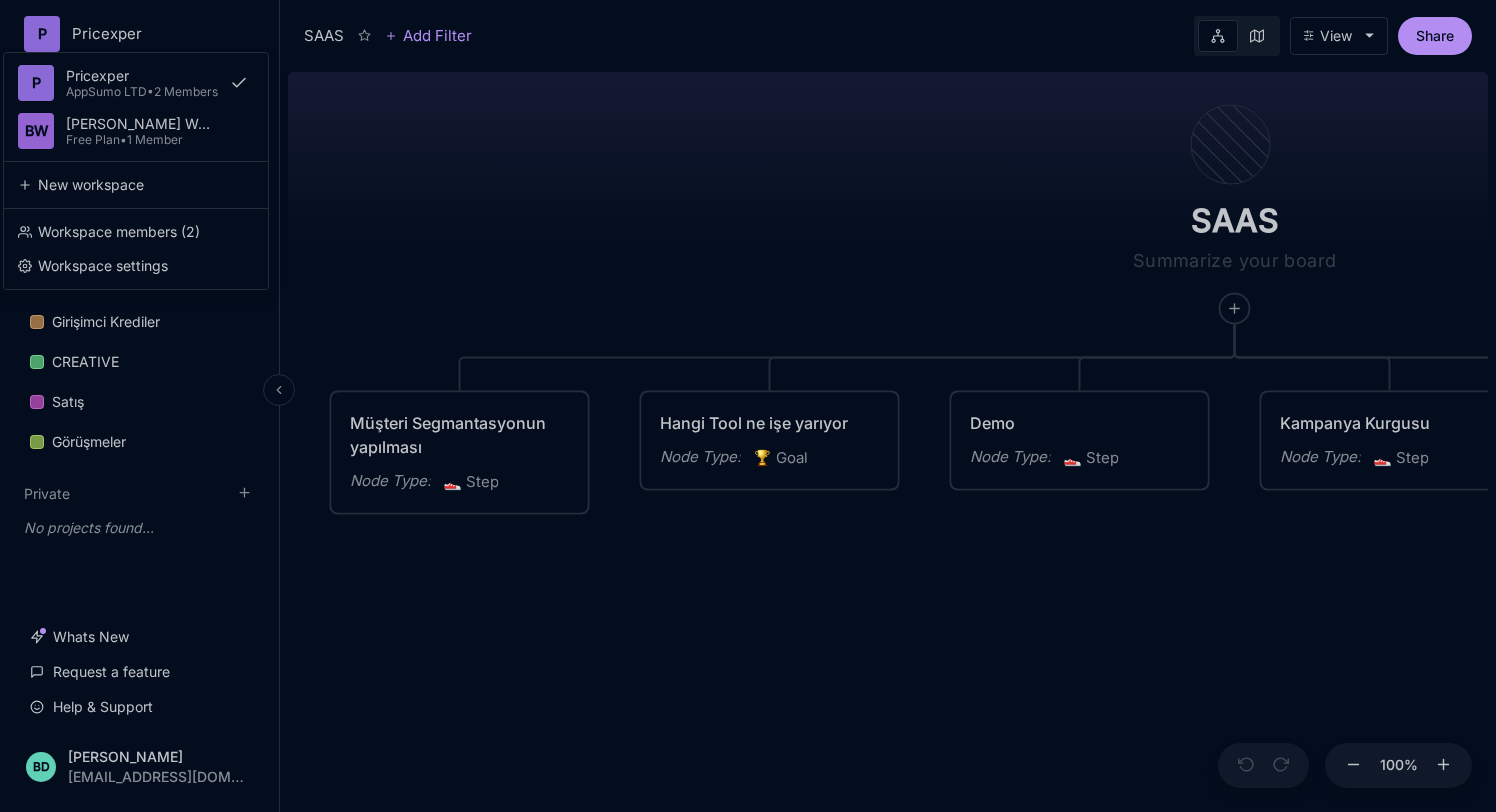 click on "P Pricexper P Pricexper AppSumo LTD  •  2   Members BW [PERSON_NAME] Workspace Free Plan  •  1   Member New workspace  Workspace members ( 2 )  Workspace settings  Dashboard Inbox ( 0 ) Workspace Web Sitesi SAAS Growth / Marketing Girişimci Krediler CREATIVE Satış Görüşmeler
To pick up a draggable item, press the space bar.
While dragging, use the arrow keys to move the item.
Press space again to drop the item in its new position, or press escape to cancel.
Private
To pick up a draggable item, press the space bar.
While dragging, use the arrow keys to move the item.
Press space again to drop the item in its new position, or press escape to cancel.
No projects found... Whats New Request a feature Help & Support BD [PERSON_NAME] [EMAIL_ADDRESS][DOMAIN_NAME] SAAS   Add Filter View Share SAAS Müşteri Segmantasyonun yapılması Node Type : 👟   Step Hangi Tool ne işe yarıyor Node Type : 🏆   Goal Demo Node Type : 👟   Step Kampanya Kurgusu Node Type : 👟 : :" at bounding box center (748, 406) 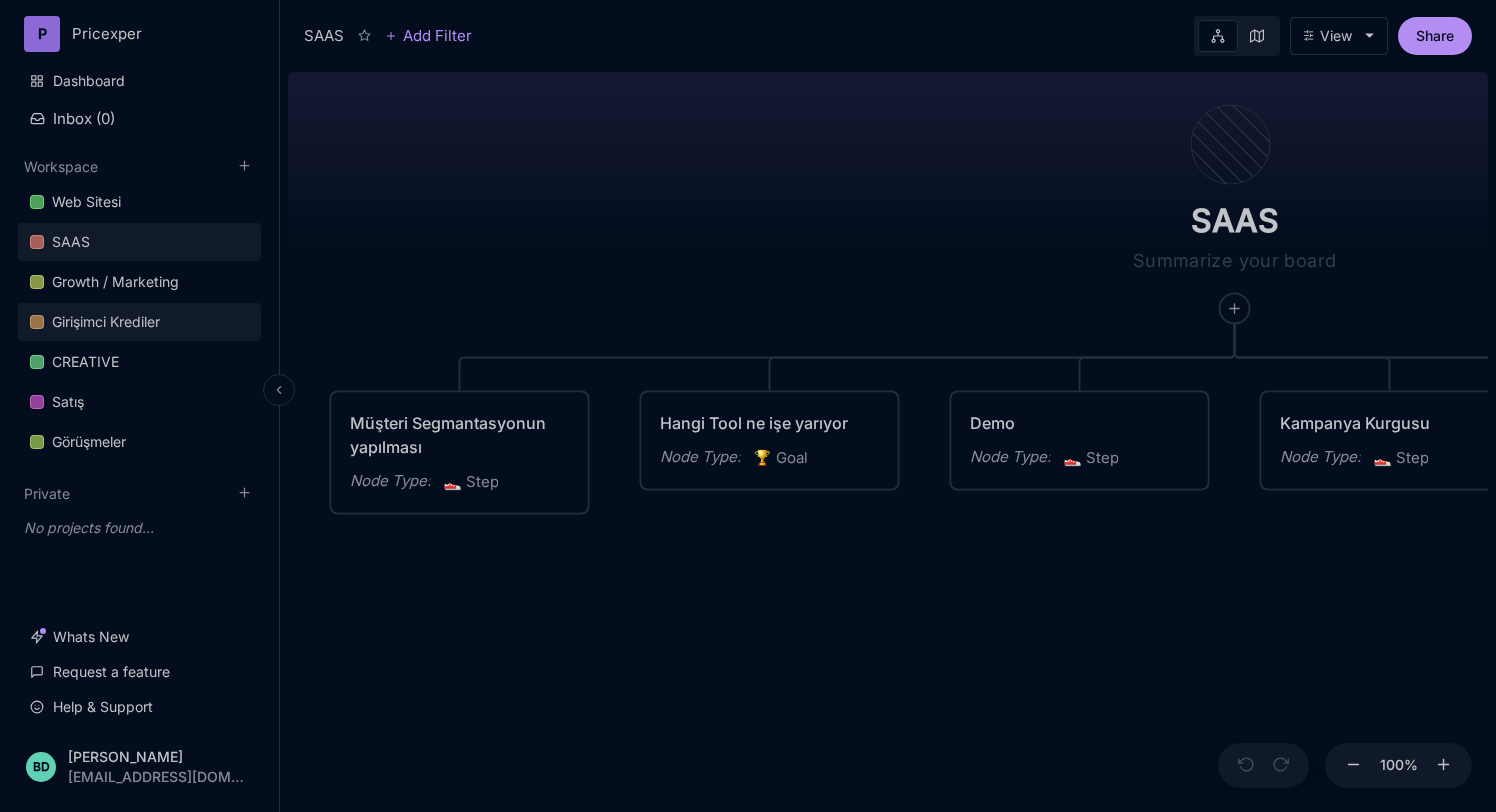 click on "Girişimci Krediler" at bounding box center (106, 322) 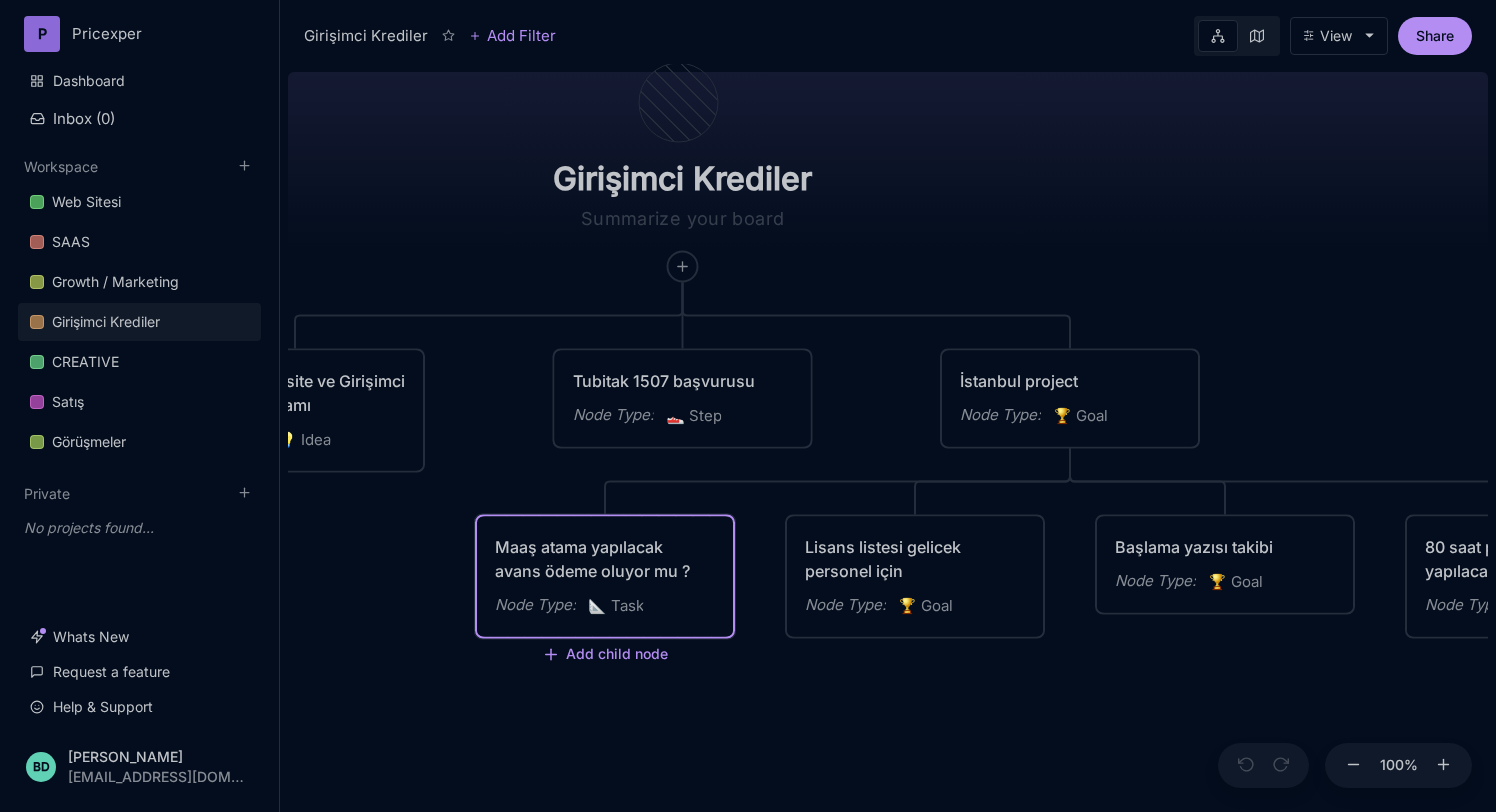 click on "Maaş atama yapılacak
avans ödeme oluyor mu ?" at bounding box center (605, 559) 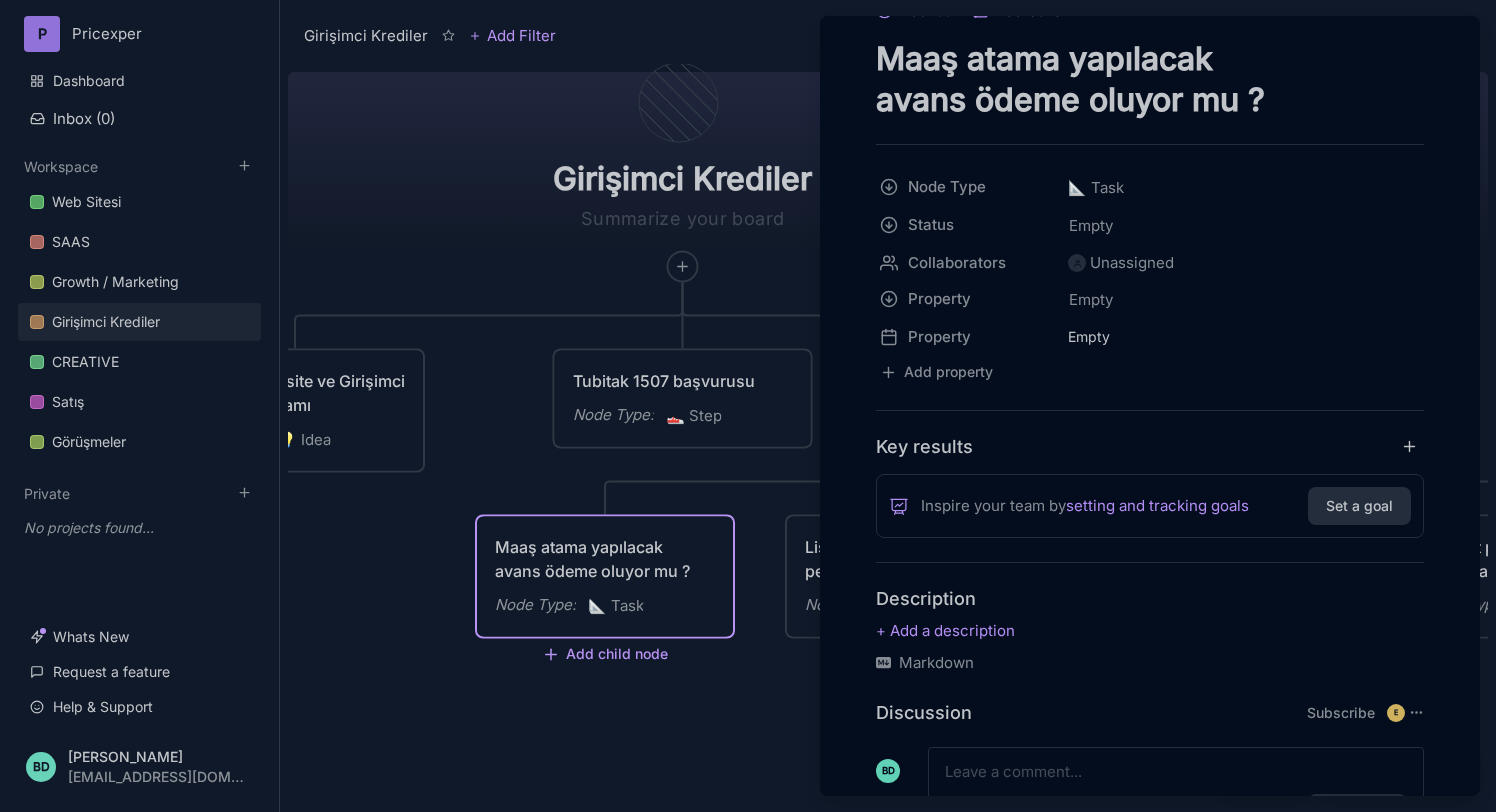 scroll, scrollTop: 203, scrollLeft: 0, axis: vertical 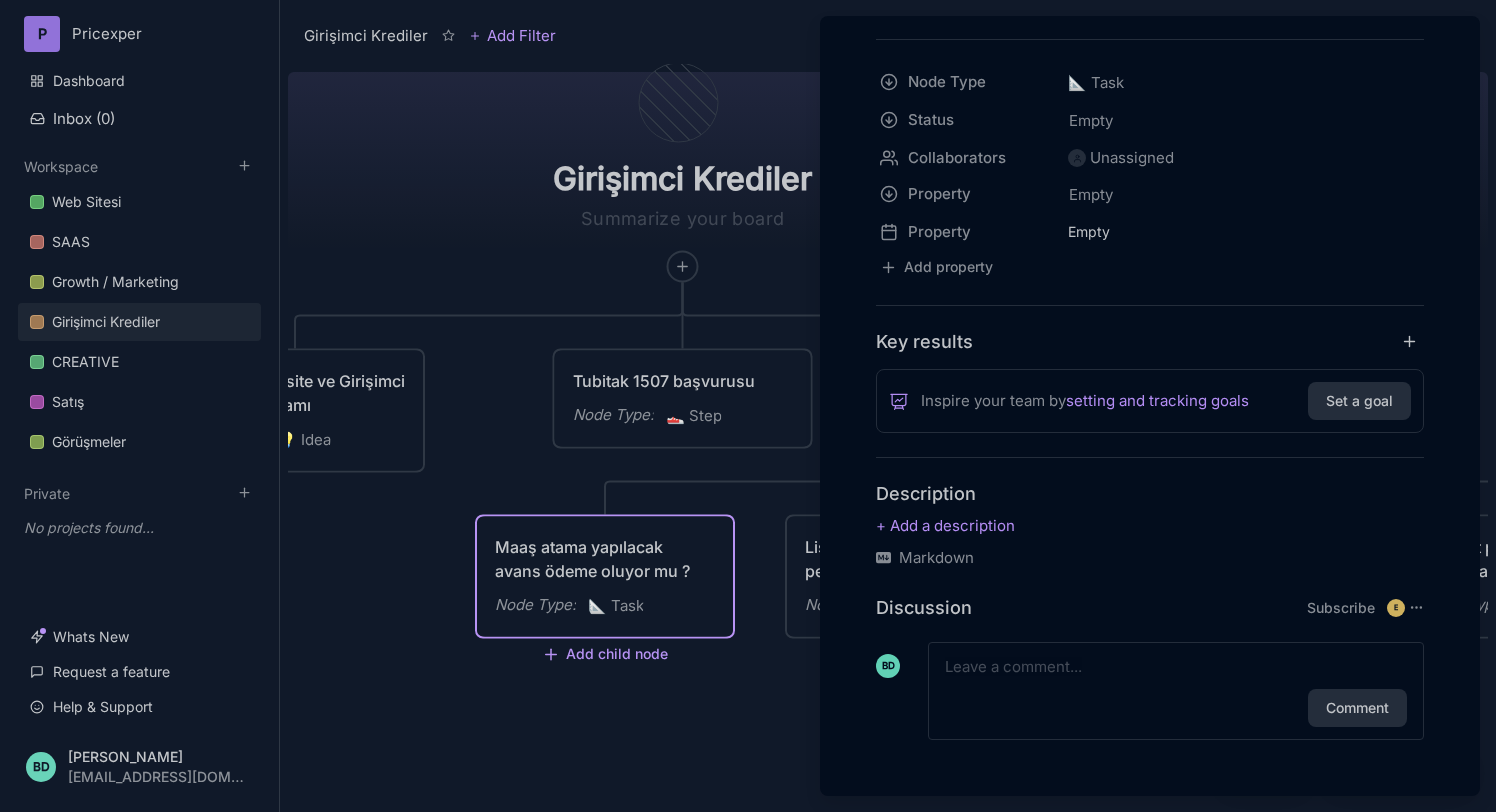 click at bounding box center [748, 406] 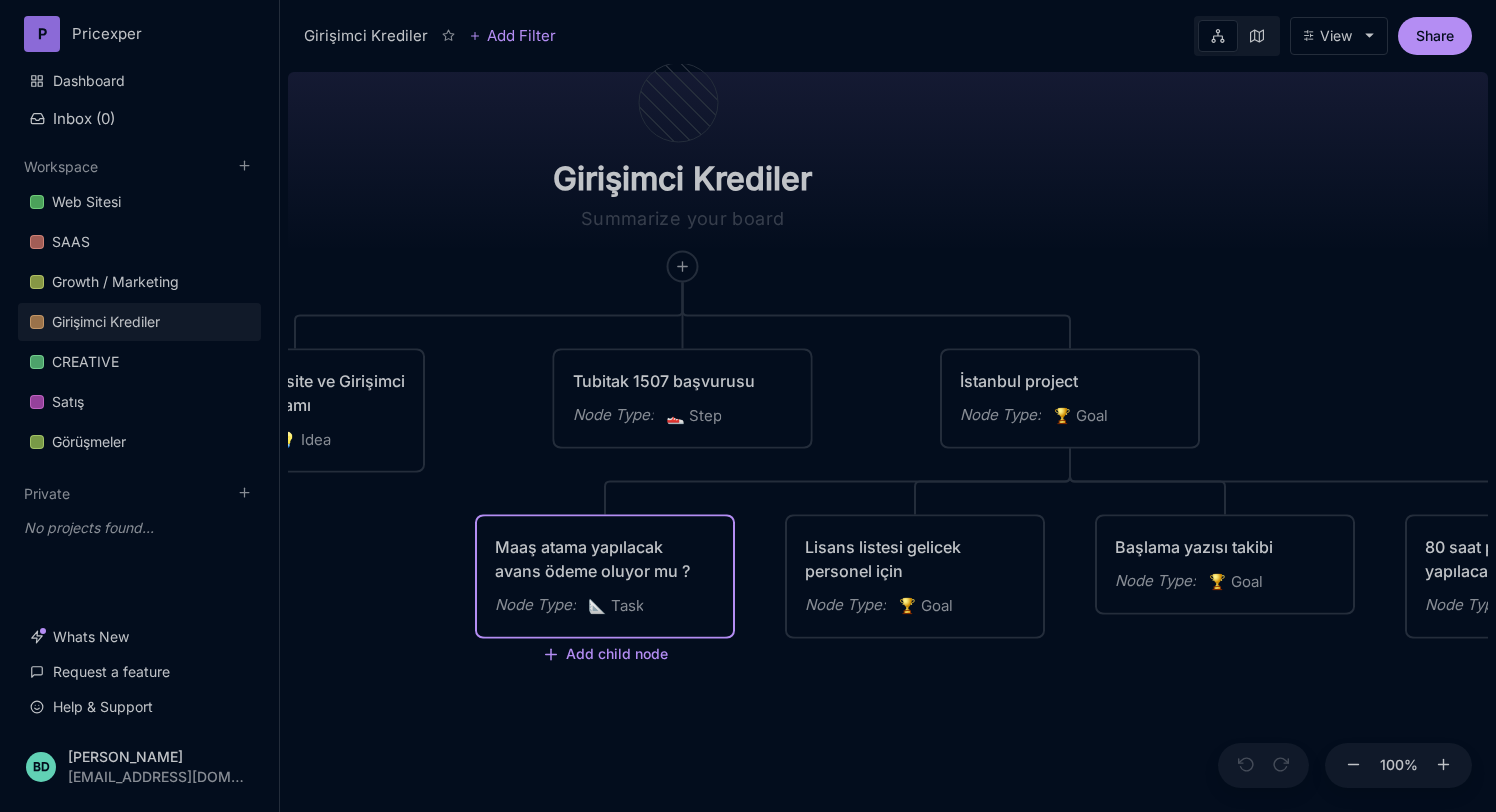 click on "Maaş atama yapılacak
avans ödeme oluyor mu ?" at bounding box center [605, 559] 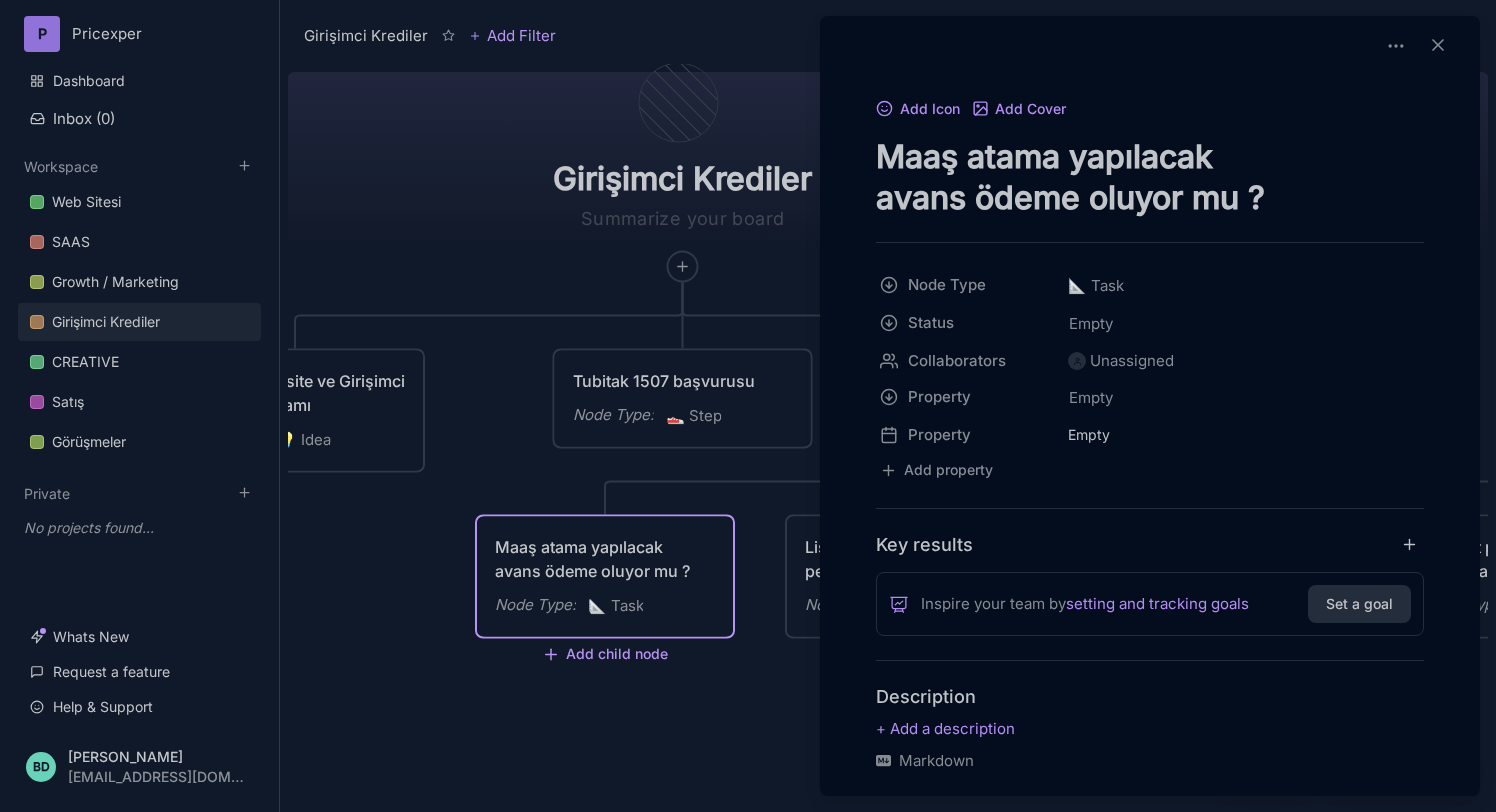 click at bounding box center [748, 406] 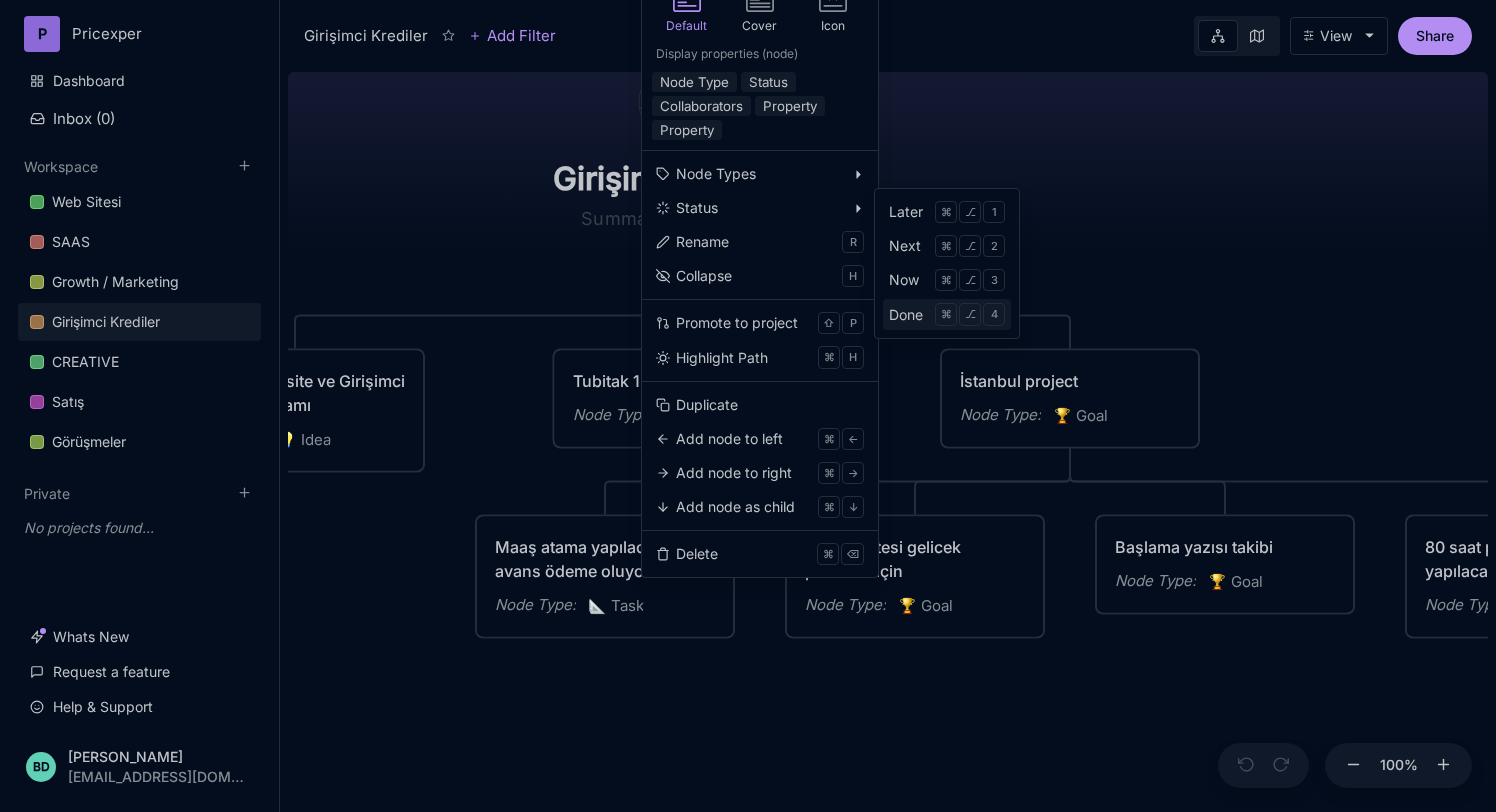 click on "Done" at bounding box center (906, 315) 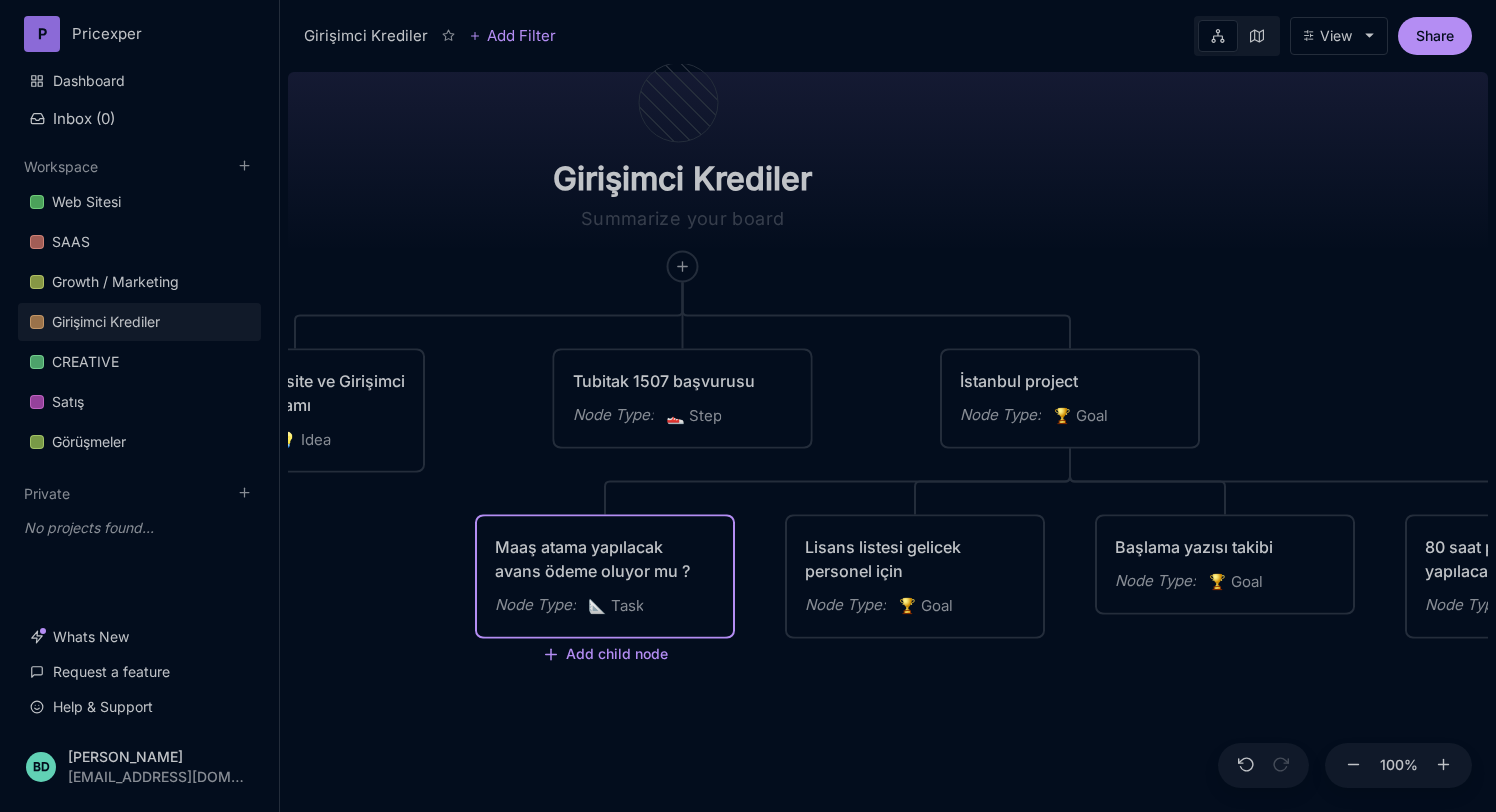 click on "View" at bounding box center (1336, 36) 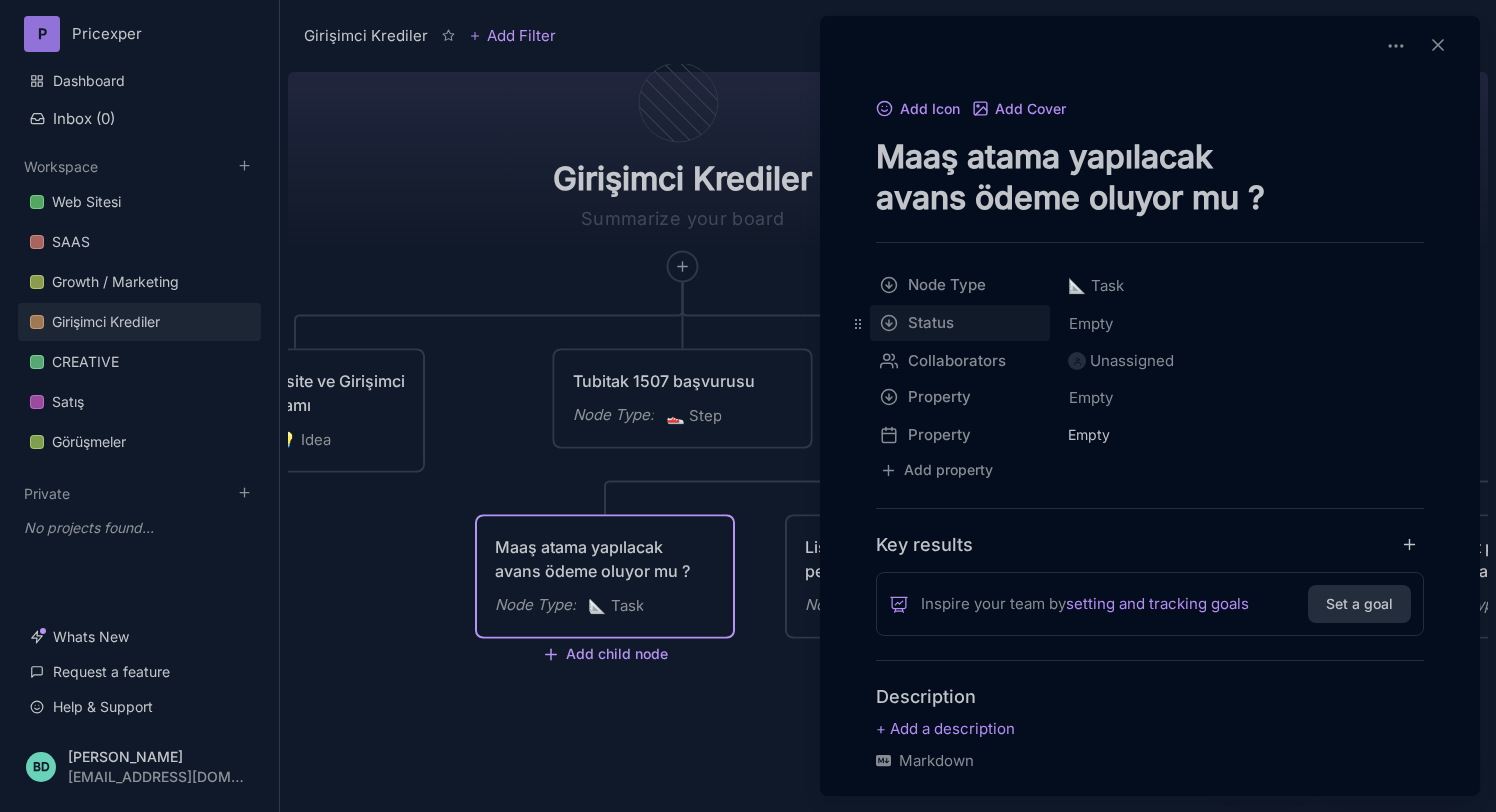 click on "P Pricexper  Dashboard Inbox ( 0 ) Workspace Web Sitesi SAAS Growth / Marketing Girişimci Krediler CREATIVE Satış Görüşmeler
To pick up a draggable item, press the space bar.
While dragging, use the arrow keys to move the item.
Press space again to drop the item in its new position, or press escape to cancel.
Private
To pick up a draggable item, press the space bar.
While dragging, use the arrow keys to move the item.
Press space again to drop the item in its new position, or press escape to cancel.
No projects found... Whats New Request a feature Help & Support BD [PERSON_NAME] [EMAIL_ADDRESS][DOMAIN_NAME] Girişimci Krediler   Add Filter View Share Girişimci Krediler Kosgeb Kapasite ve Girişimci Destek proğramı Node Type : 💡   Idea Tubitak 1507 başvurusu Node Type : 👟   Step İstanbul project Node Type : 🏆   Goal Maaş atama yapılacak
avans ödeme oluyor mu ? Node Type : 📐   Task Add child node Lisans listesi gelicek personel için Node Type : 🏆 :" at bounding box center [748, 406] 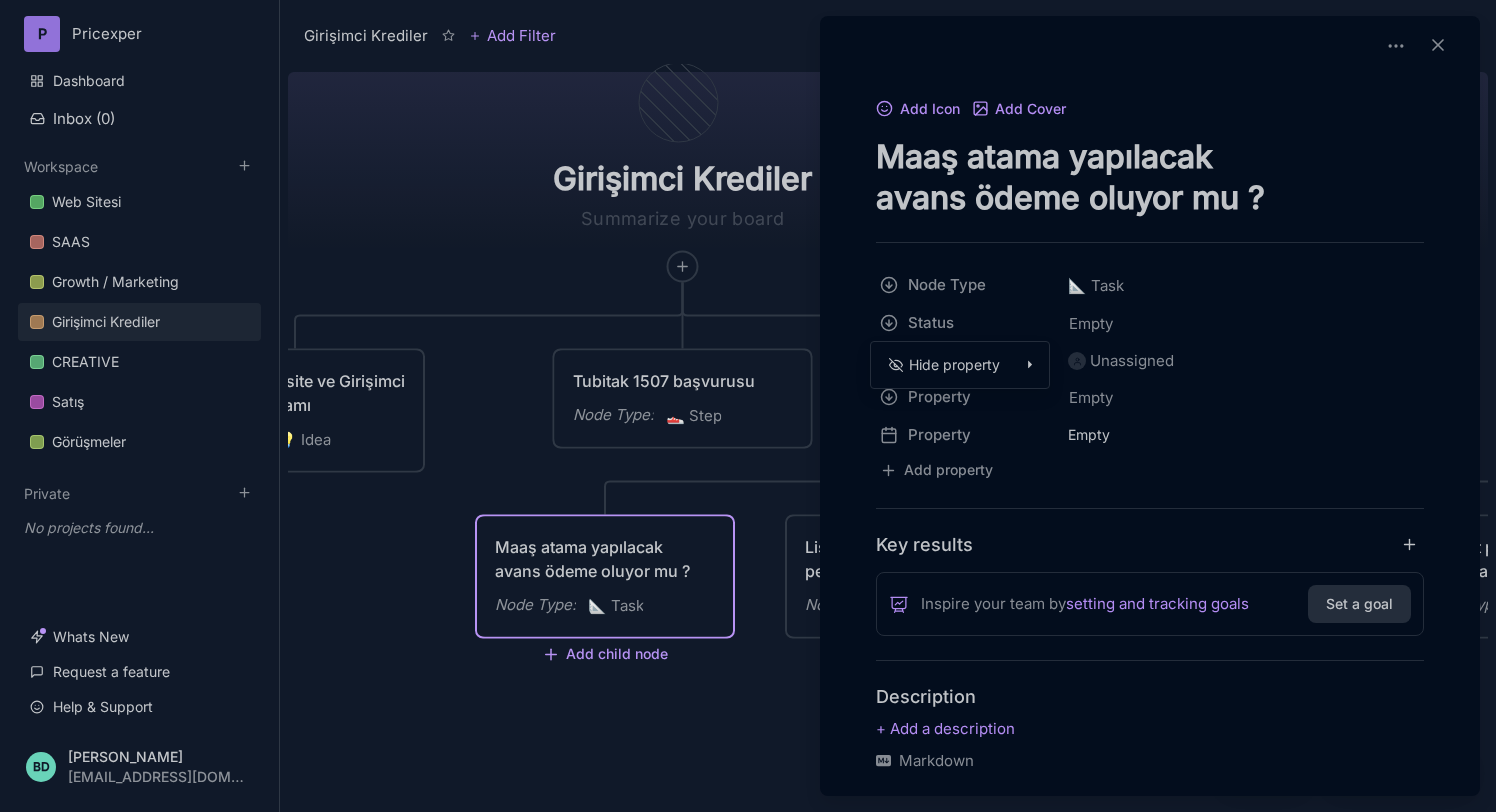 click on "P Pricexper  Dashboard Inbox ( 0 ) Workspace Web Sitesi SAAS Growth / Marketing Girişimci Krediler CREATIVE Satış Görüşmeler
To pick up a draggable item, press the space bar.
While dragging, use the arrow keys to move the item.
Press space again to drop the item in its new position, or press escape to cancel.
Private
To pick up a draggable item, press the space bar.
While dragging, use the arrow keys to move the item.
Press space again to drop the item in its new position, or press escape to cancel.
No projects found... Whats New Request a feature Help & Support BD [PERSON_NAME] [EMAIL_ADDRESS][DOMAIN_NAME] Girişimci Krediler   Add Filter View Share Girişimci Krediler Kosgeb Kapasite ve Girişimci Destek proğramı Node Type : 💡   Idea Tubitak 1507 başvurusu Node Type : 👟   Step İstanbul project Node Type : 🏆   Goal Maaş atama yapılacak
avans ödeme oluyor mu ? Node Type : 📐   Task Add child node Lisans listesi gelicek personel için Node Type : 🏆 :" at bounding box center [748, 406] 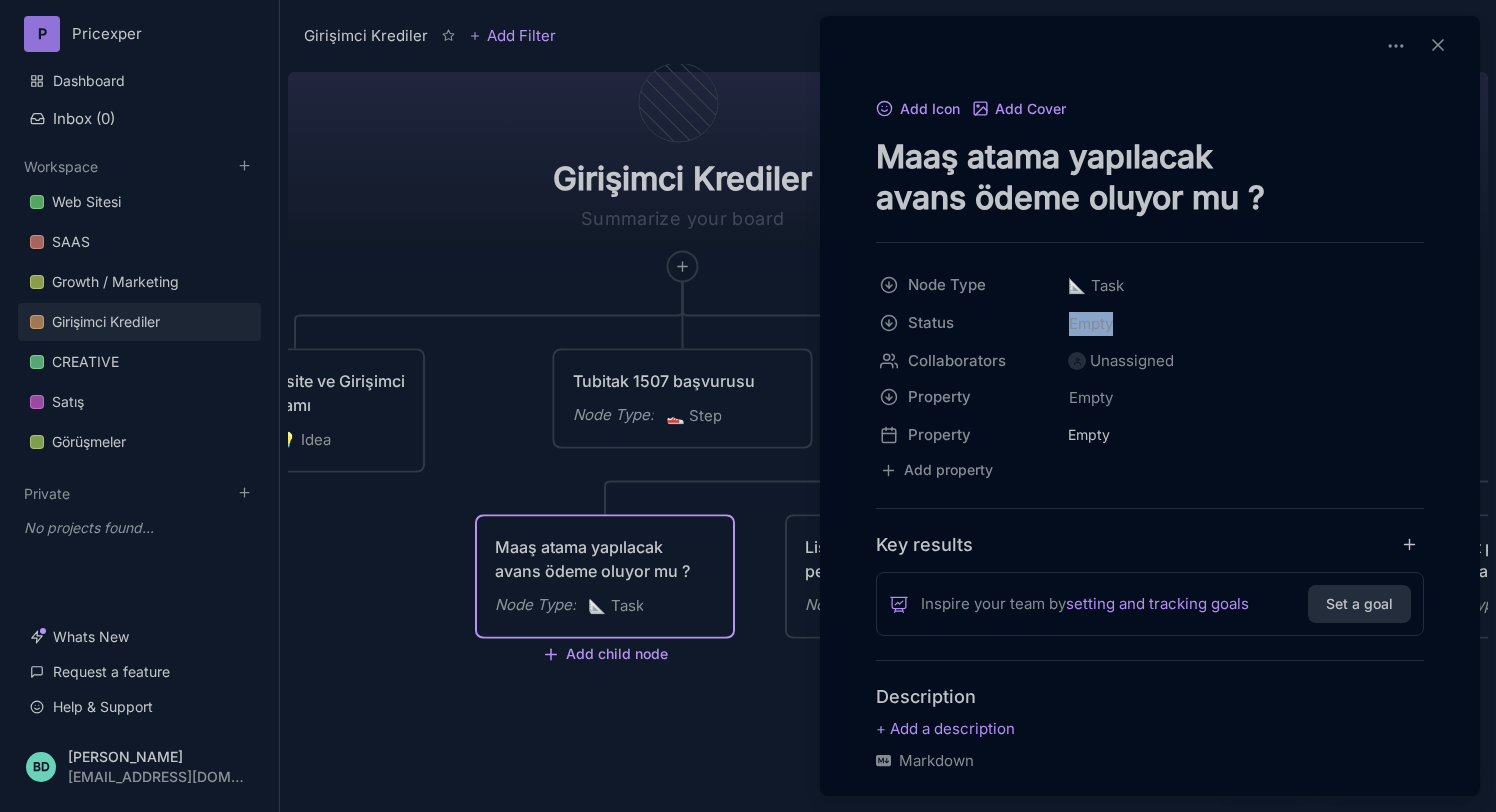 click on "Empty" at bounding box center (1091, 324) 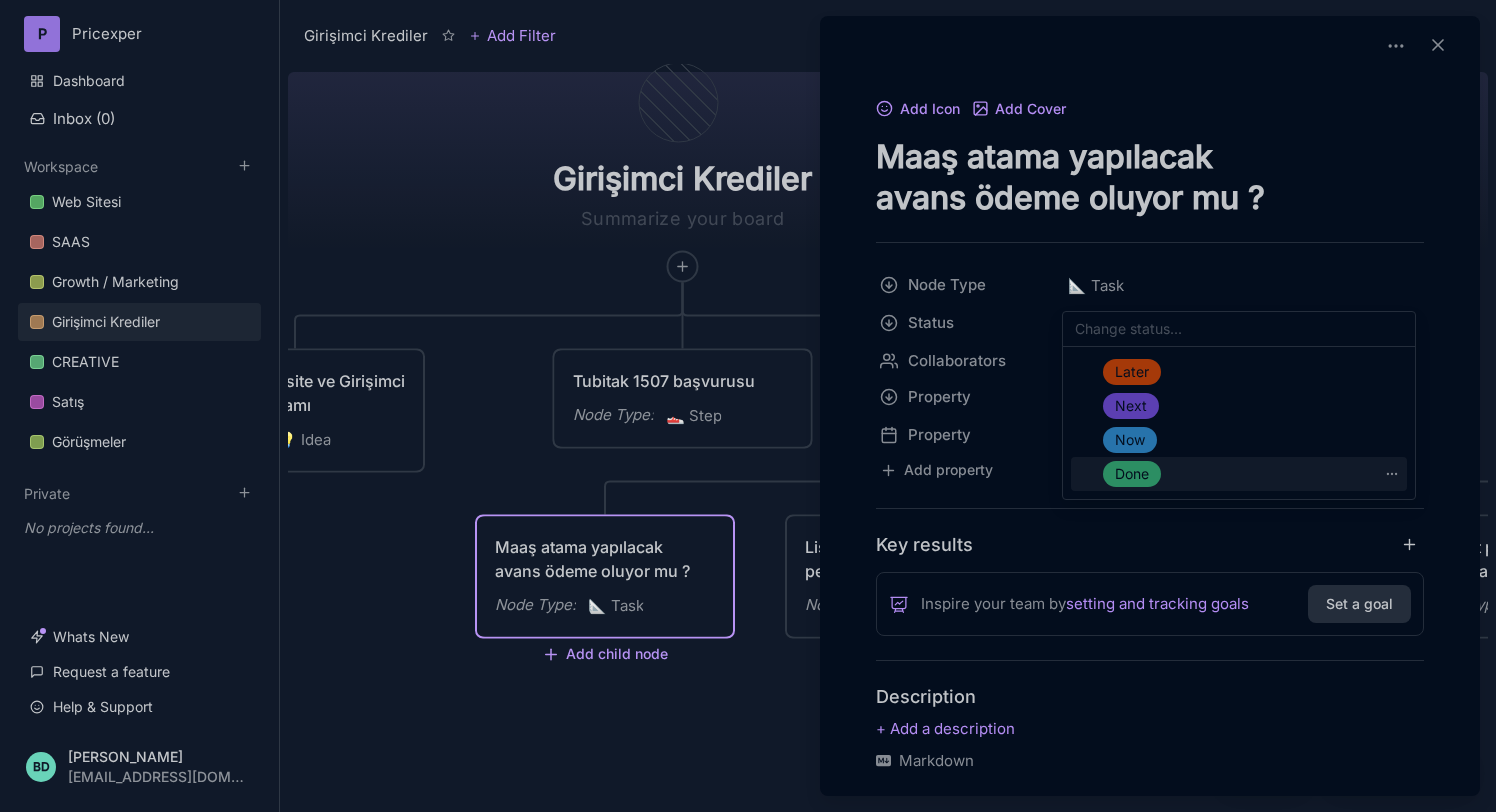 click on "Done" at bounding box center [1132, 474] 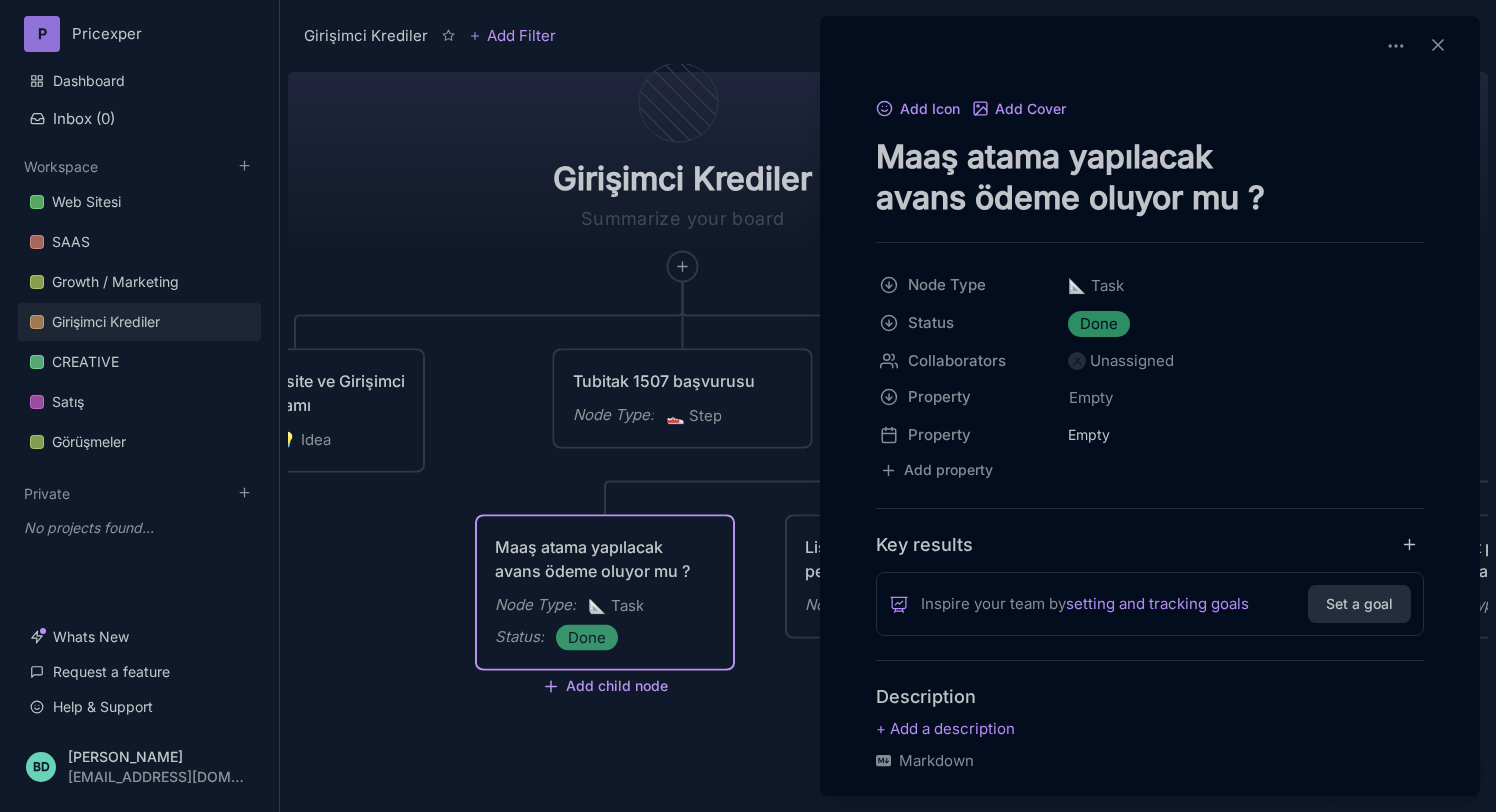 click at bounding box center (748, 406) 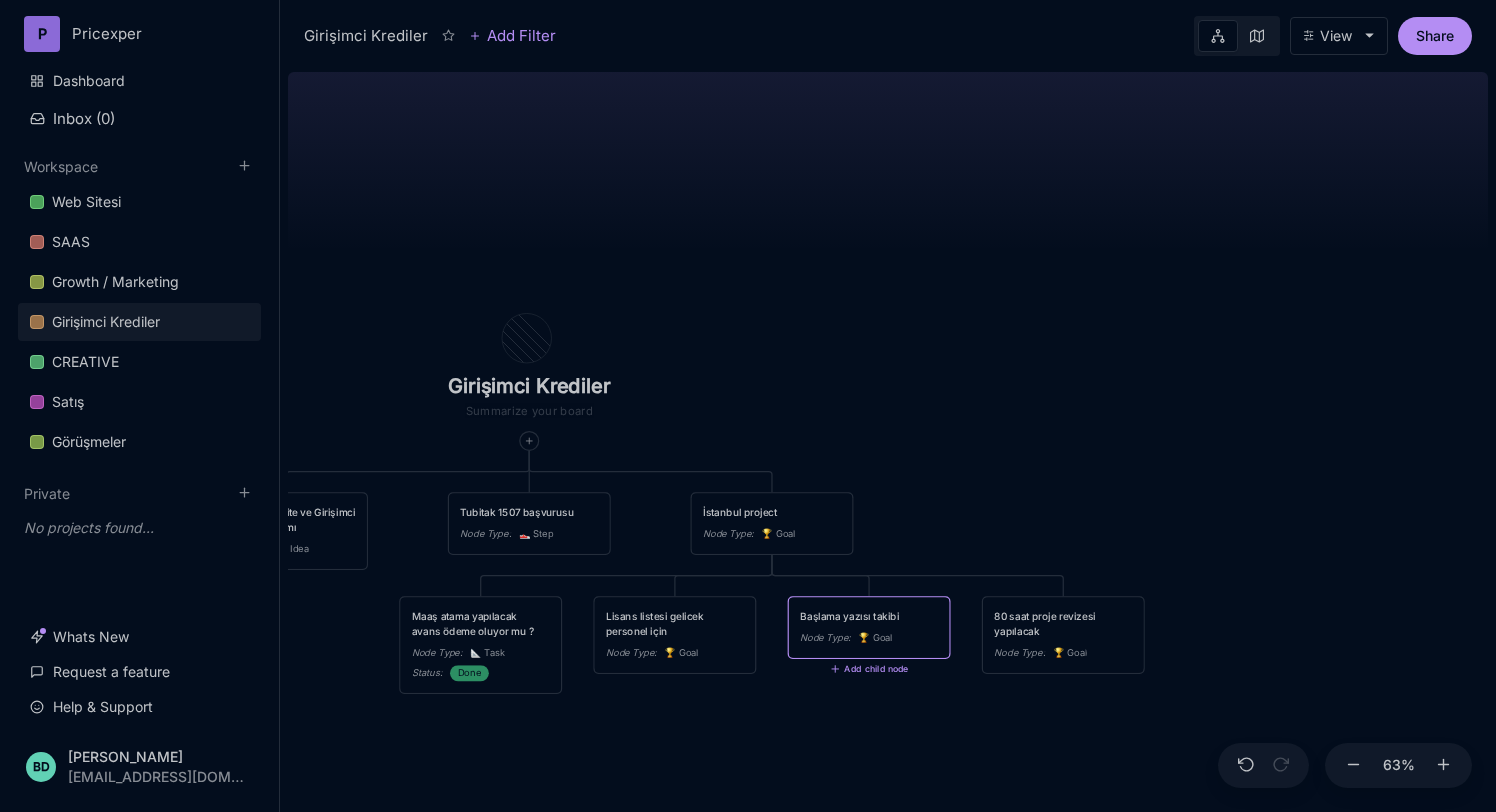 click on "Başlama yazısı takibi" at bounding box center [869, 616] 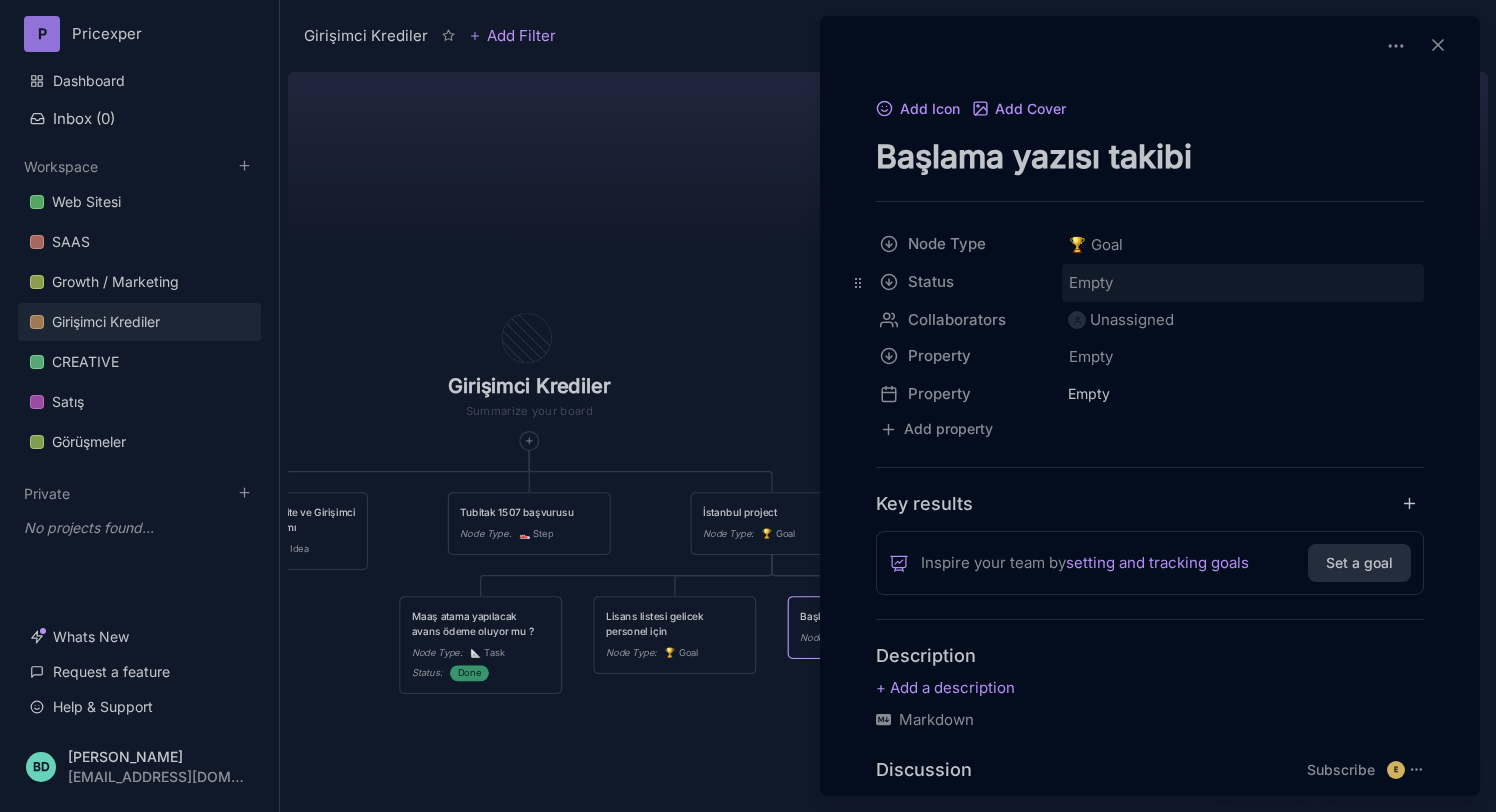 click on "Empty" at bounding box center [1091, 283] 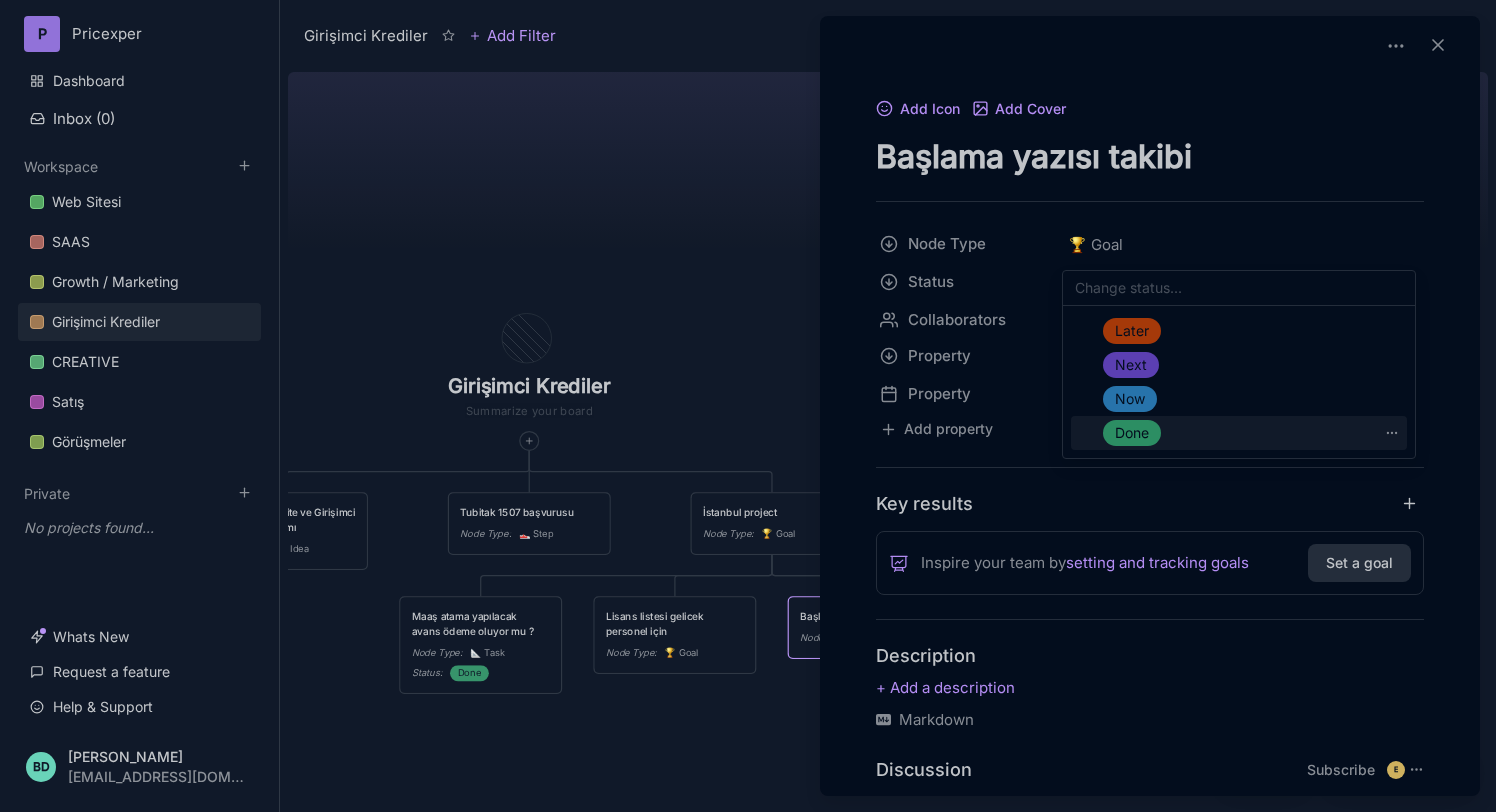 click on "Done" at bounding box center (1132, 433) 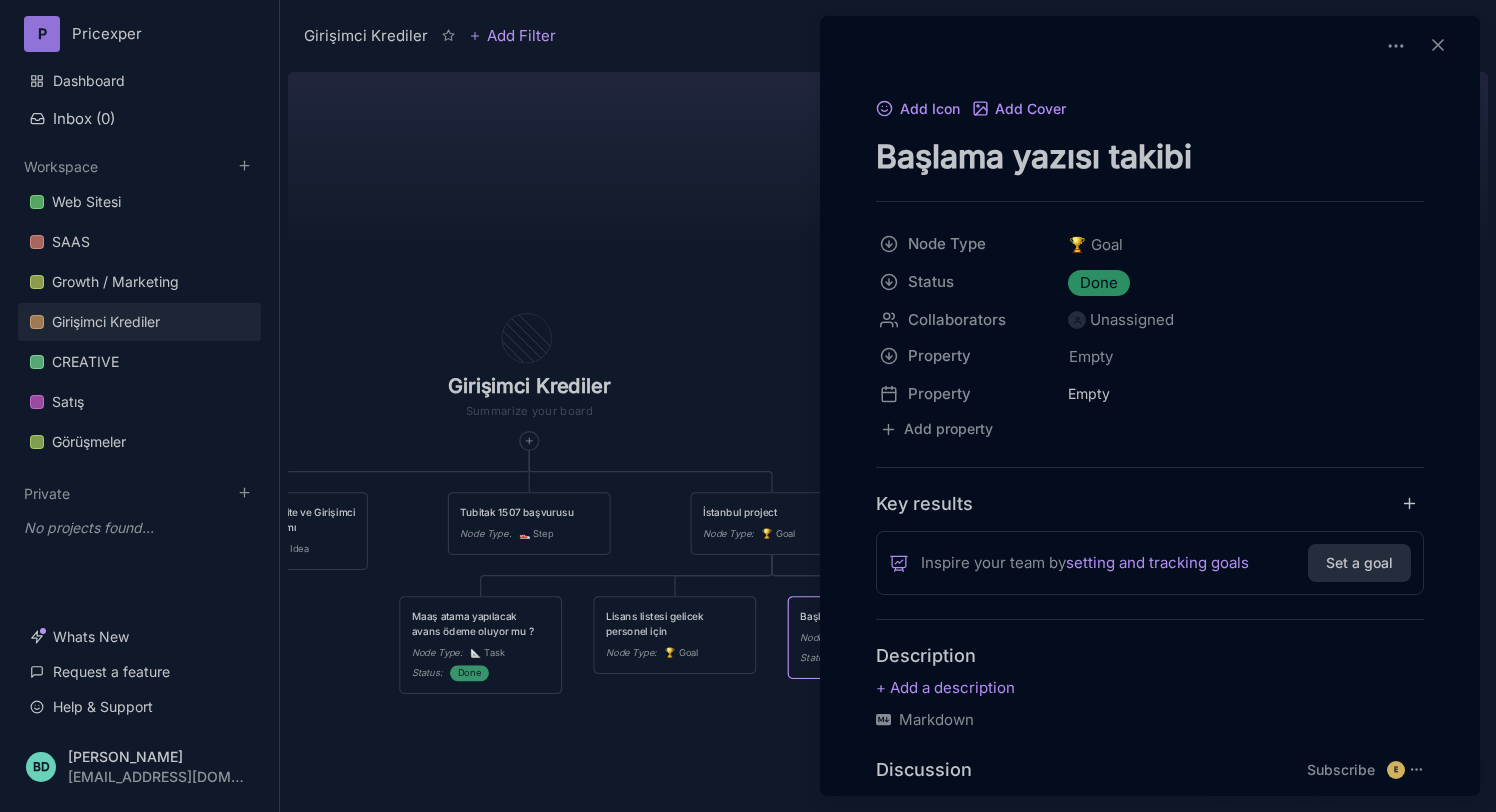 click at bounding box center (748, 406) 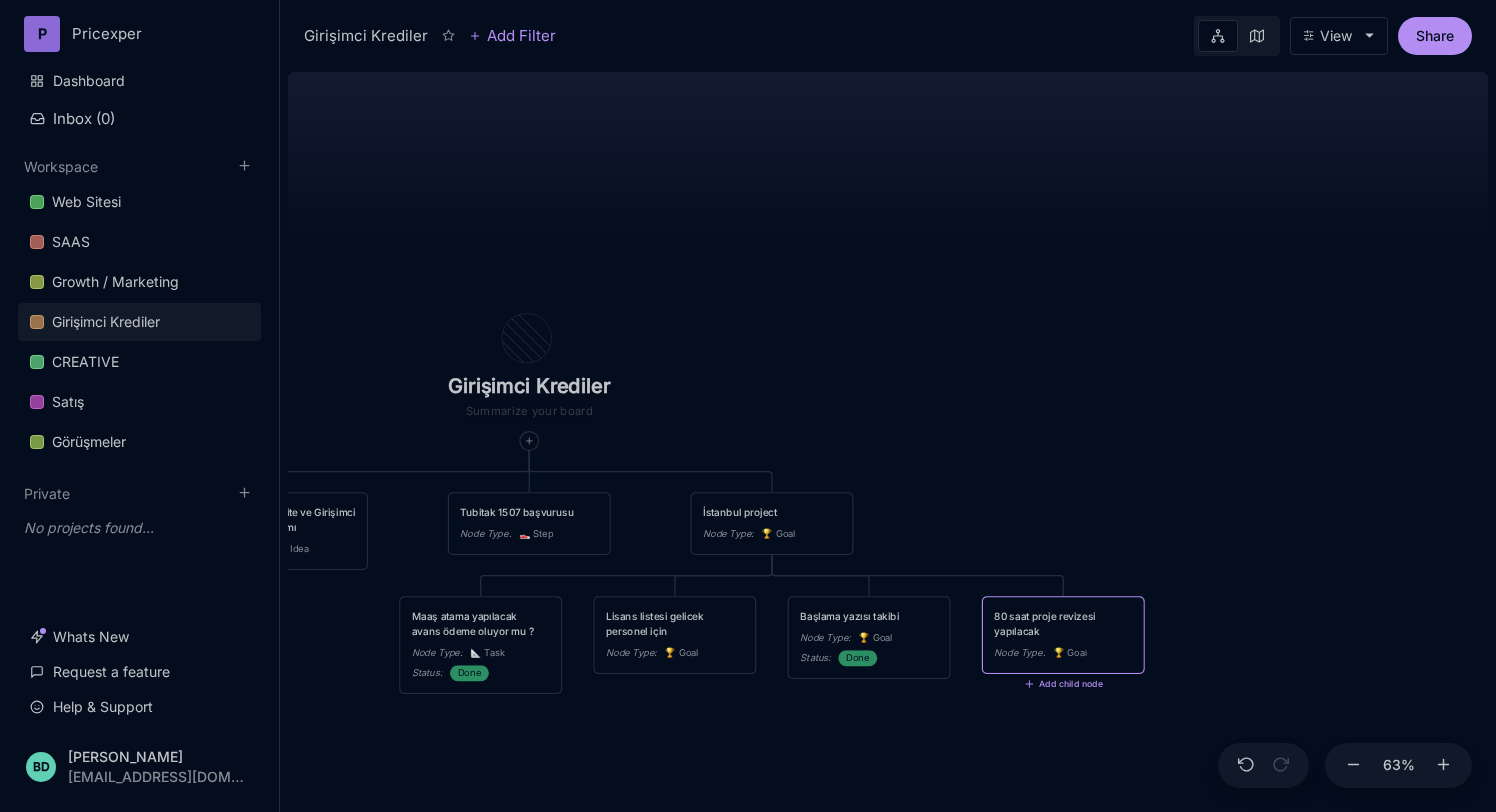 click on "80 saat proje revizesi yapılacak Node Type : 🏆   Goal" at bounding box center (1063, 635) 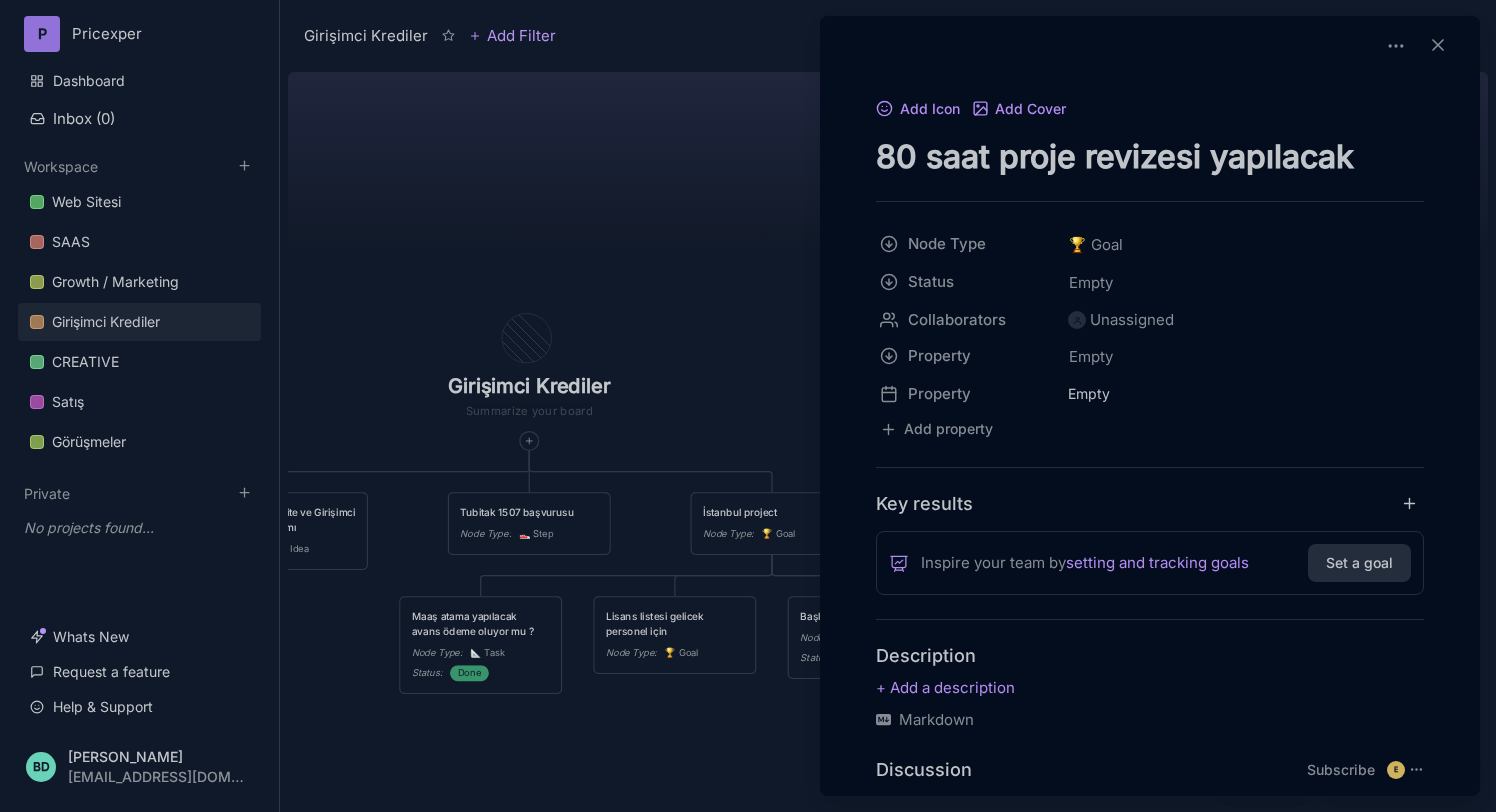 click at bounding box center (748, 406) 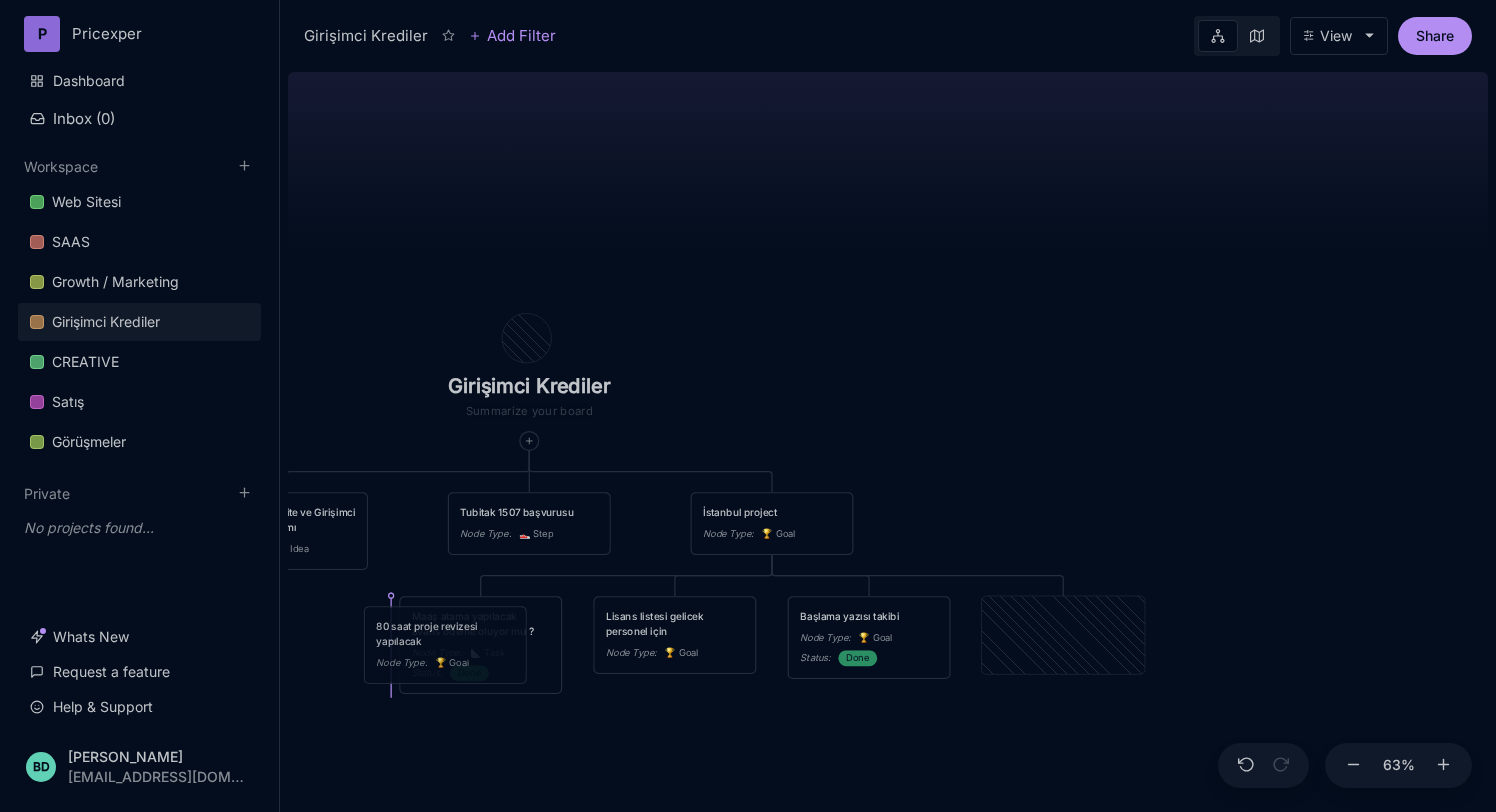 drag, startPoint x: 1039, startPoint y: 632, endPoint x: 421, endPoint y: 642, distance: 618.0809 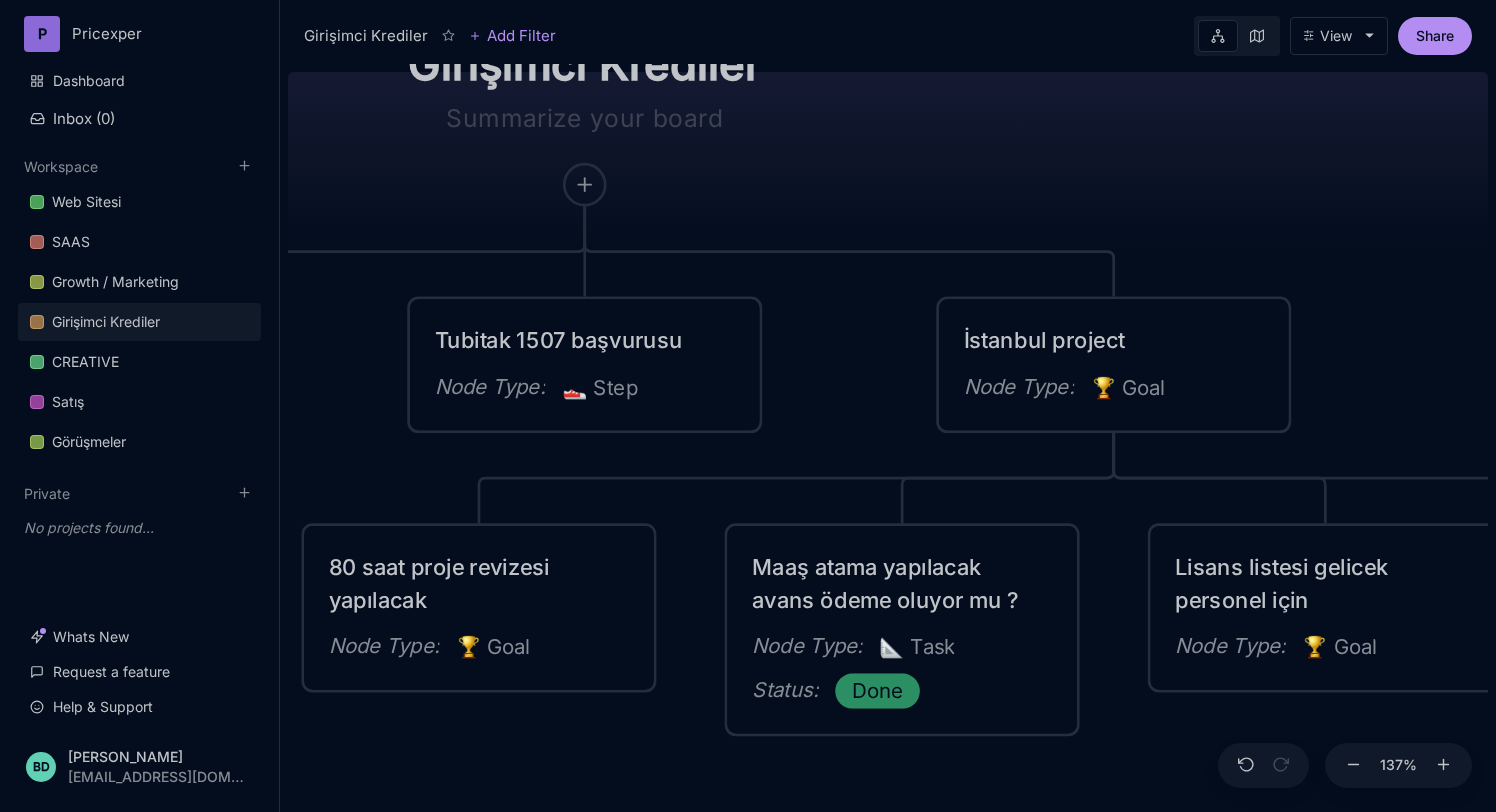 drag, startPoint x: 636, startPoint y: 534, endPoint x: 778, endPoint y: 420, distance: 182.09888 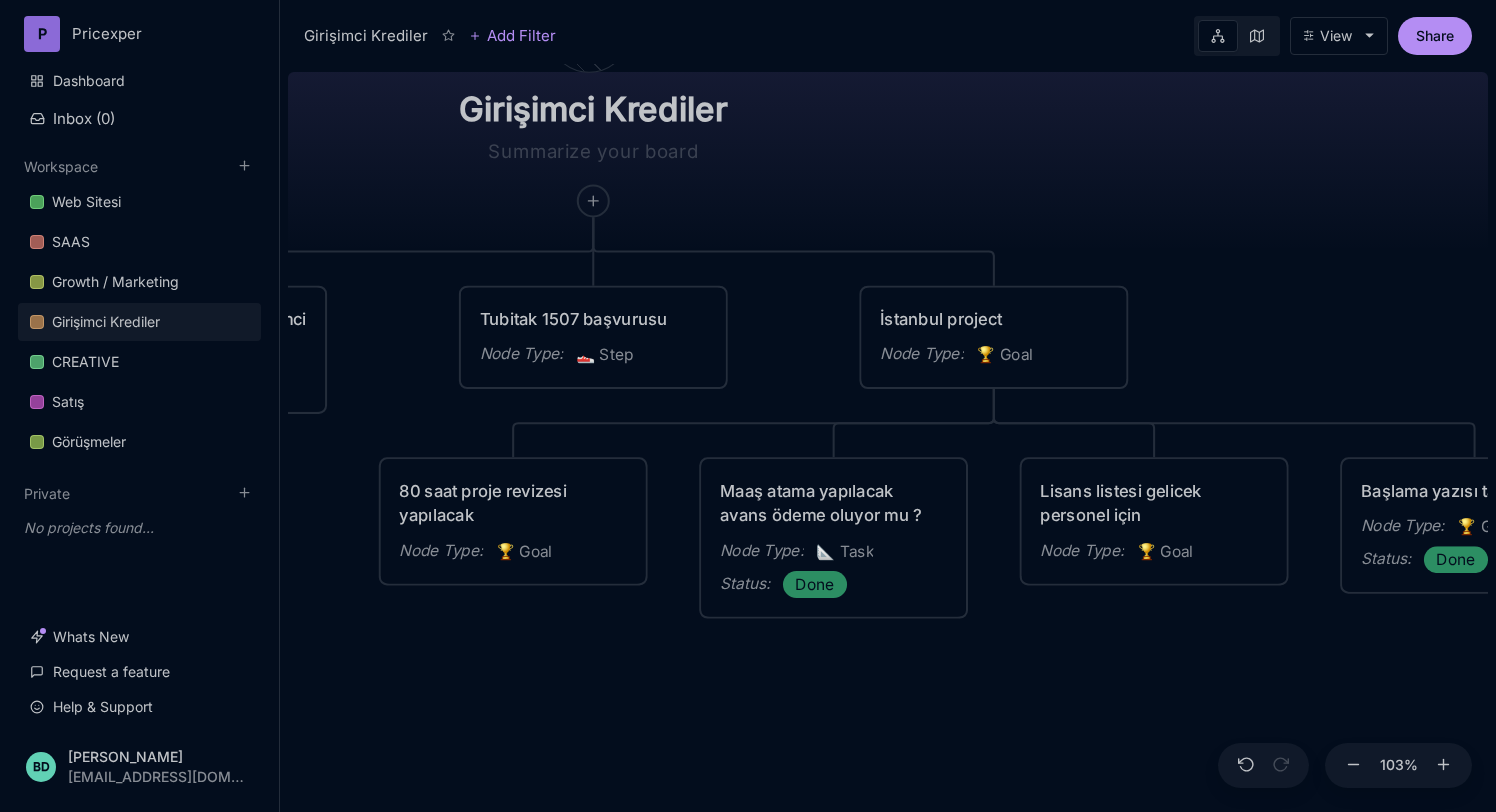 drag, startPoint x: 778, startPoint y: 420, endPoint x: 661, endPoint y: 445, distance: 119.64113 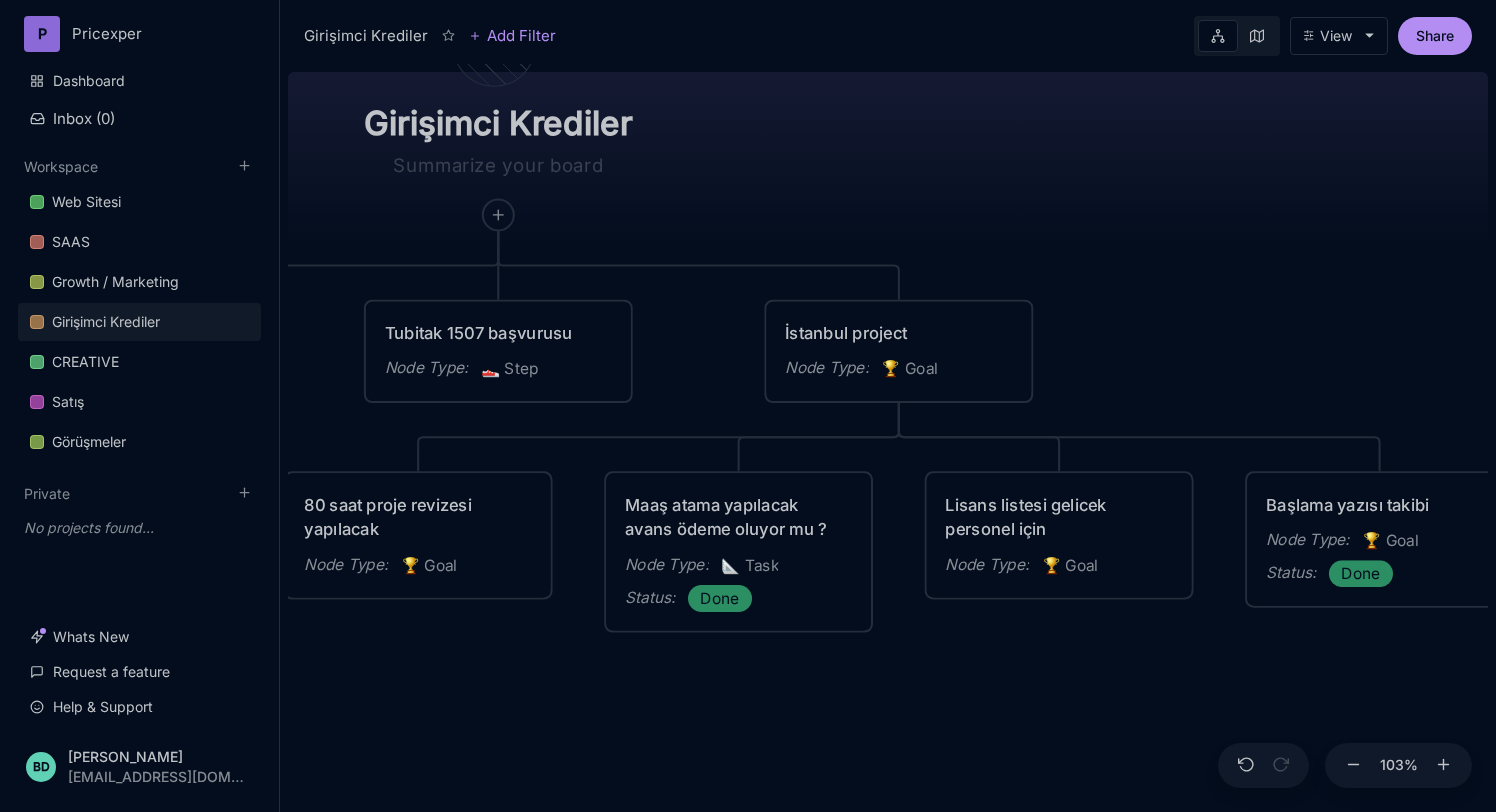 drag, startPoint x: 661, startPoint y: 445, endPoint x: 578, endPoint y: 456, distance: 83.725746 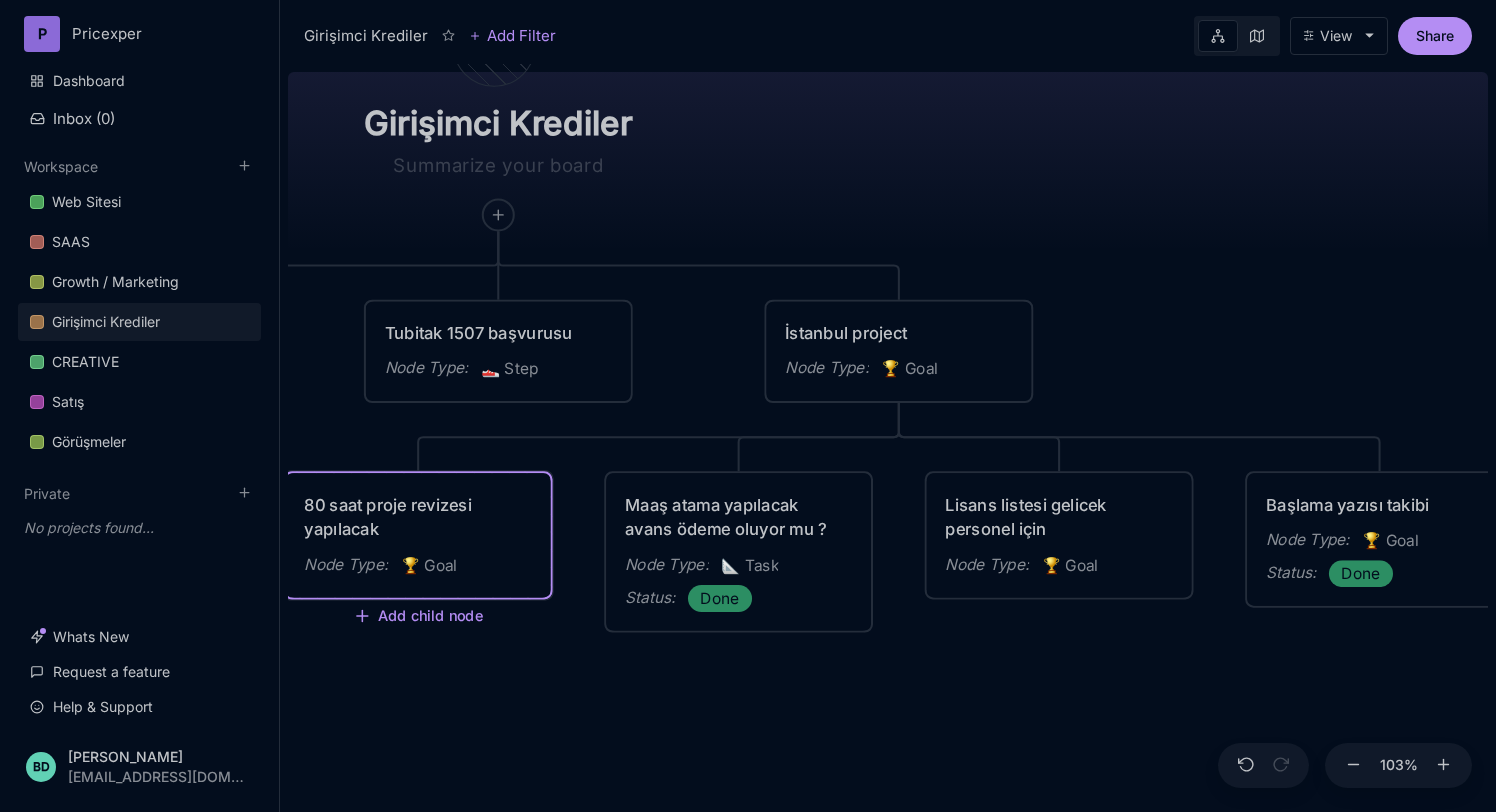 click on "80 saat proje revizesi yapılacak" at bounding box center [417, 517] 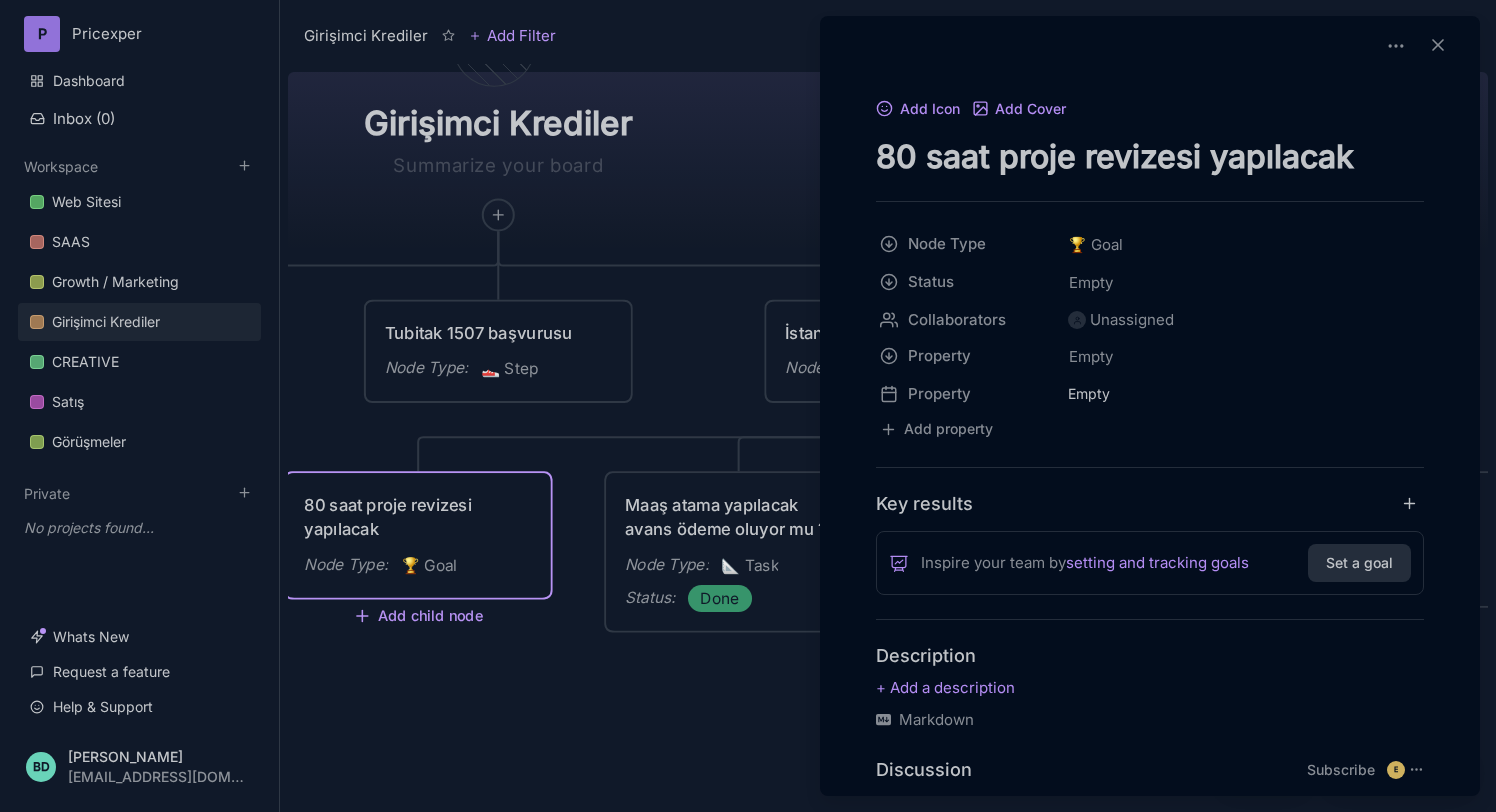 click on "Description" at bounding box center [1150, 655] 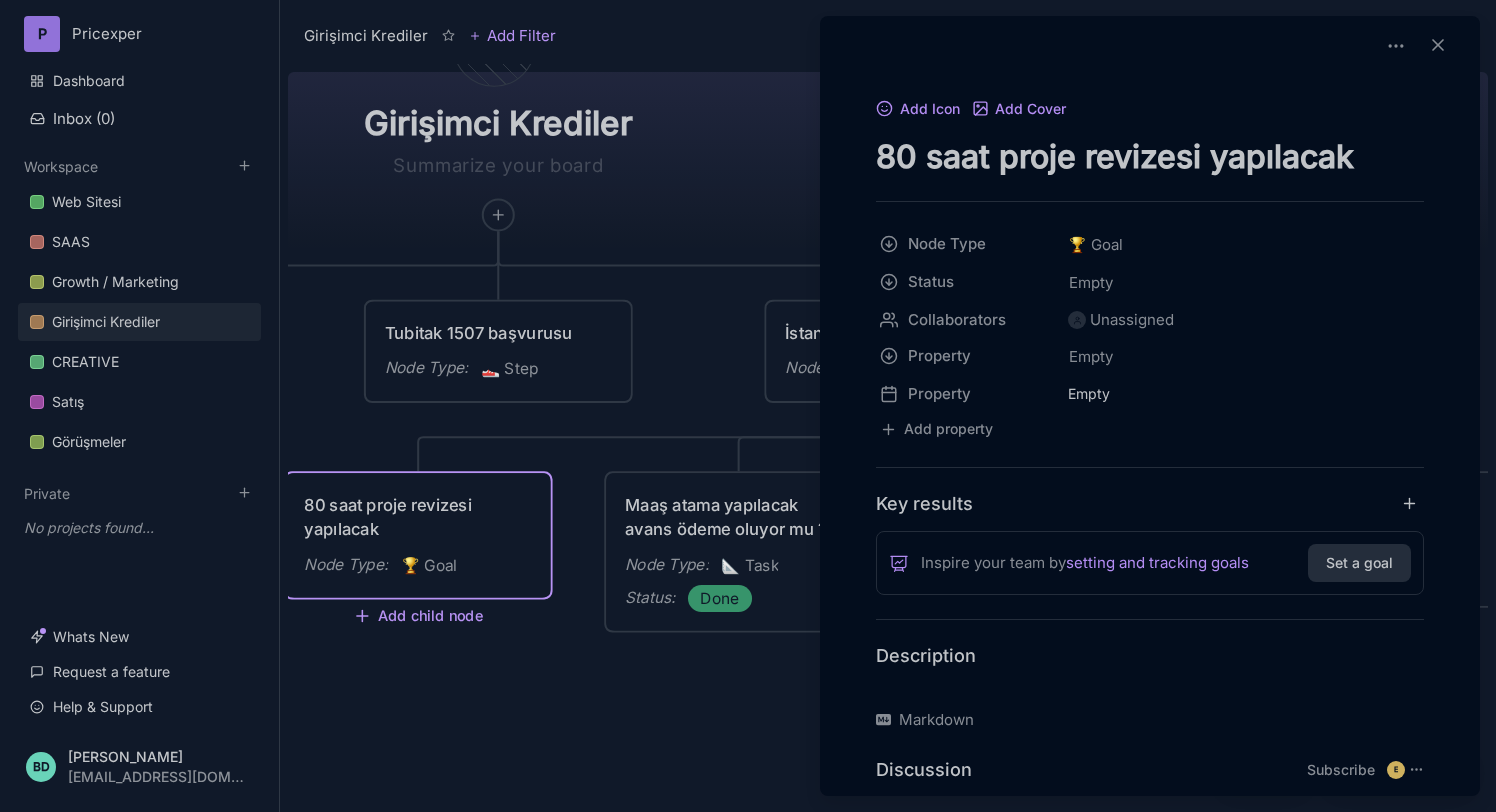 click at bounding box center (1150, 688) 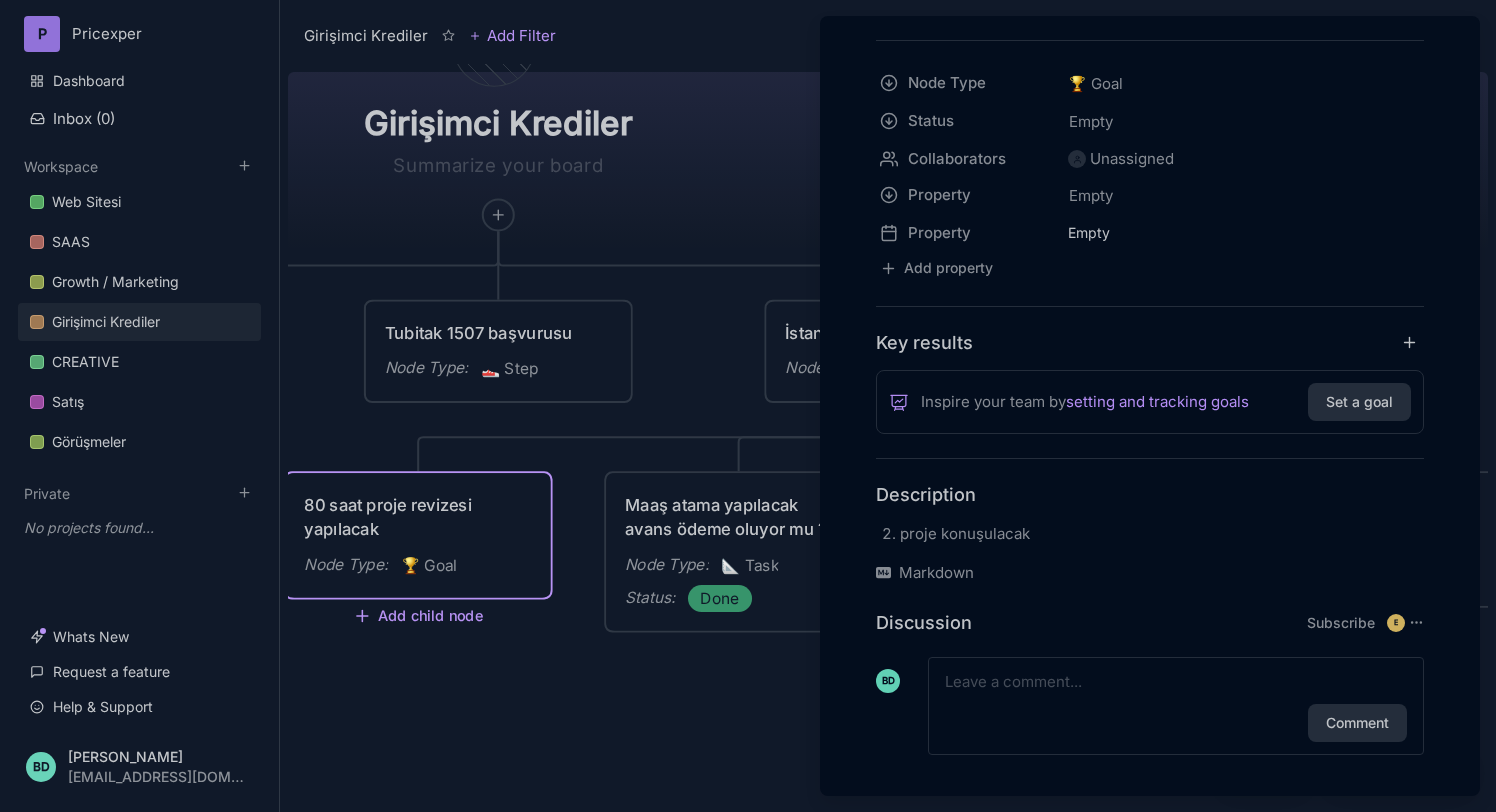 scroll, scrollTop: 176, scrollLeft: 0, axis: vertical 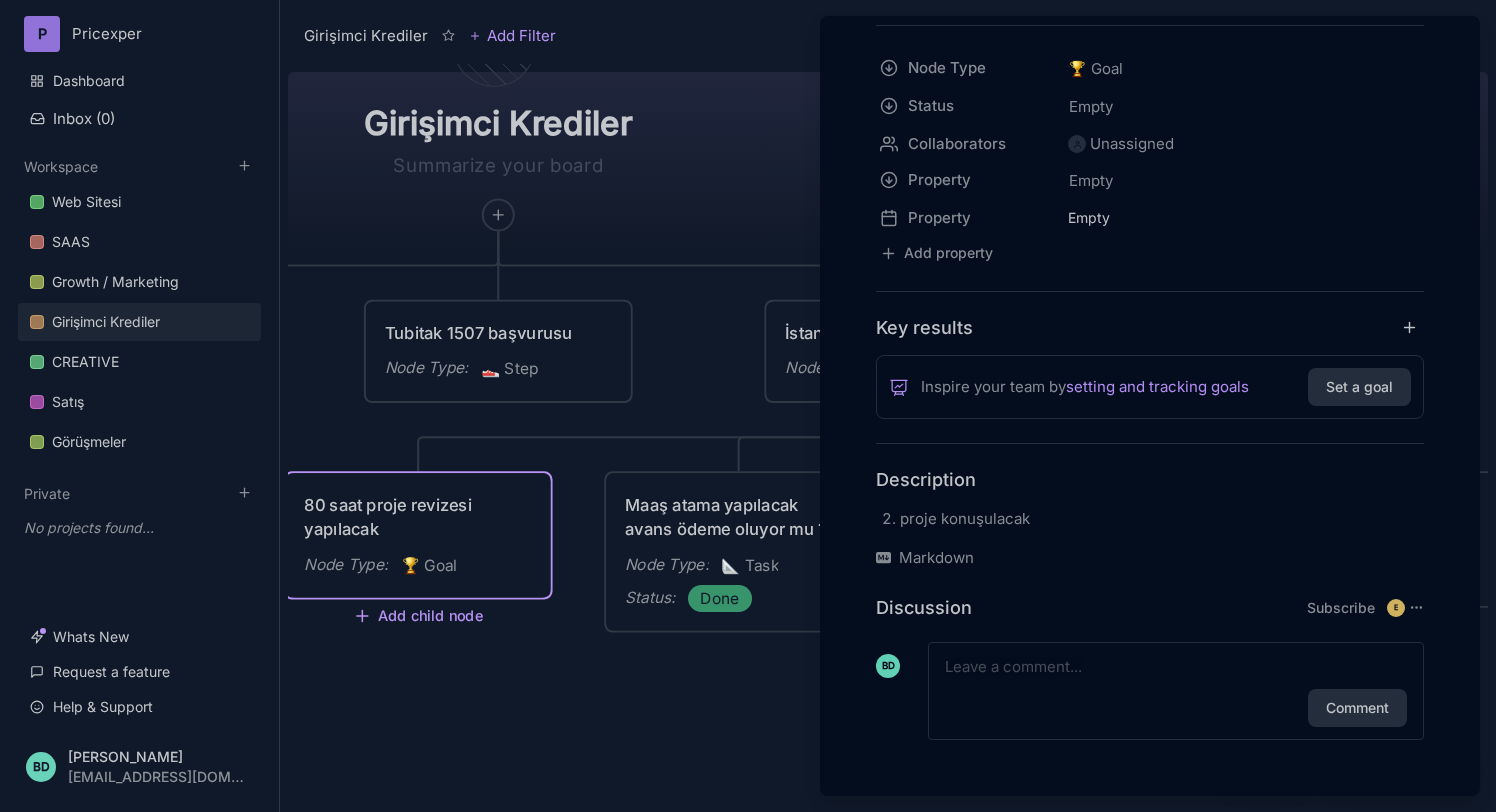 click at bounding box center [1176, 667] 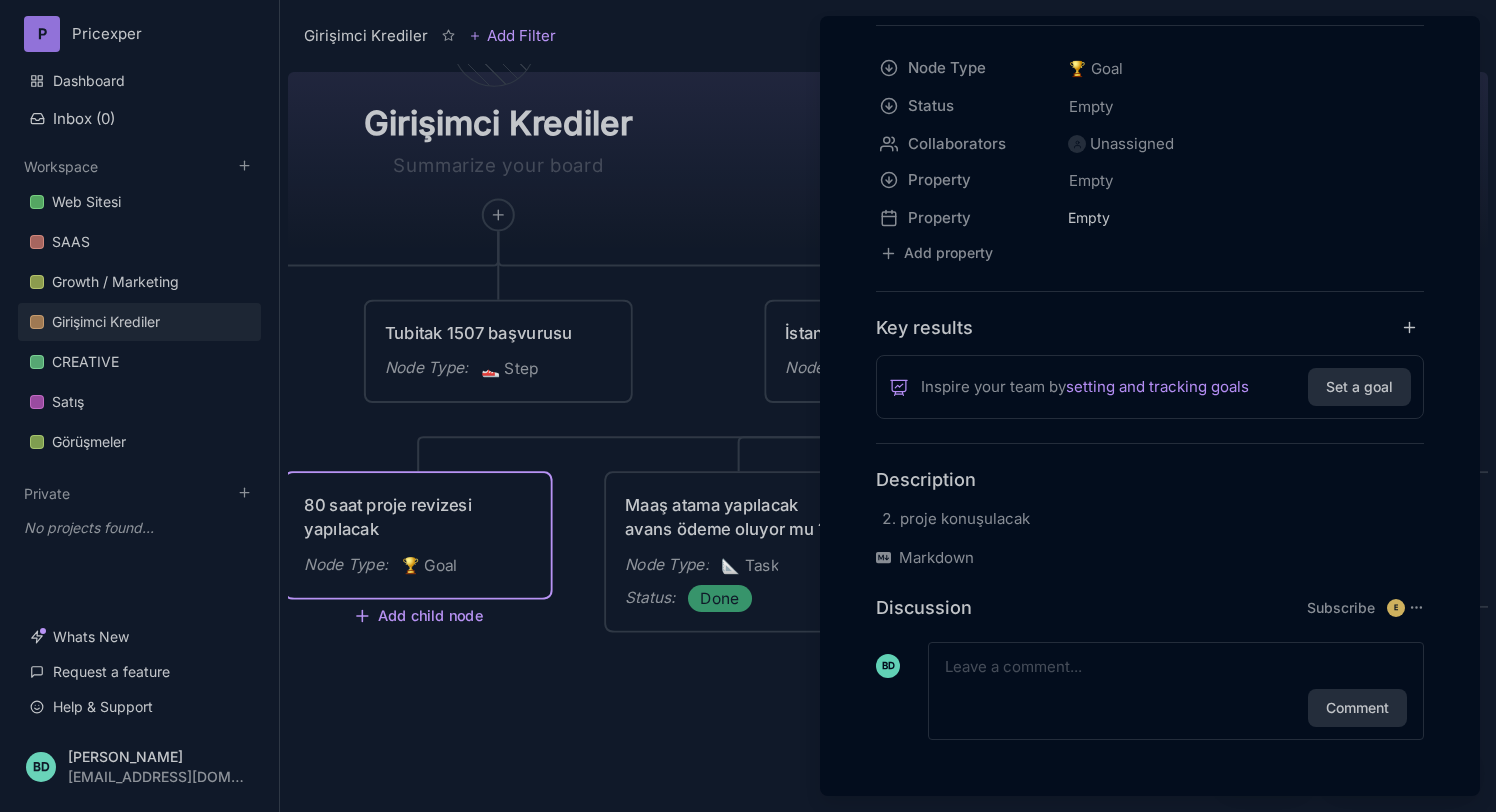 click at bounding box center (748, 406) 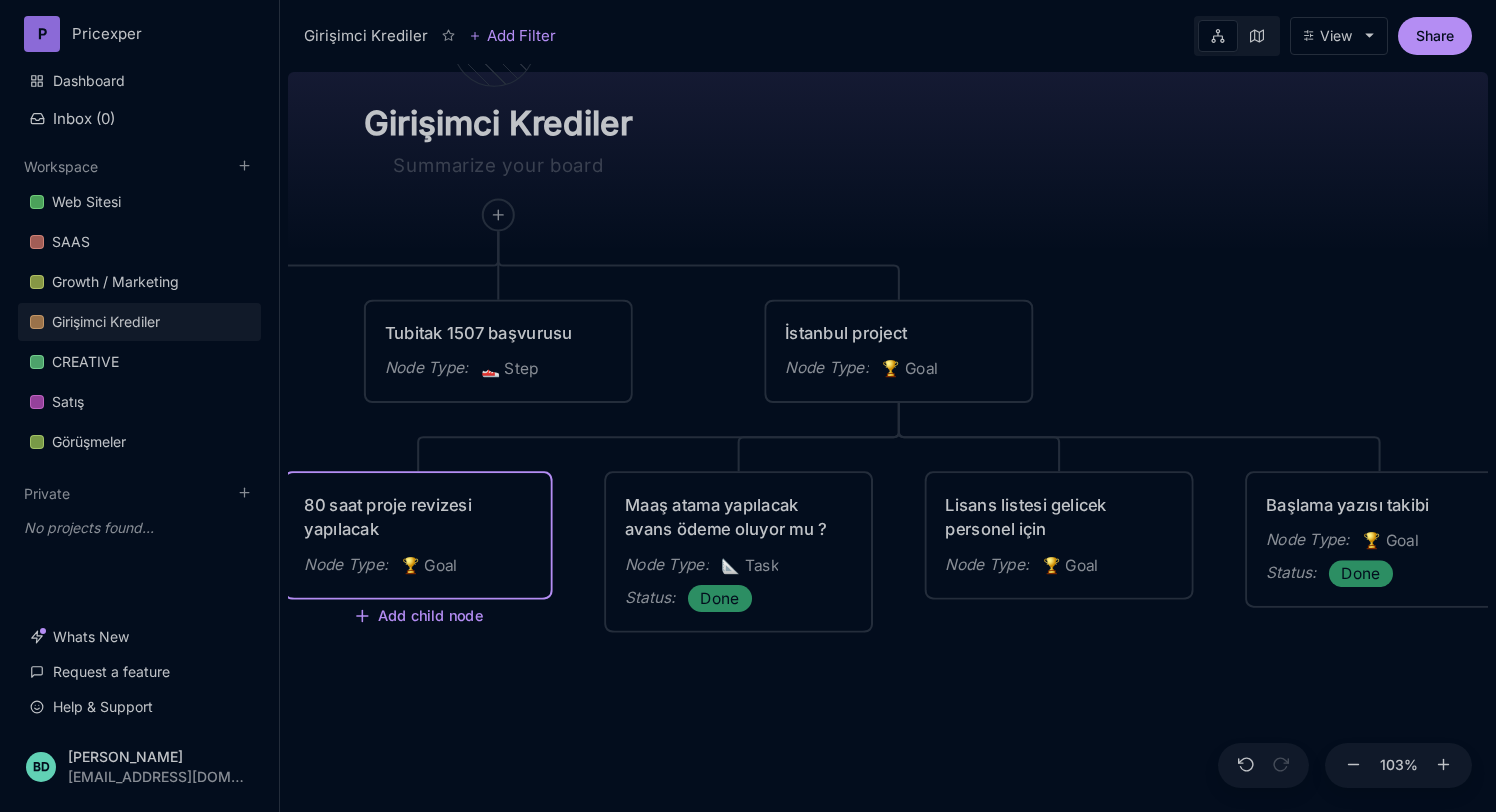 click on "Girişimci Krediler Kosgeb Kapasite ve Girişimci Destek proğramı Node Type : 💡   Idea Tubitak 1507 başvurusu Node Type : 👟   Step İstanbul project Node Type : 🏆   Goal 80 saat proje revizesi yapılacak Node Type : 🏆   Goal Add child node Maaş atama yapılacak
avans ödeme oluyor mu ? Node Type : 📐   Task Status : Done Lisans listesi gelicek personel için Node Type : 🏆   Goal Başlama yazısı takibi Node Type : 🏆   Goal Status : Done" at bounding box center (888, 438) 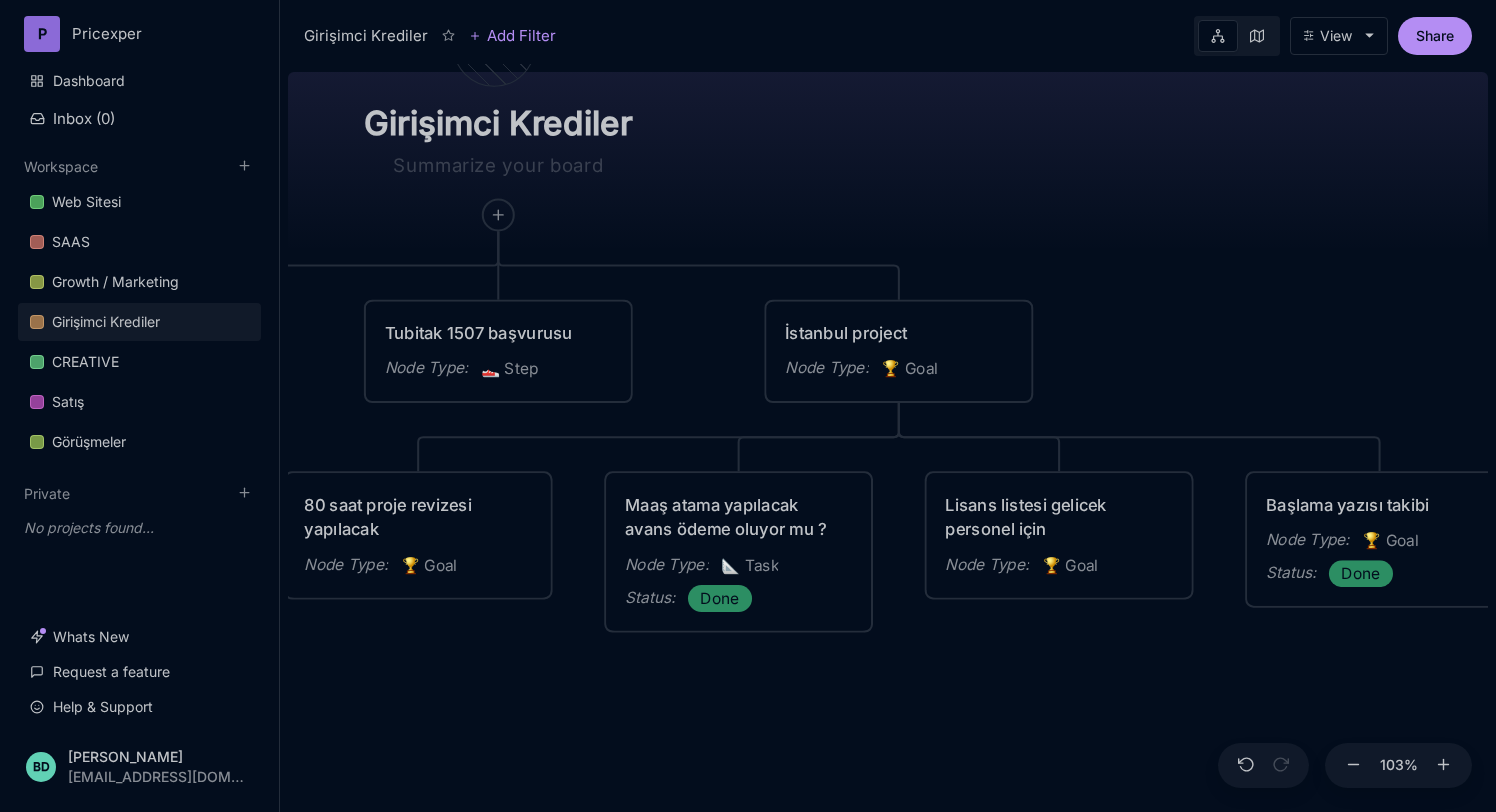 click on "Girişimci Krediler Kosgeb Kapasite ve Girişimci Destek proğramı Node Type : 💡   Idea Tubitak 1507 başvurusu Node Type : 👟   Step İstanbul project Node Type : 🏆   Goal 80 saat proje revizesi yapılacak Node Type : 🏆   Goal Maaş atama yapılacak
avans ödeme oluyor mu ? Node Type : 📐   Task Status : Done Lisans listesi gelicek personel için Node Type : 🏆   Goal Başlama yazısı takibi Node Type : 🏆   Goal Status : Done" at bounding box center [888, 438] 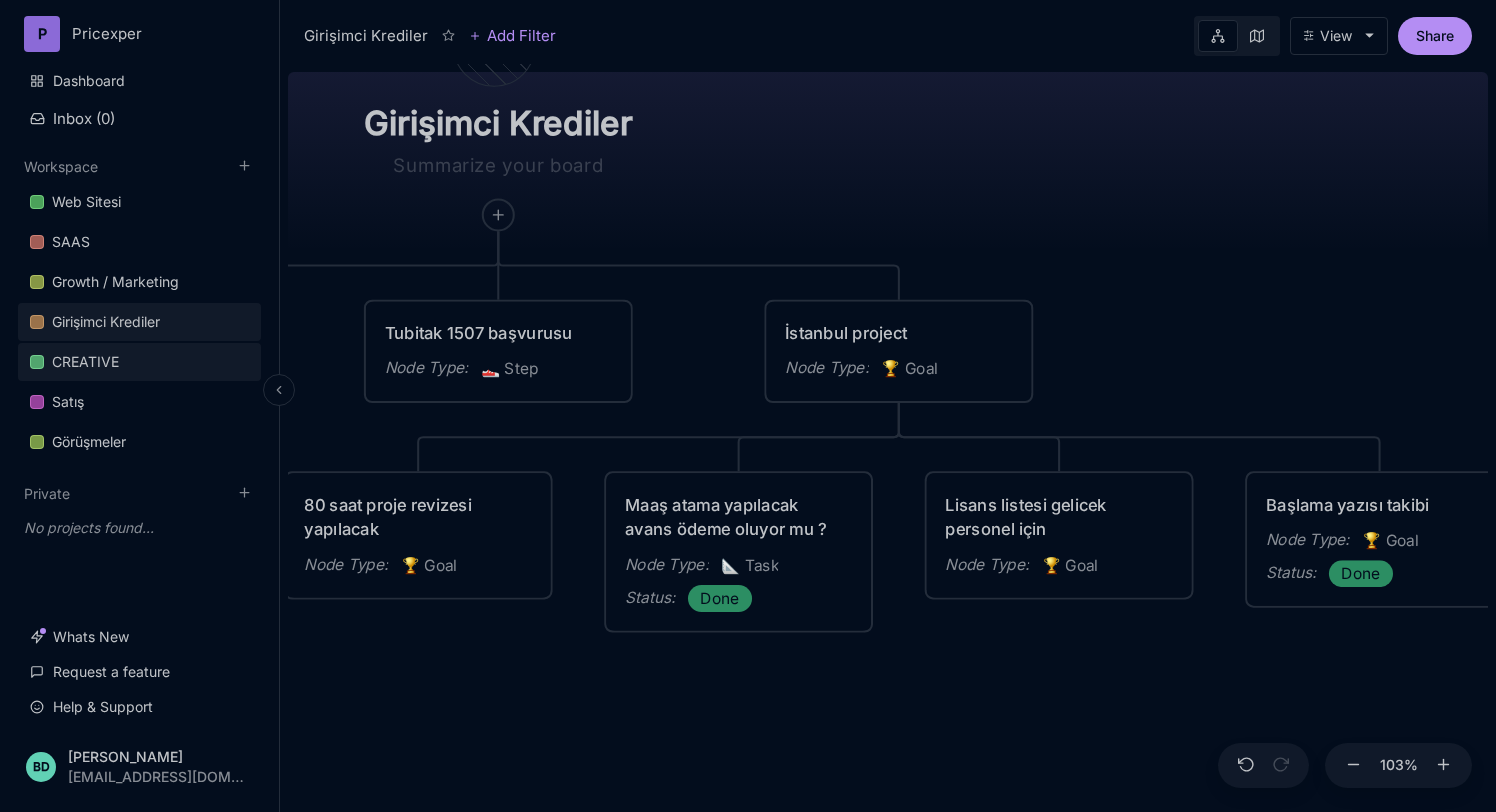 click on "CREATIVE" at bounding box center [85, 362] 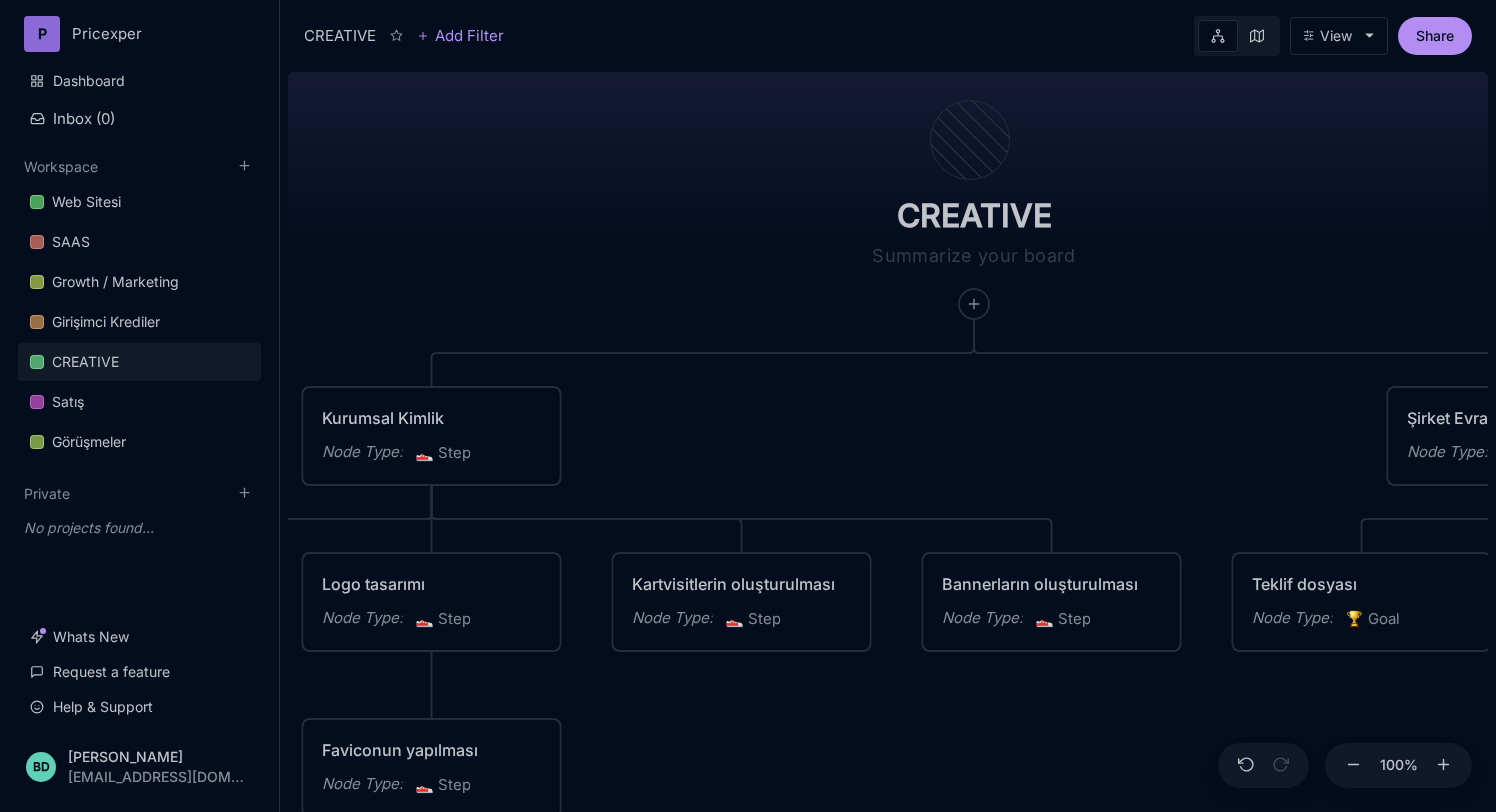 drag, startPoint x: 564, startPoint y: 516, endPoint x: 662, endPoint y: 485, distance: 102.78619 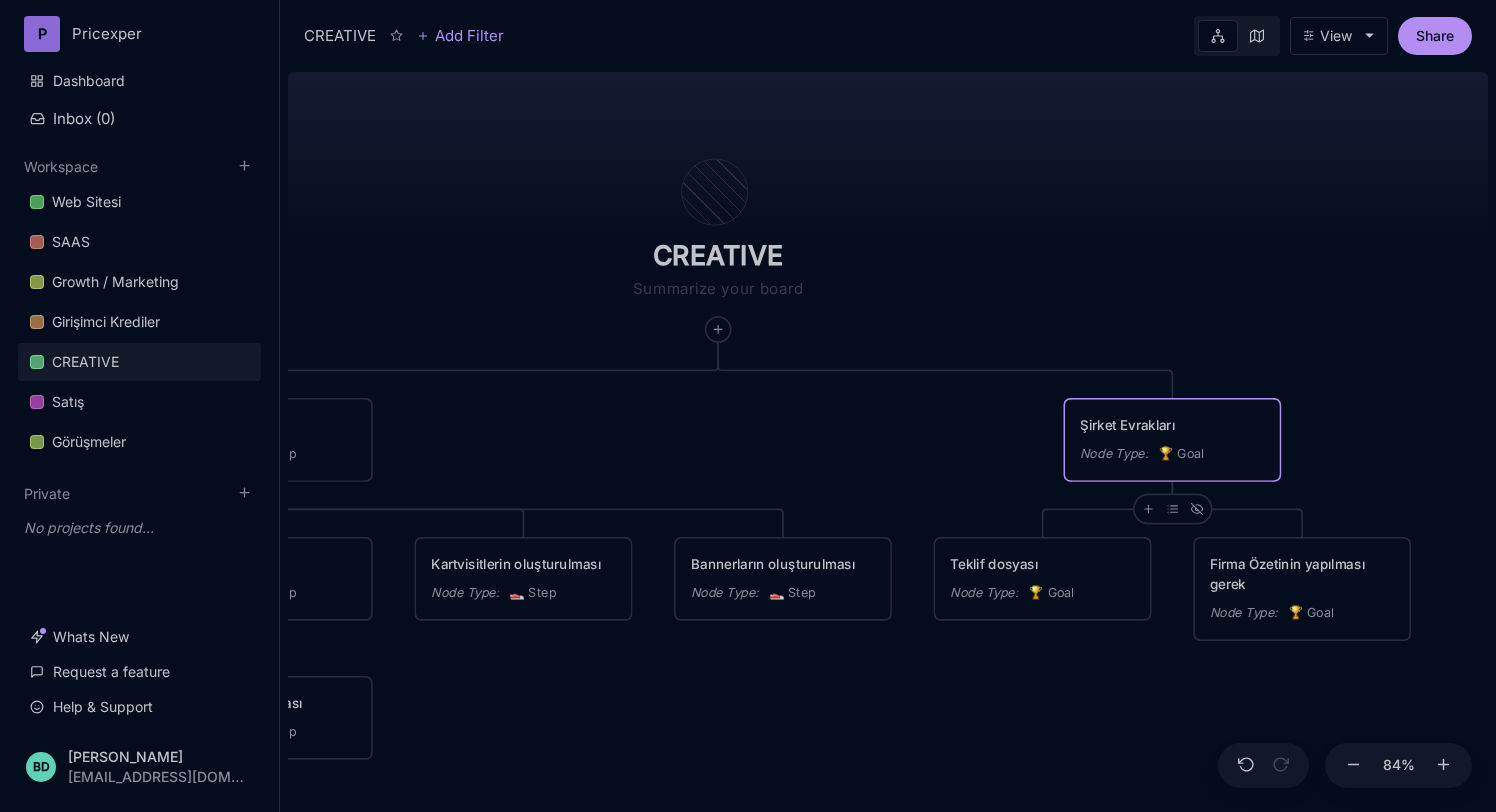 click on "Şirket Evrakları" at bounding box center (1172, 425) 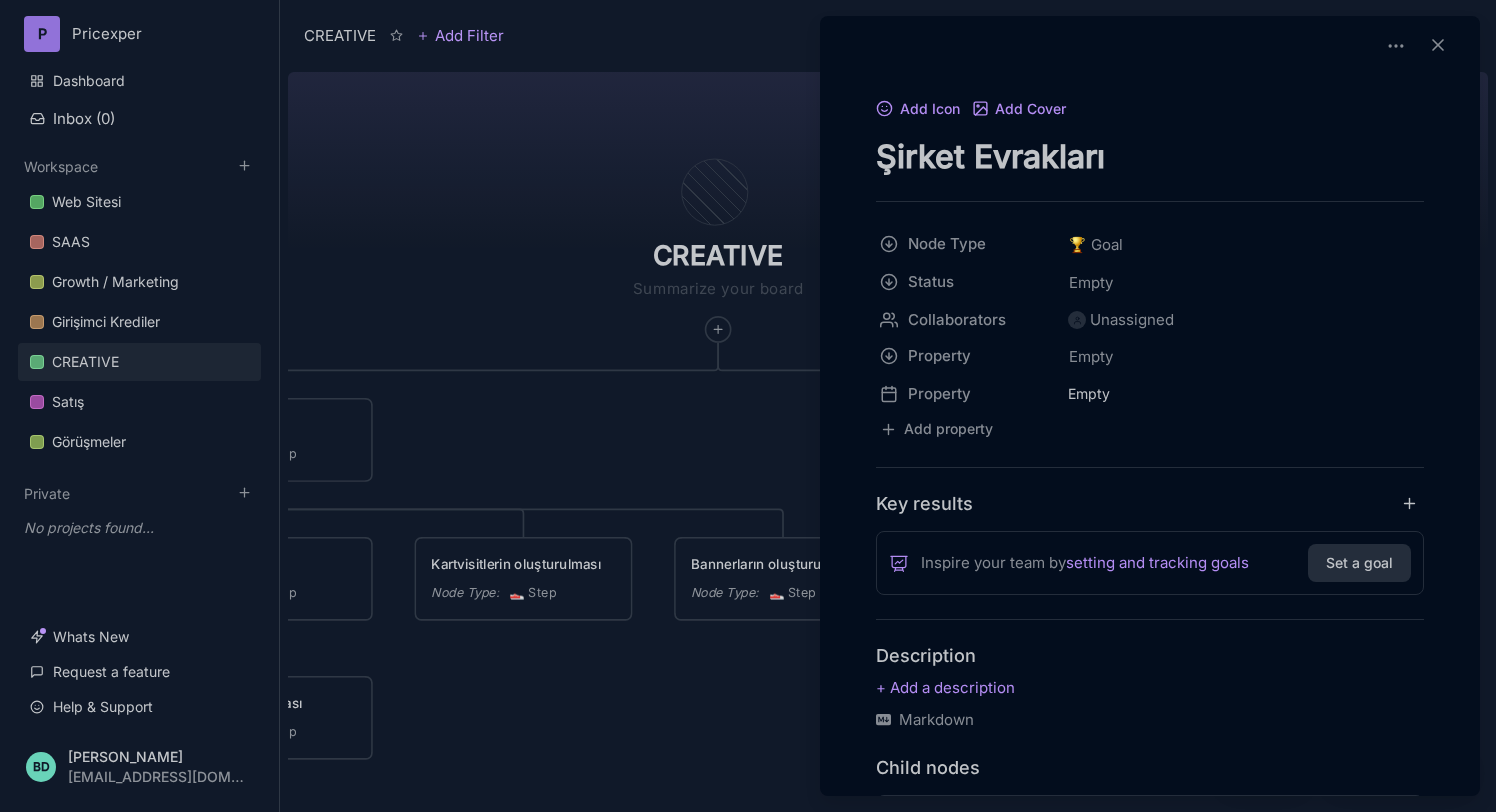 click at bounding box center (748, 406) 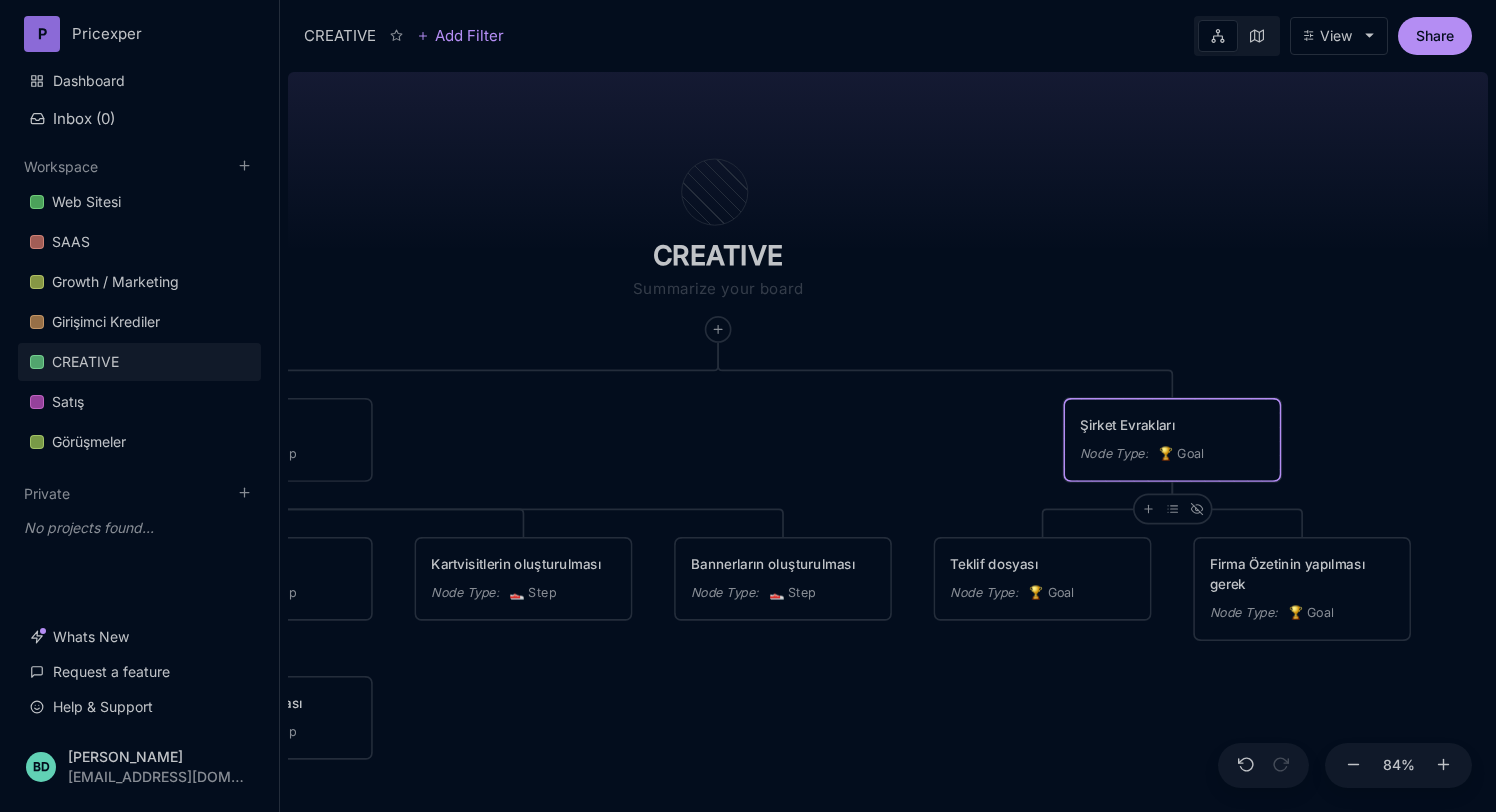 click on "Şirket Evrakları Node Type : 🏆   Goal" at bounding box center [1172, 440] 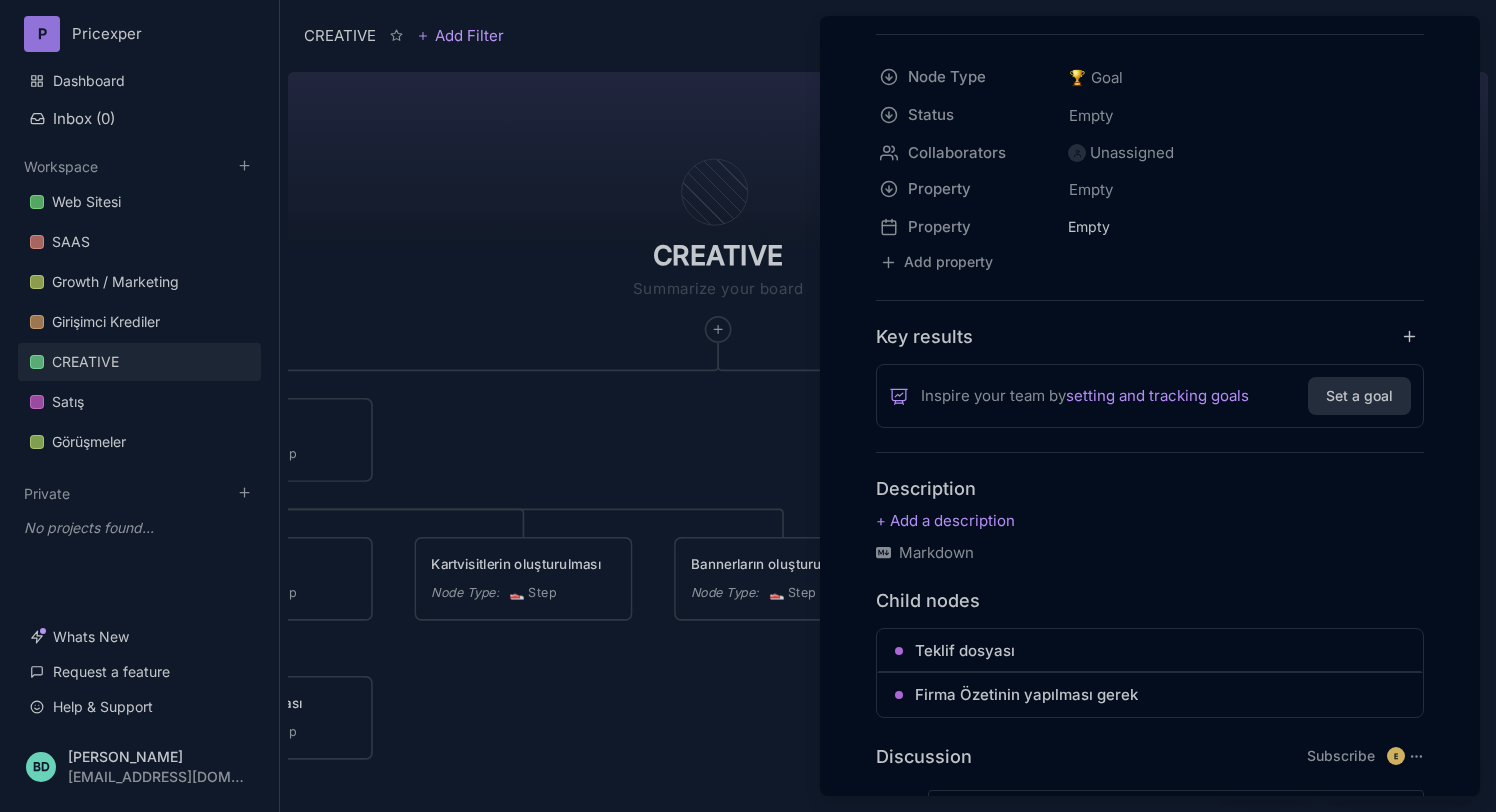 scroll, scrollTop: 315, scrollLeft: 0, axis: vertical 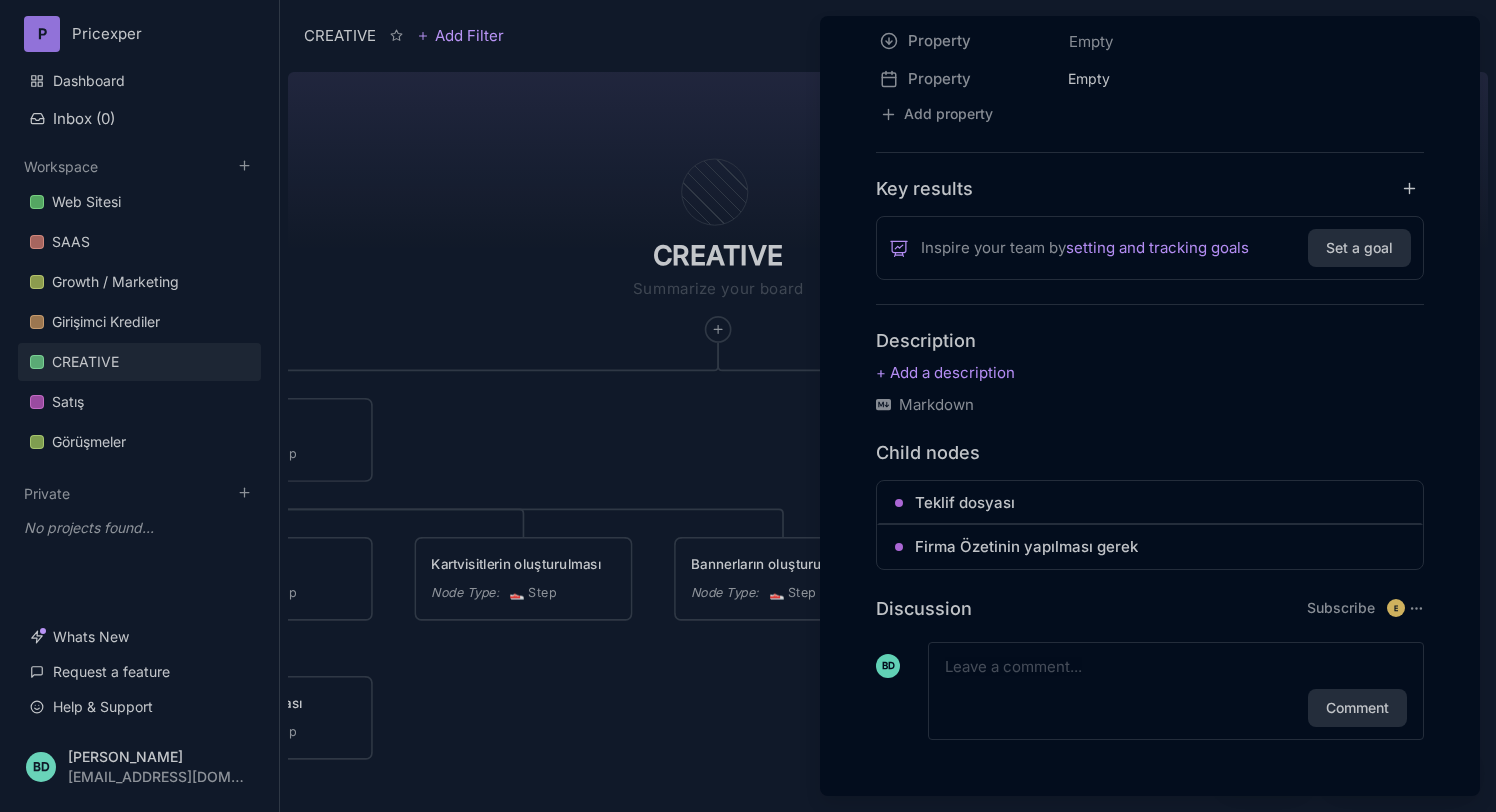 click at bounding box center (748, 406) 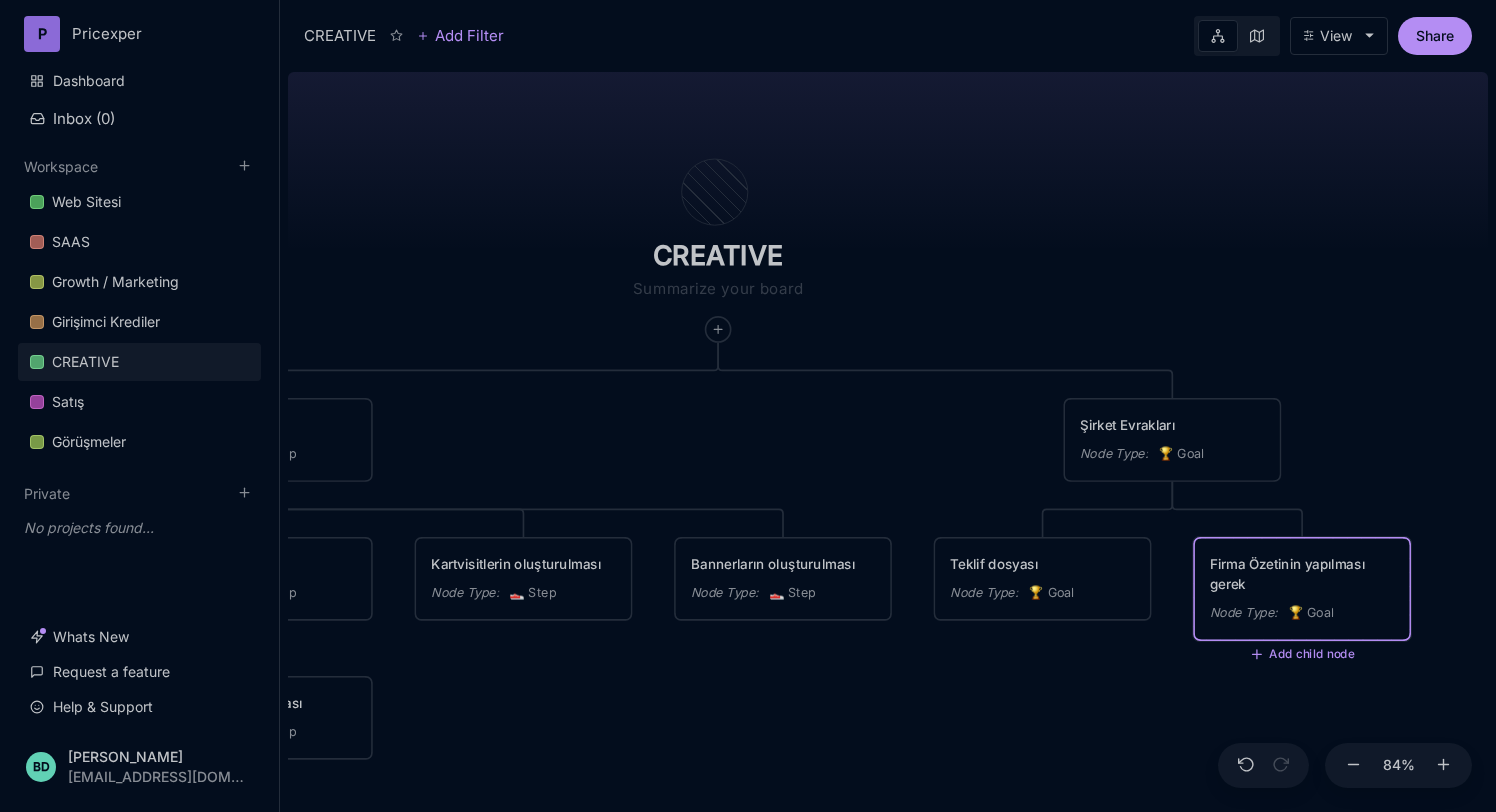 click on "Firma Özetinin yapılması gerek" at bounding box center [1302, 574] 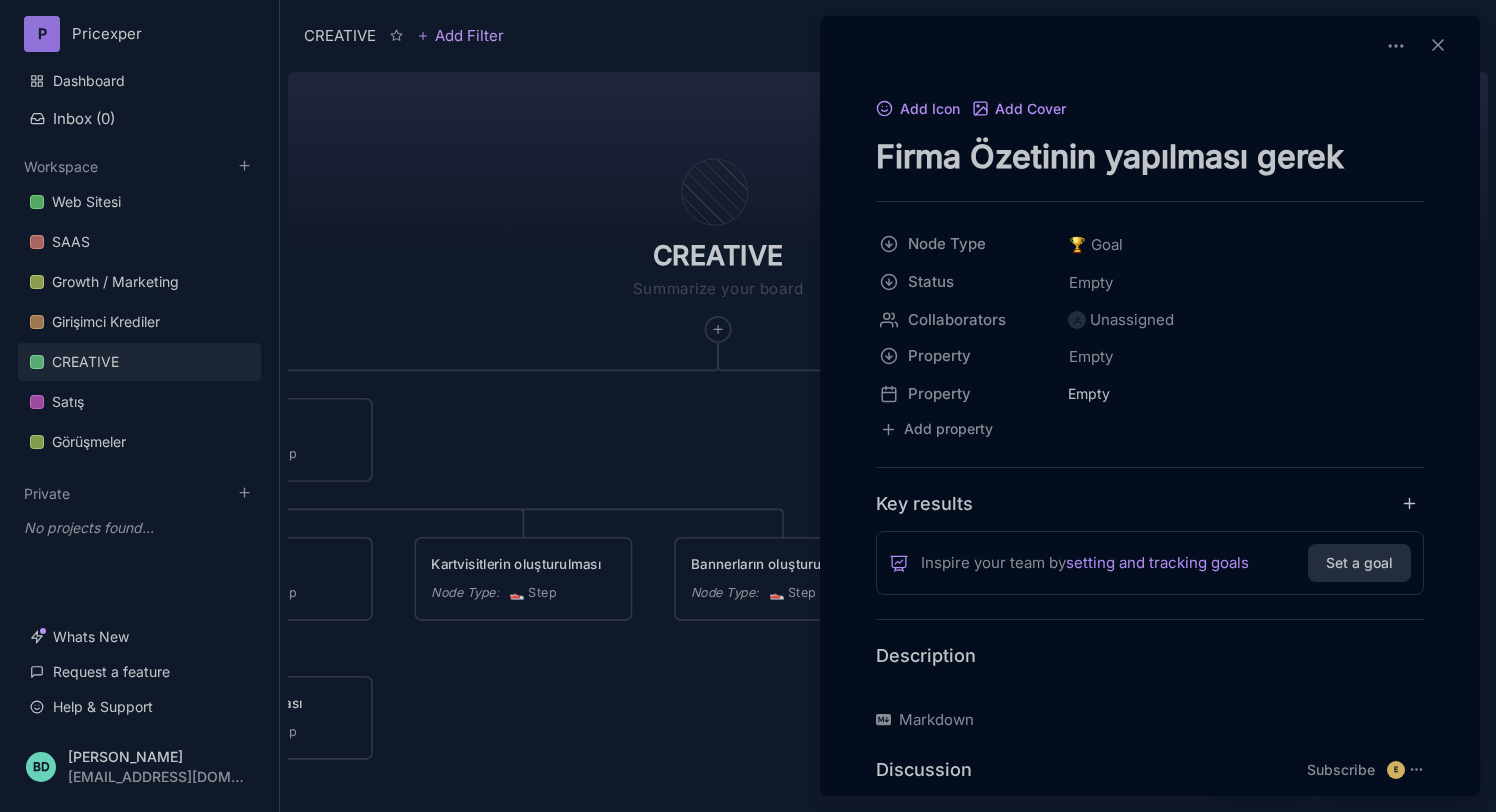 click at bounding box center [1150, 688] 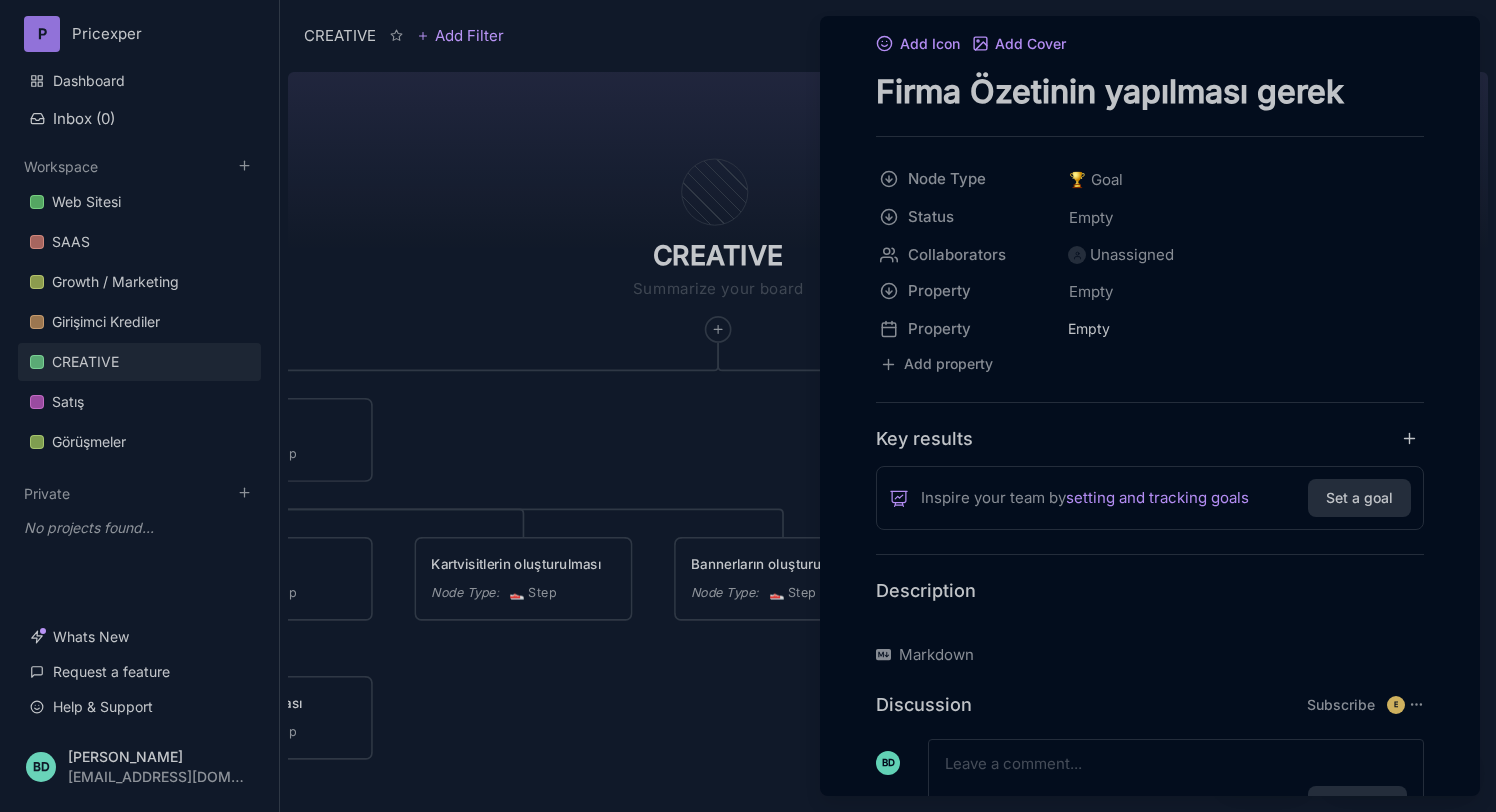 scroll, scrollTop: 63, scrollLeft: 0, axis: vertical 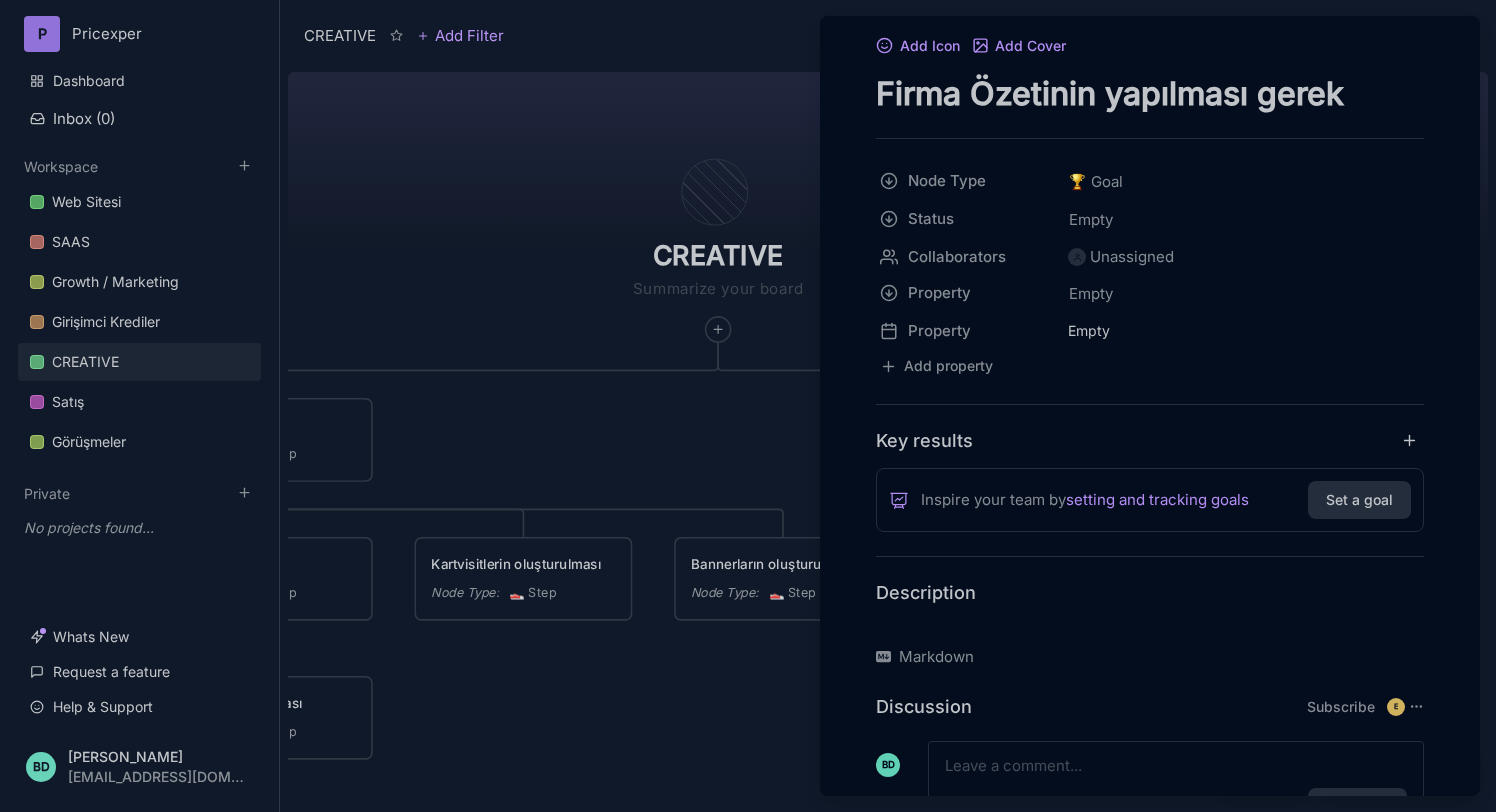 type 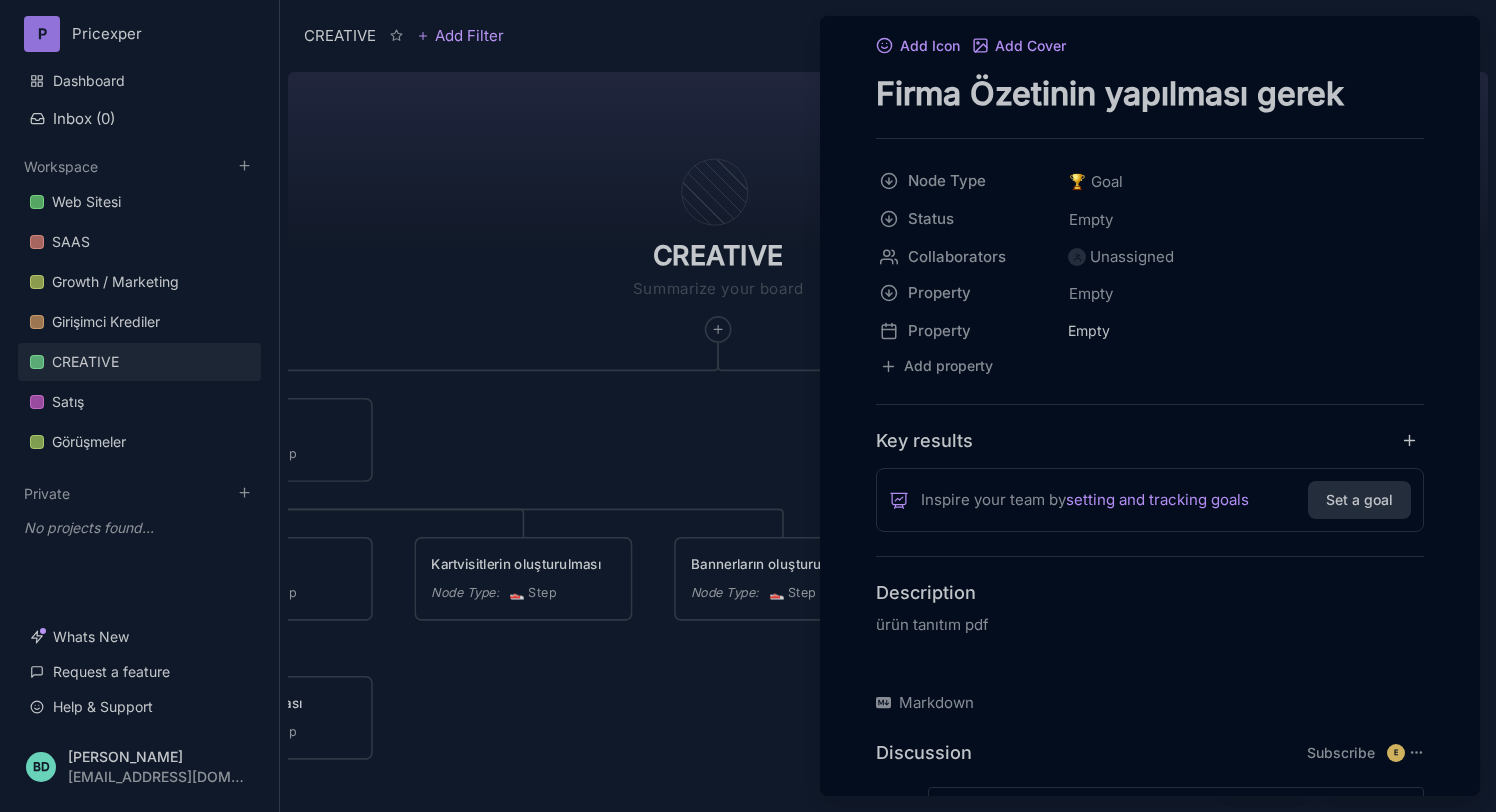click at bounding box center (748, 406) 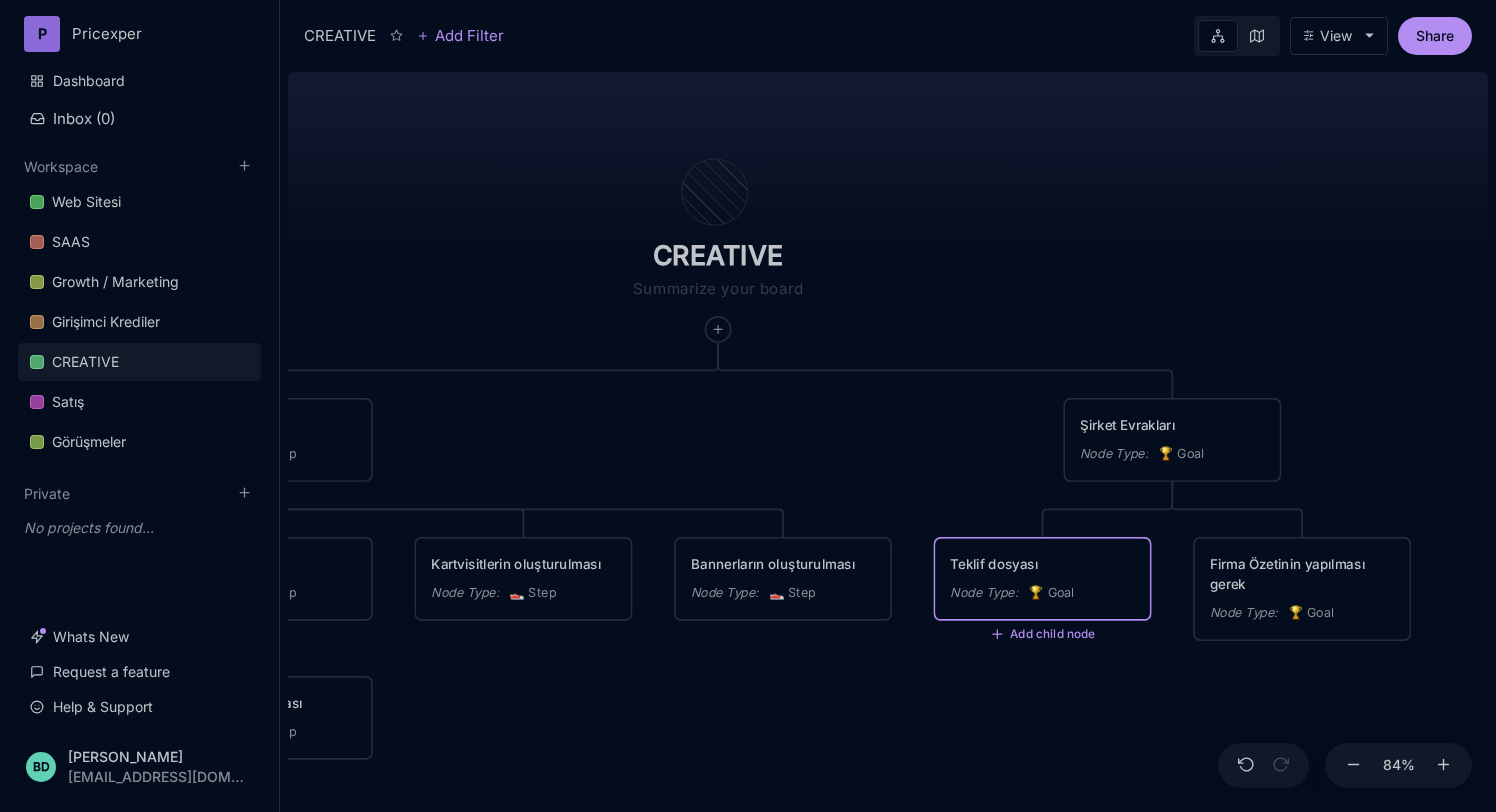 click on "Teklif dosyası" at bounding box center [1042, 564] 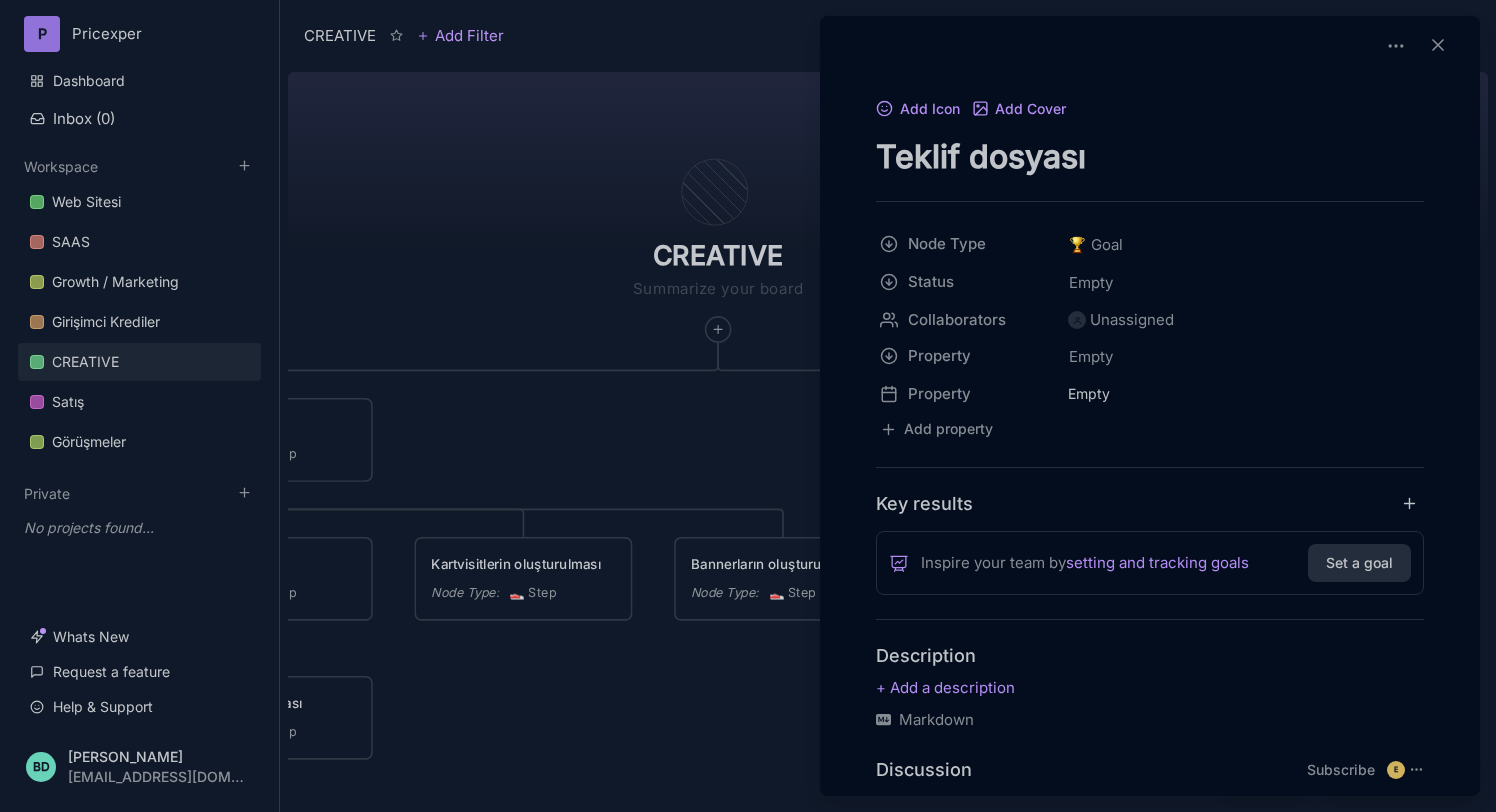click at bounding box center (748, 406) 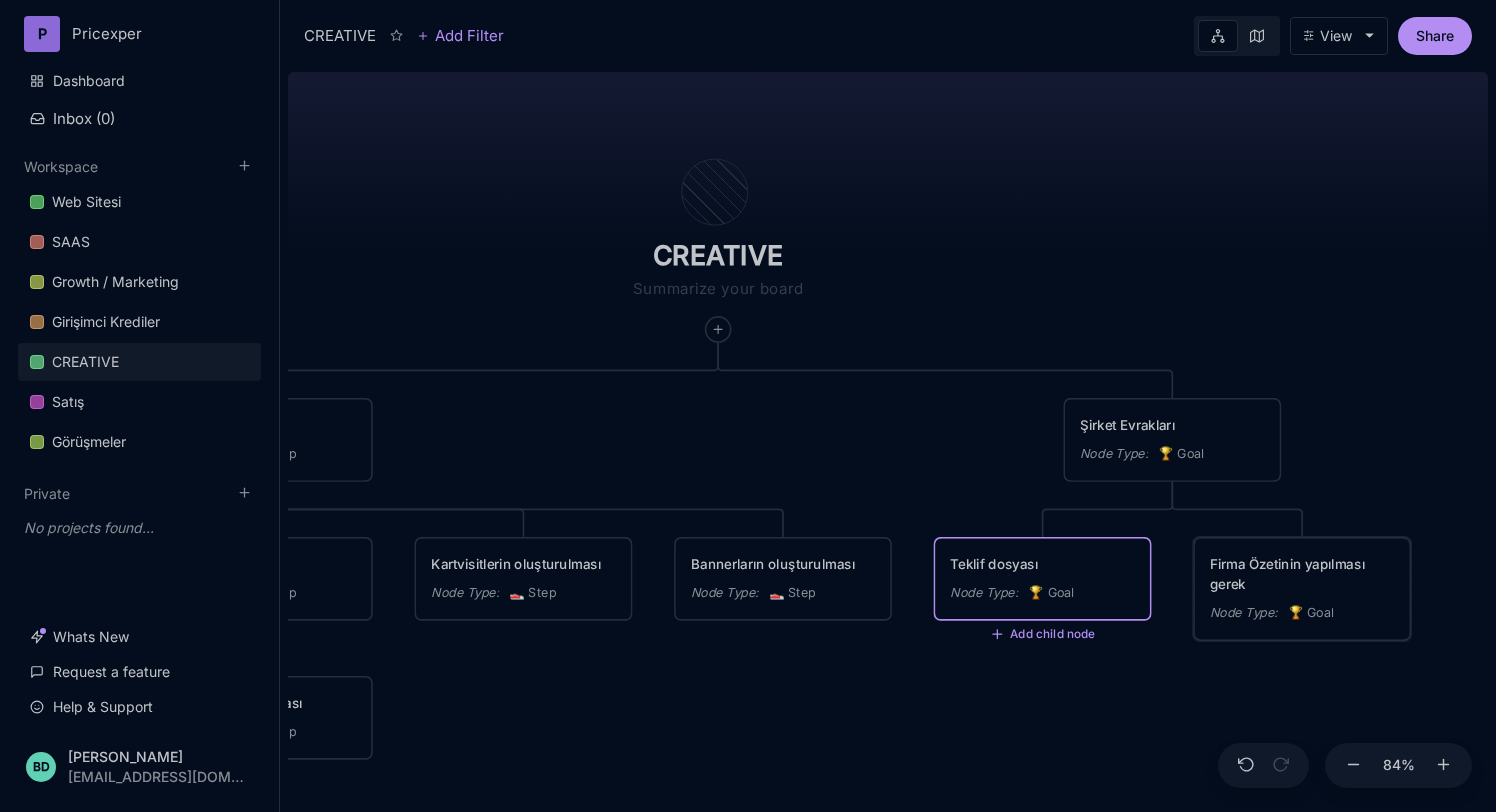 click on "Firma Özetinin yapılması gerek" at bounding box center (1302, 574) 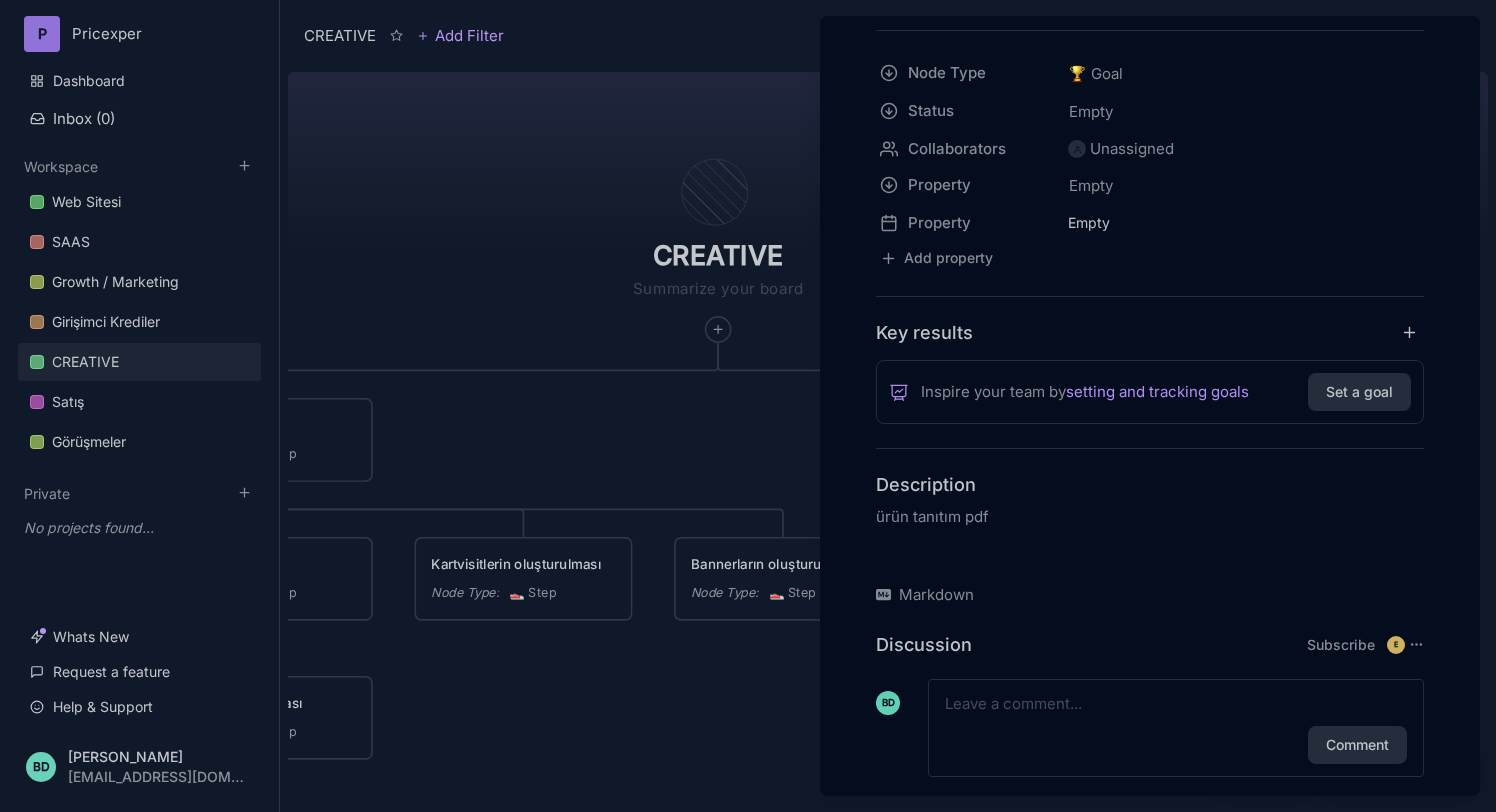 scroll, scrollTop: 208, scrollLeft: 0, axis: vertical 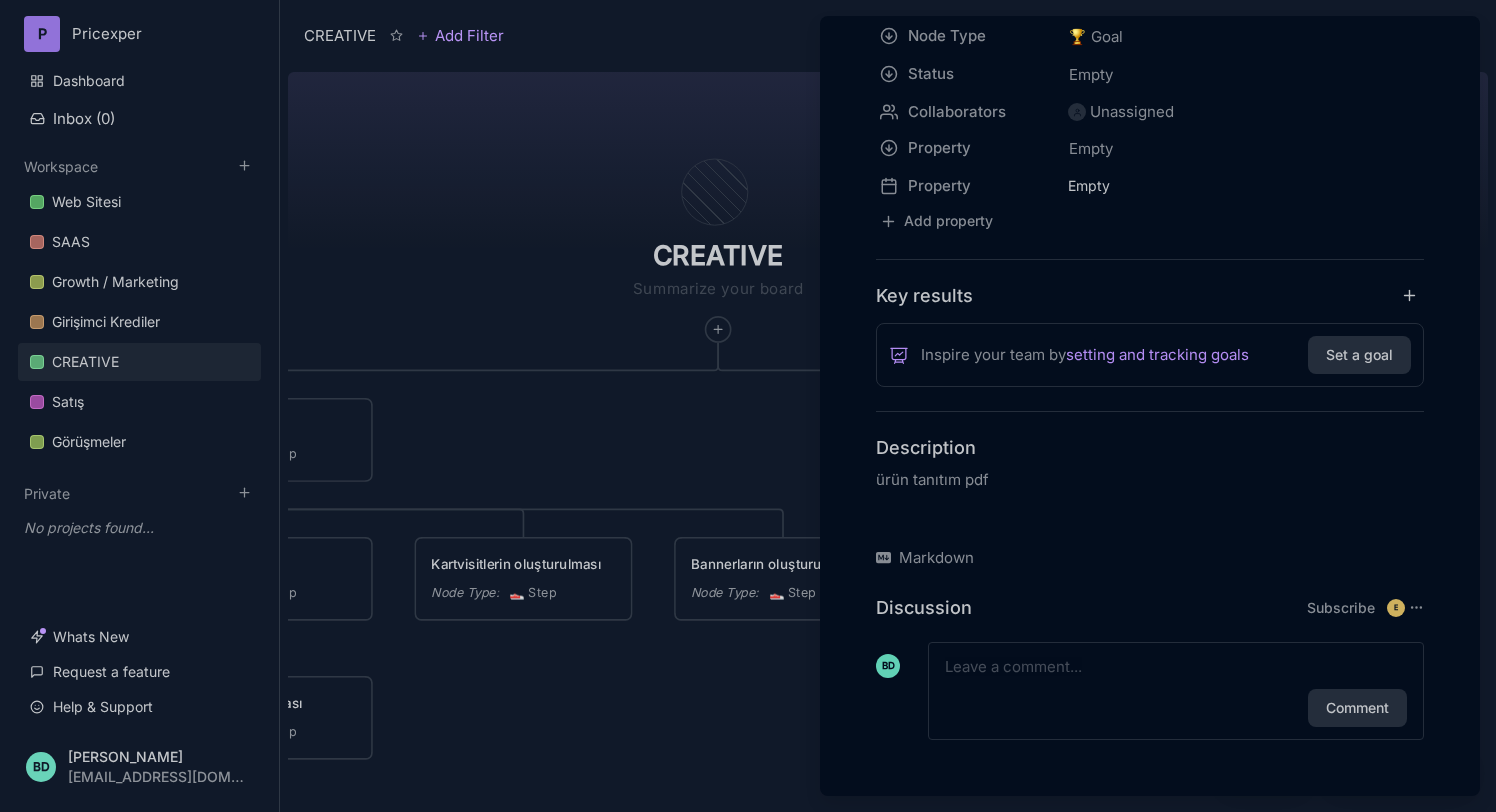 click at bounding box center [748, 406] 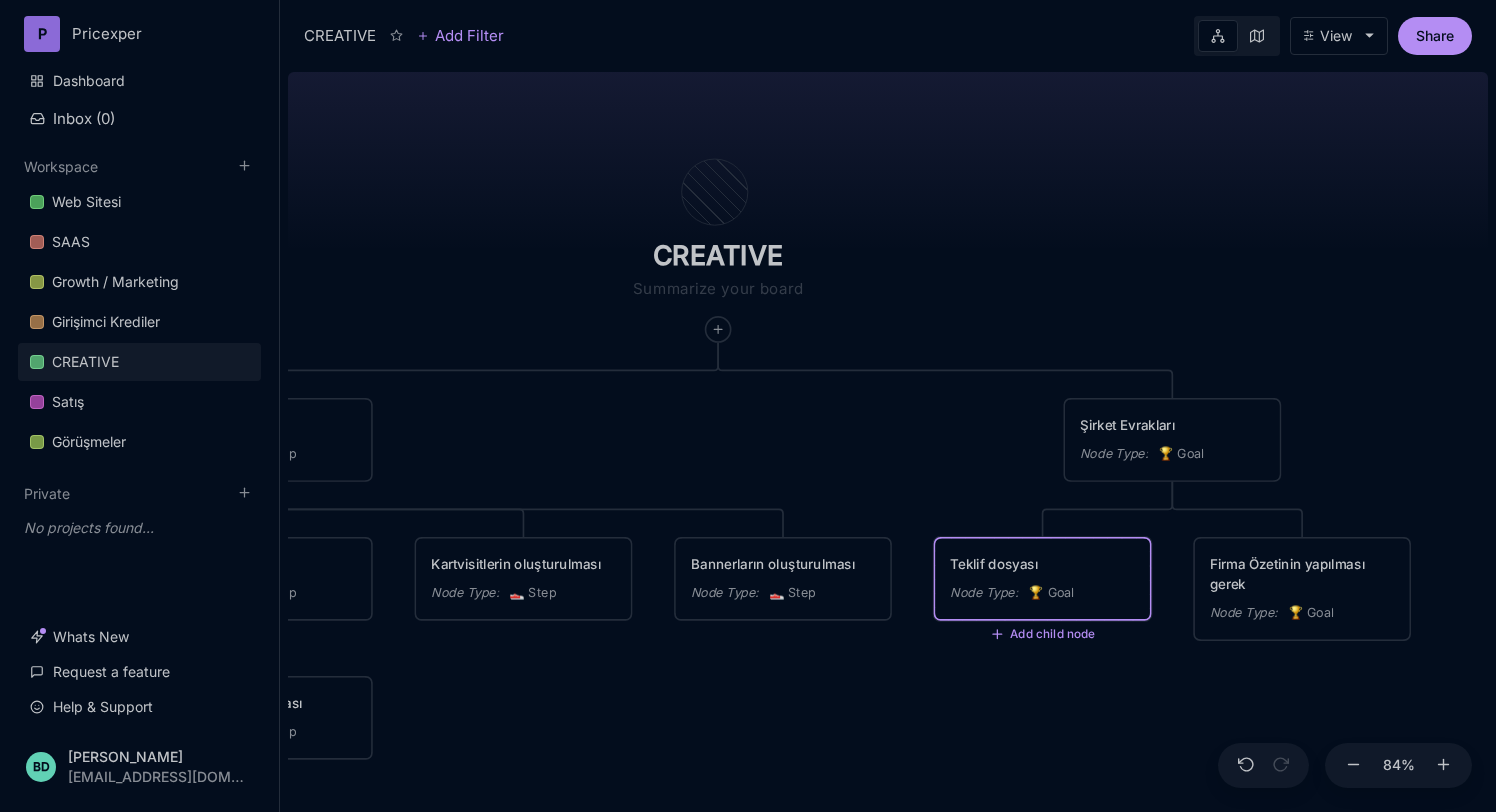 click on "Teklif dosyası Node Type : 🏆   Goal" at bounding box center (1042, 579) 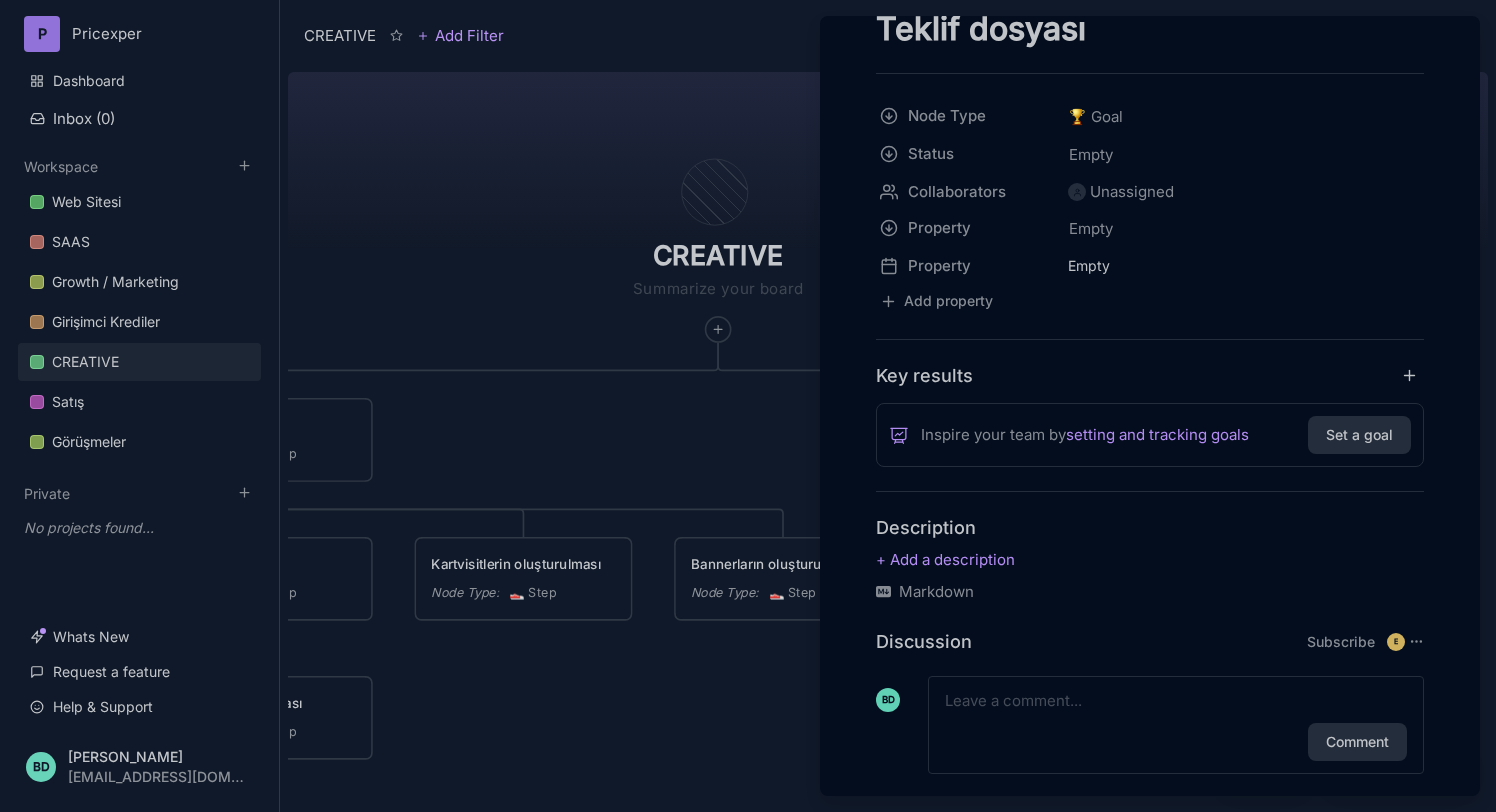scroll, scrollTop: 162, scrollLeft: 0, axis: vertical 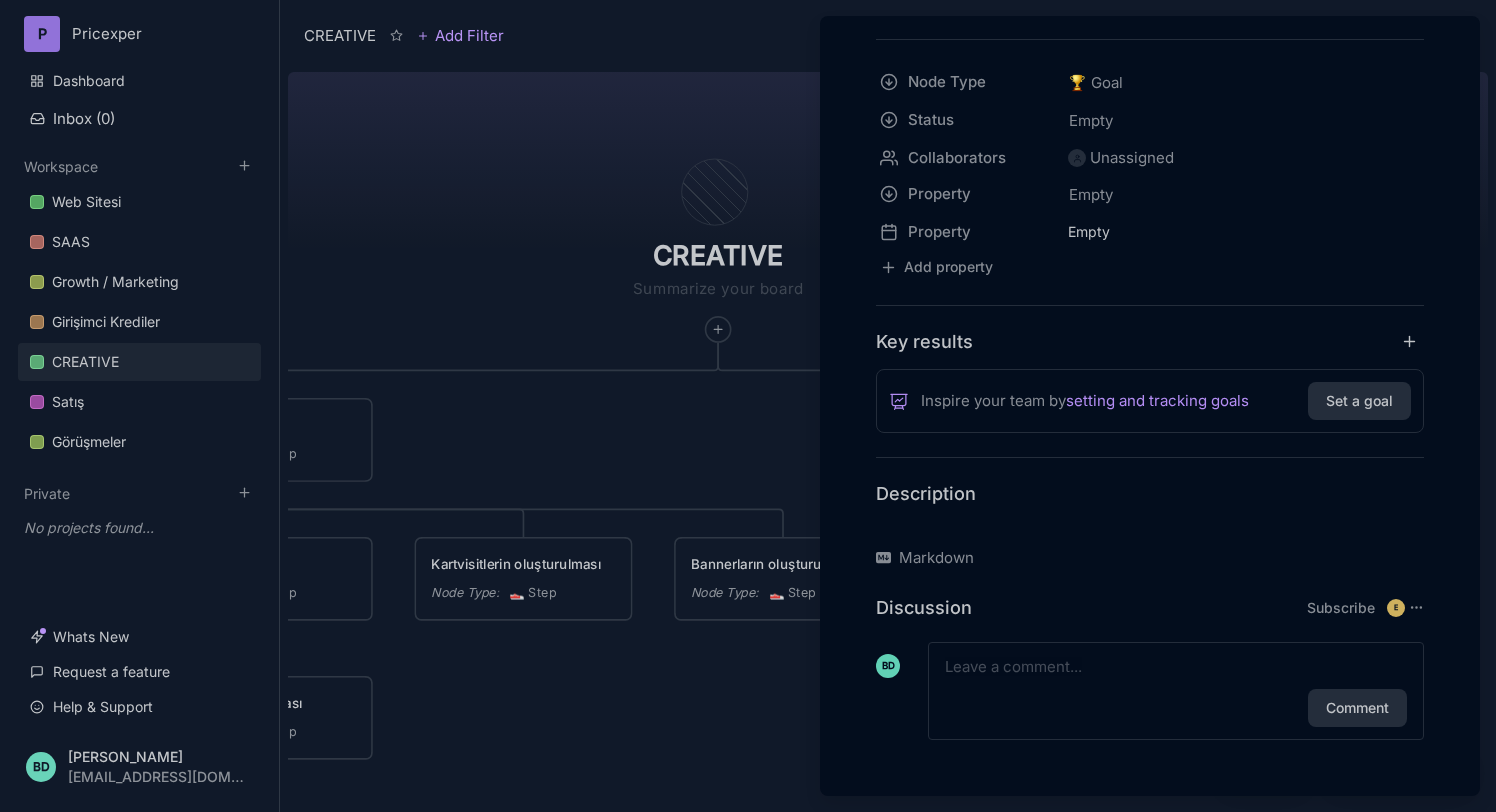 click at bounding box center (1150, 526) 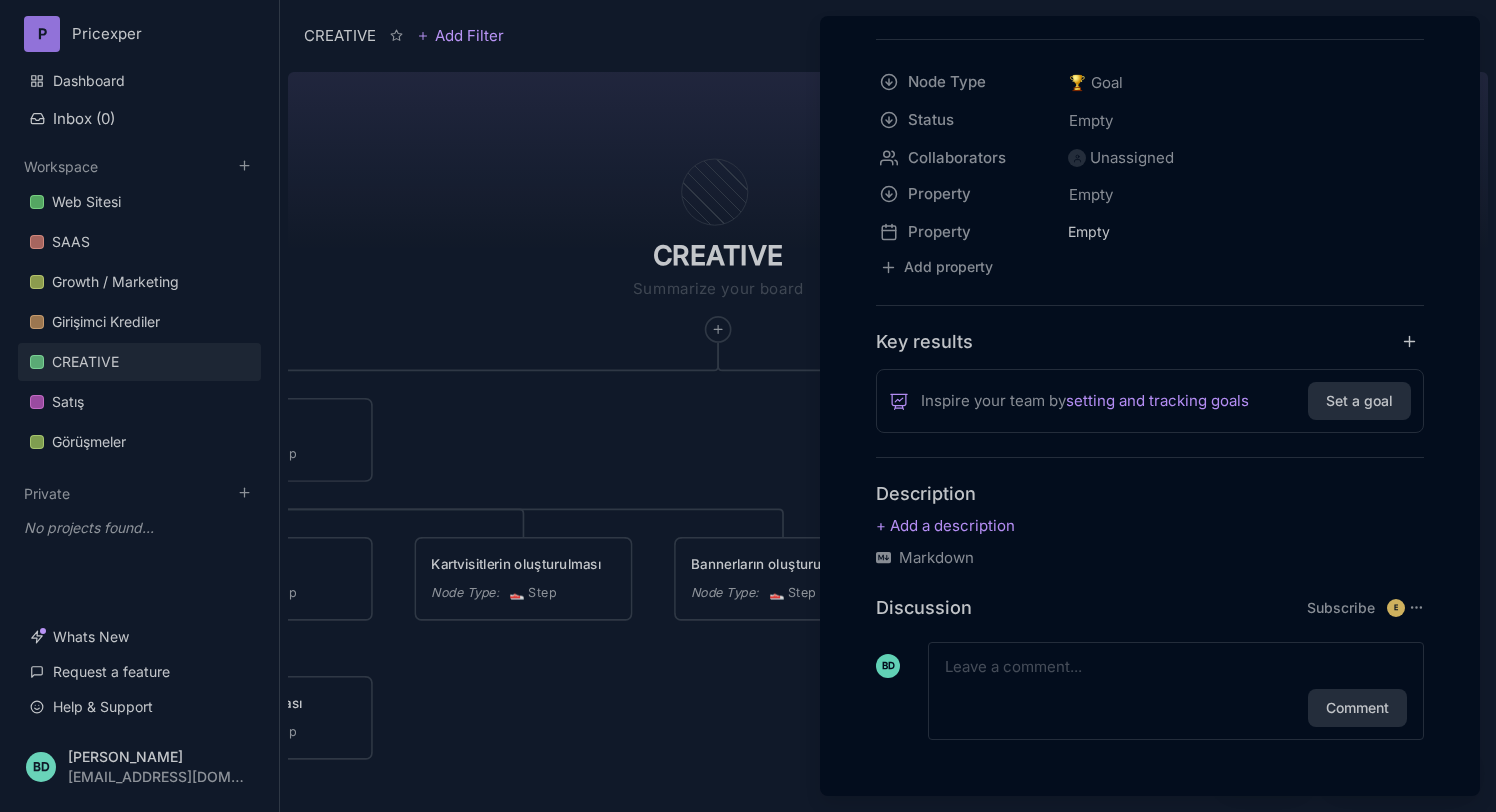 click at bounding box center (748, 406) 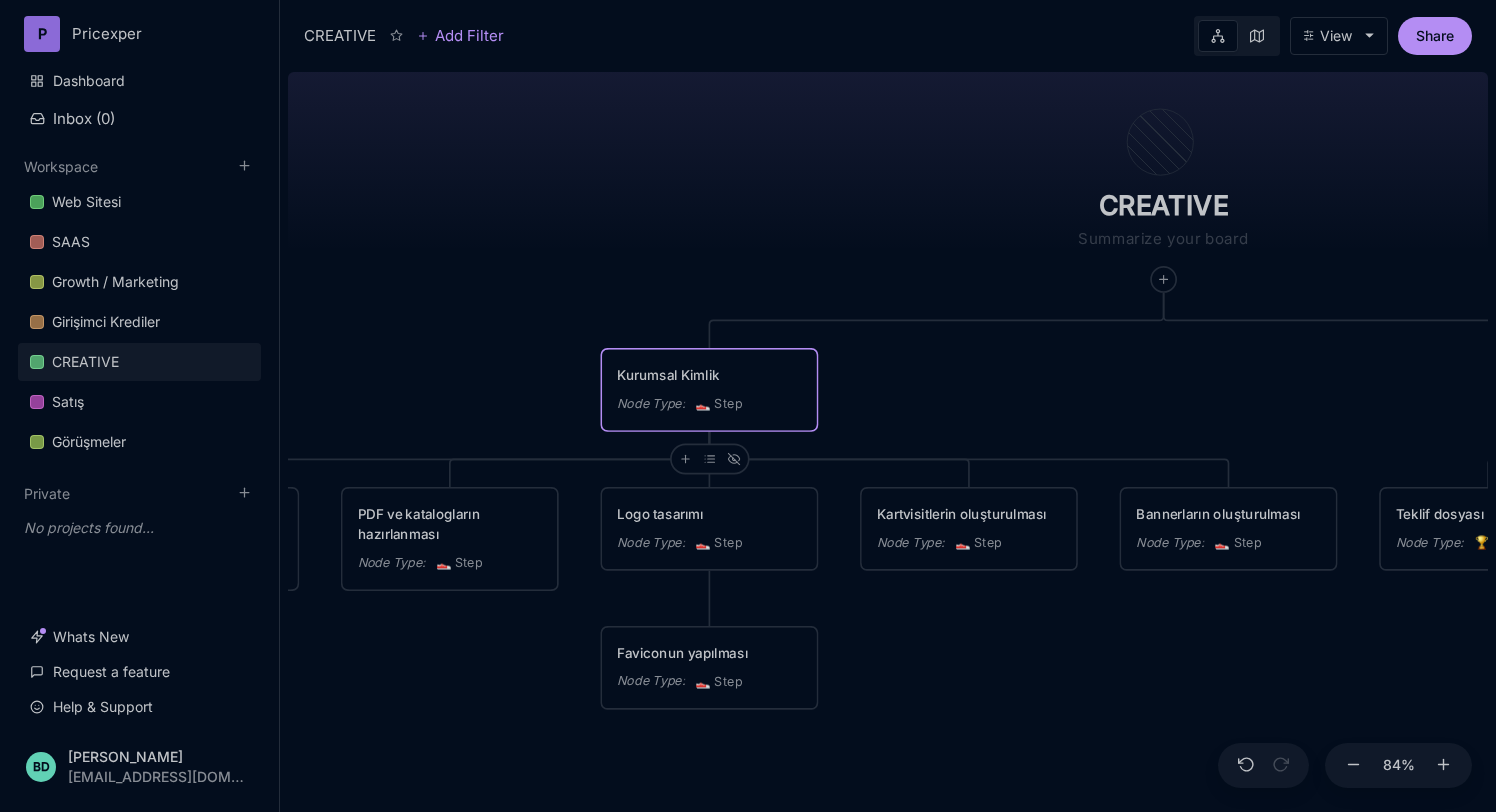 click on "Kurumsal Kimlik Node Type : 👟   Step" at bounding box center [709, 390] 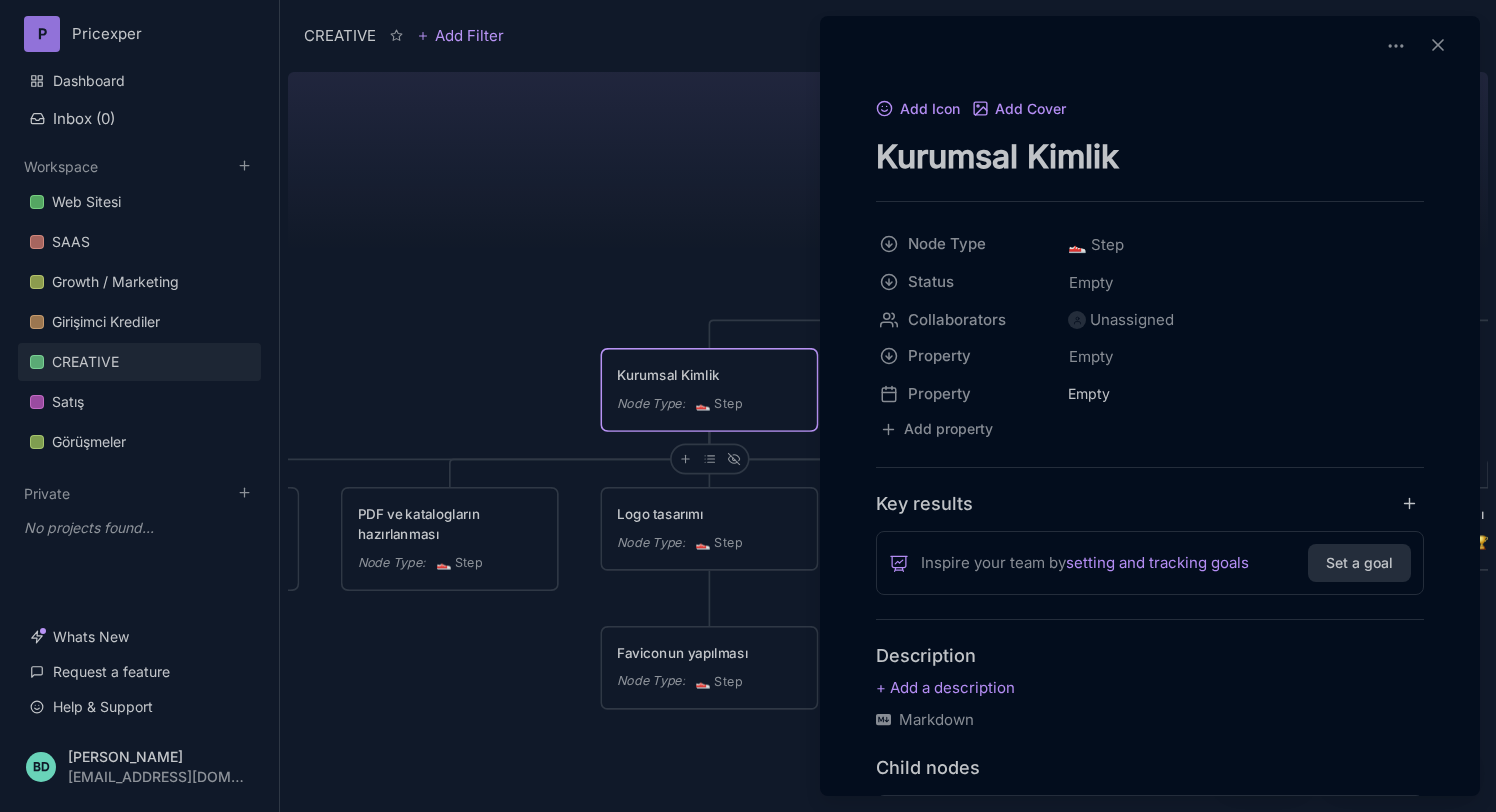click at bounding box center (748, 406) 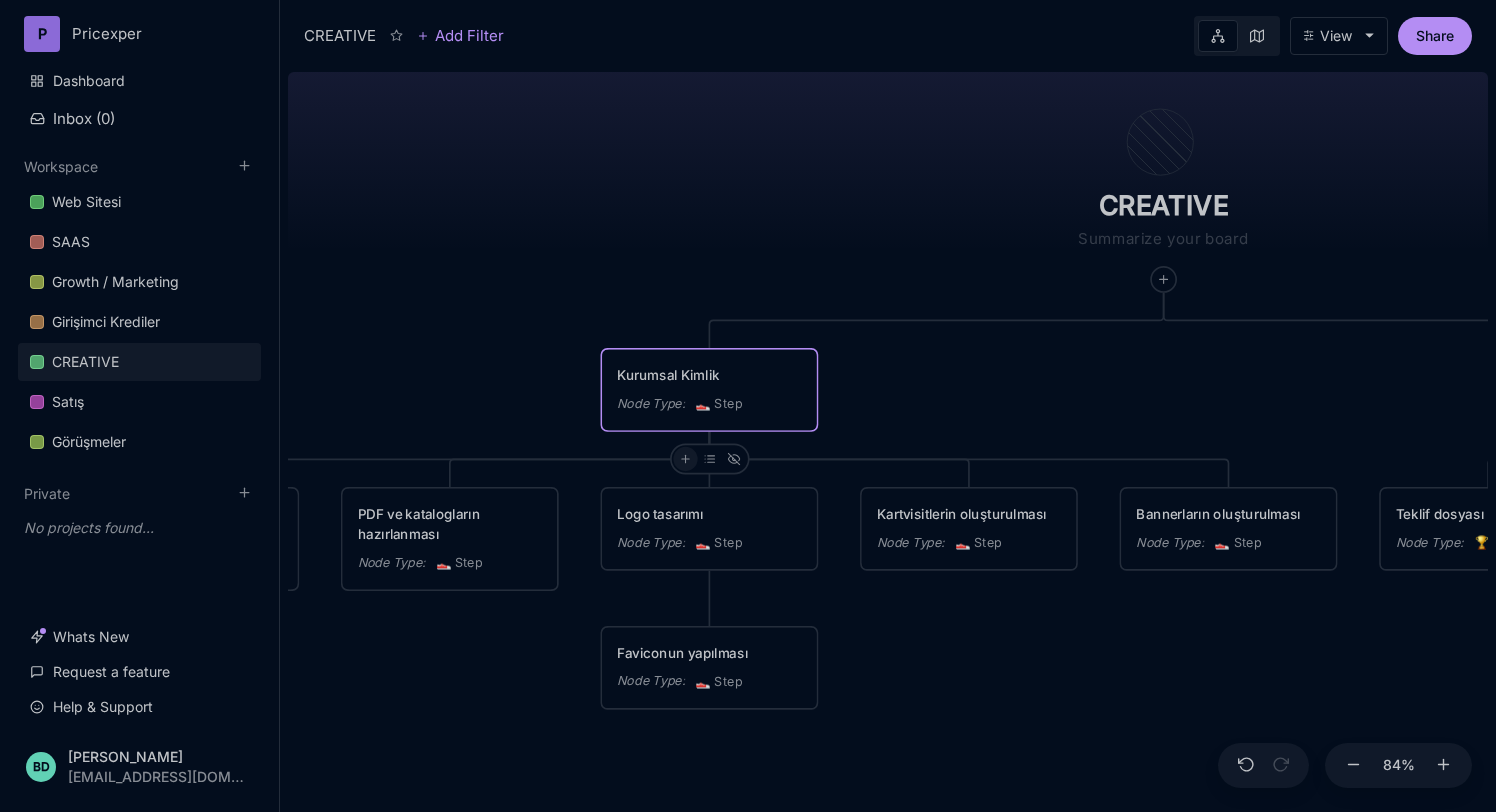 click 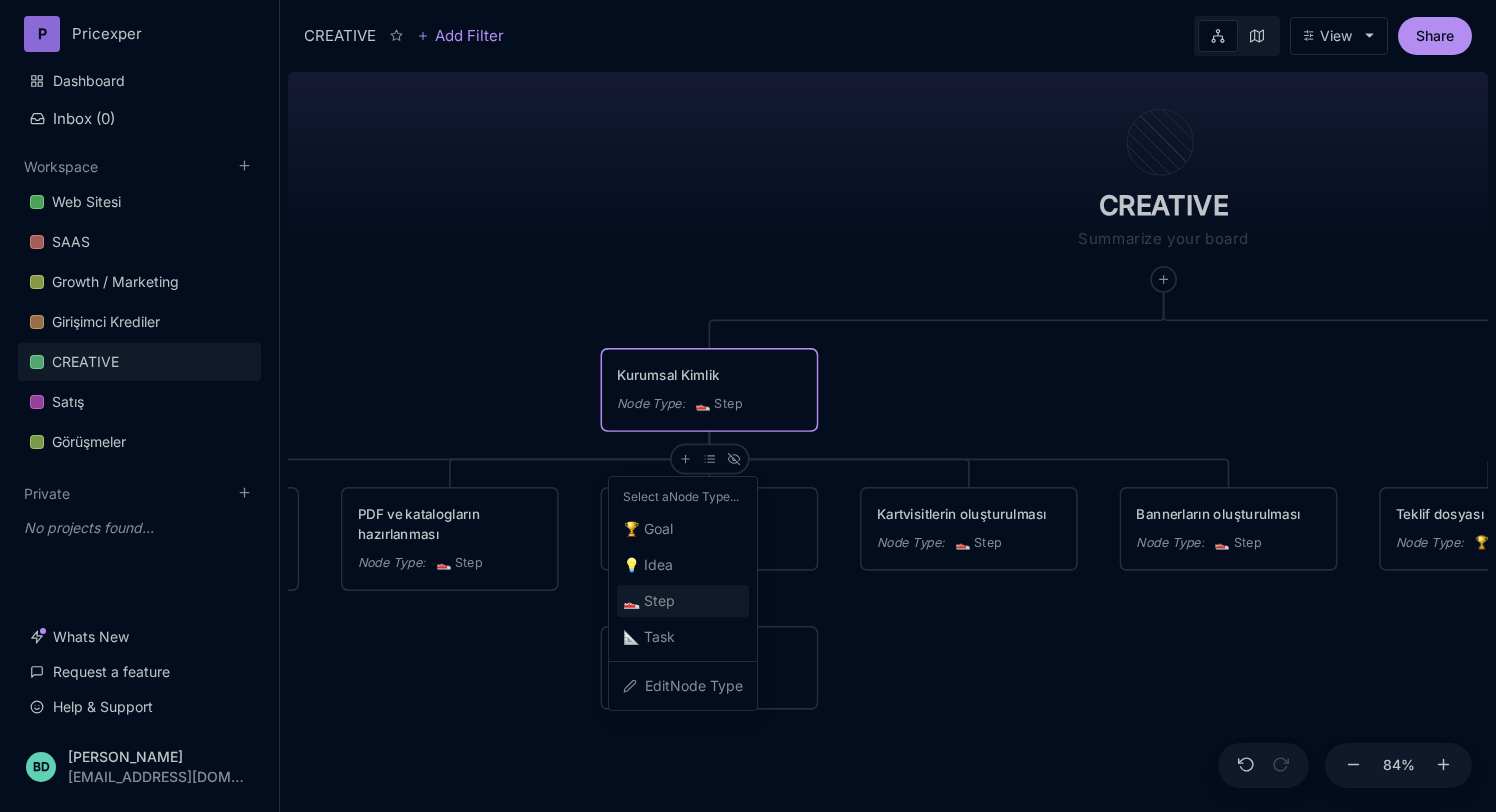 click on "👟   Step" at bounding box center [683, 601] 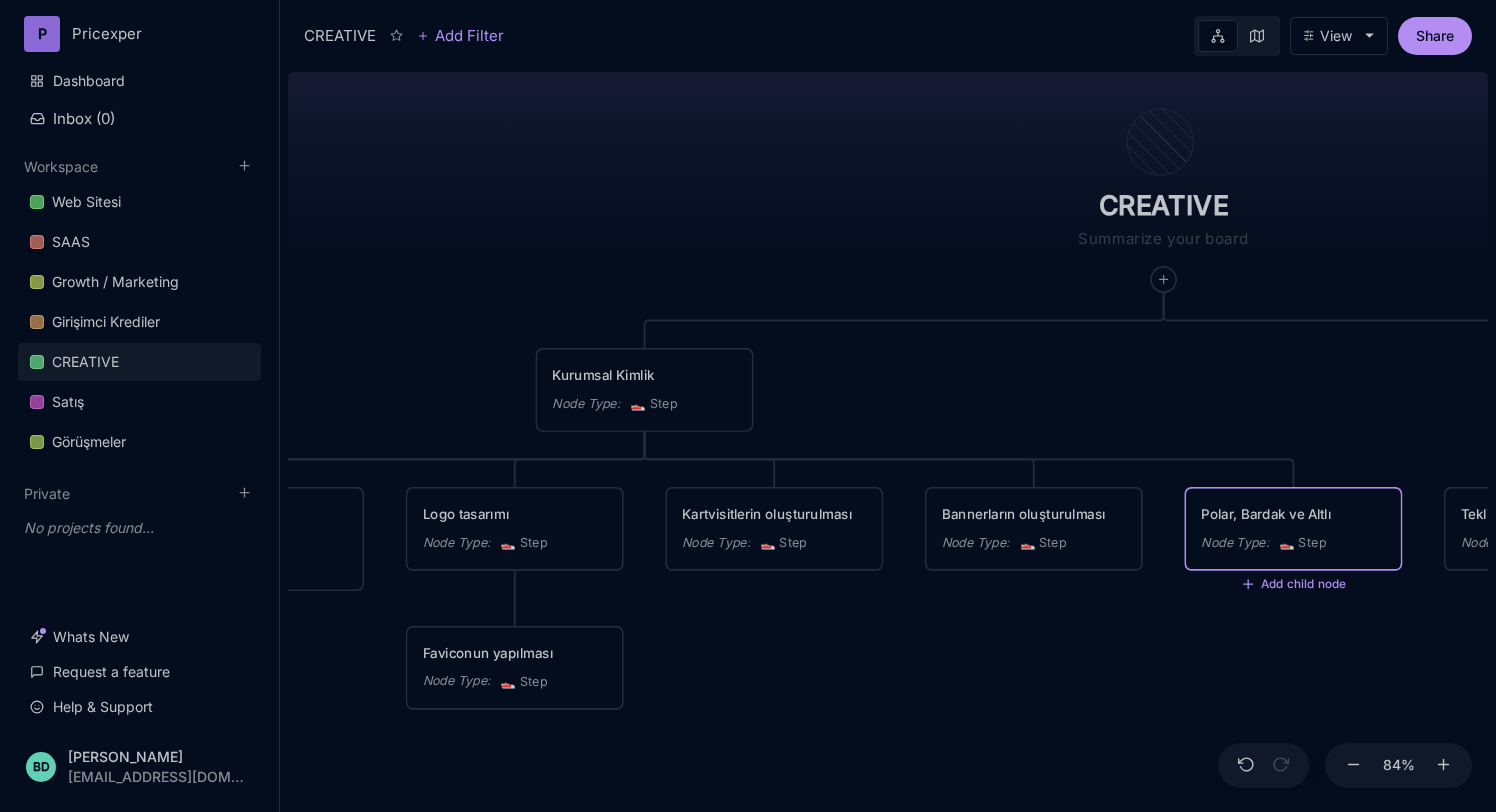 type on "Polar, Bardak ve Altlık" 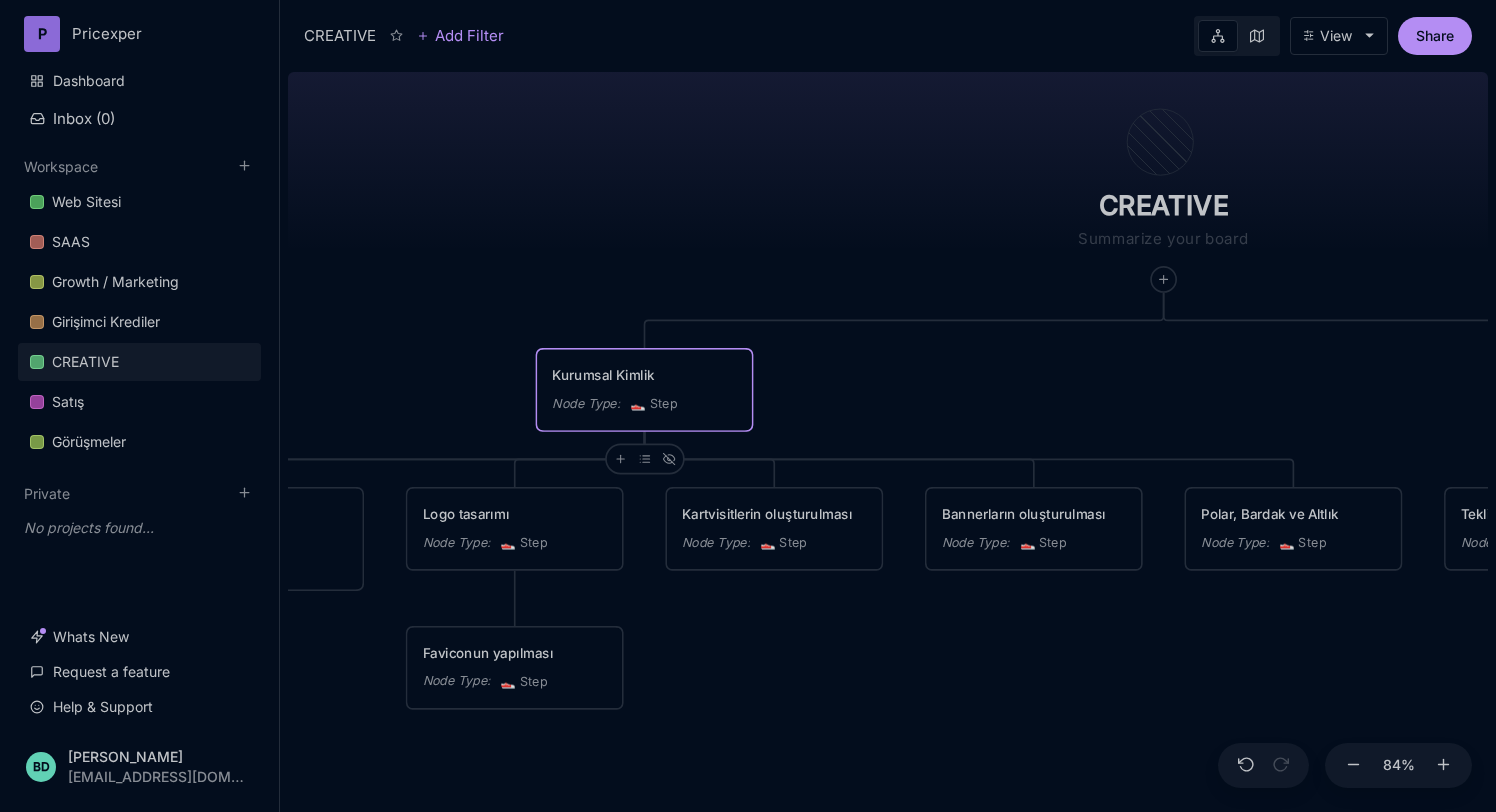 click on "Kurumsal Kimlik" at bounding box center [644, 375] 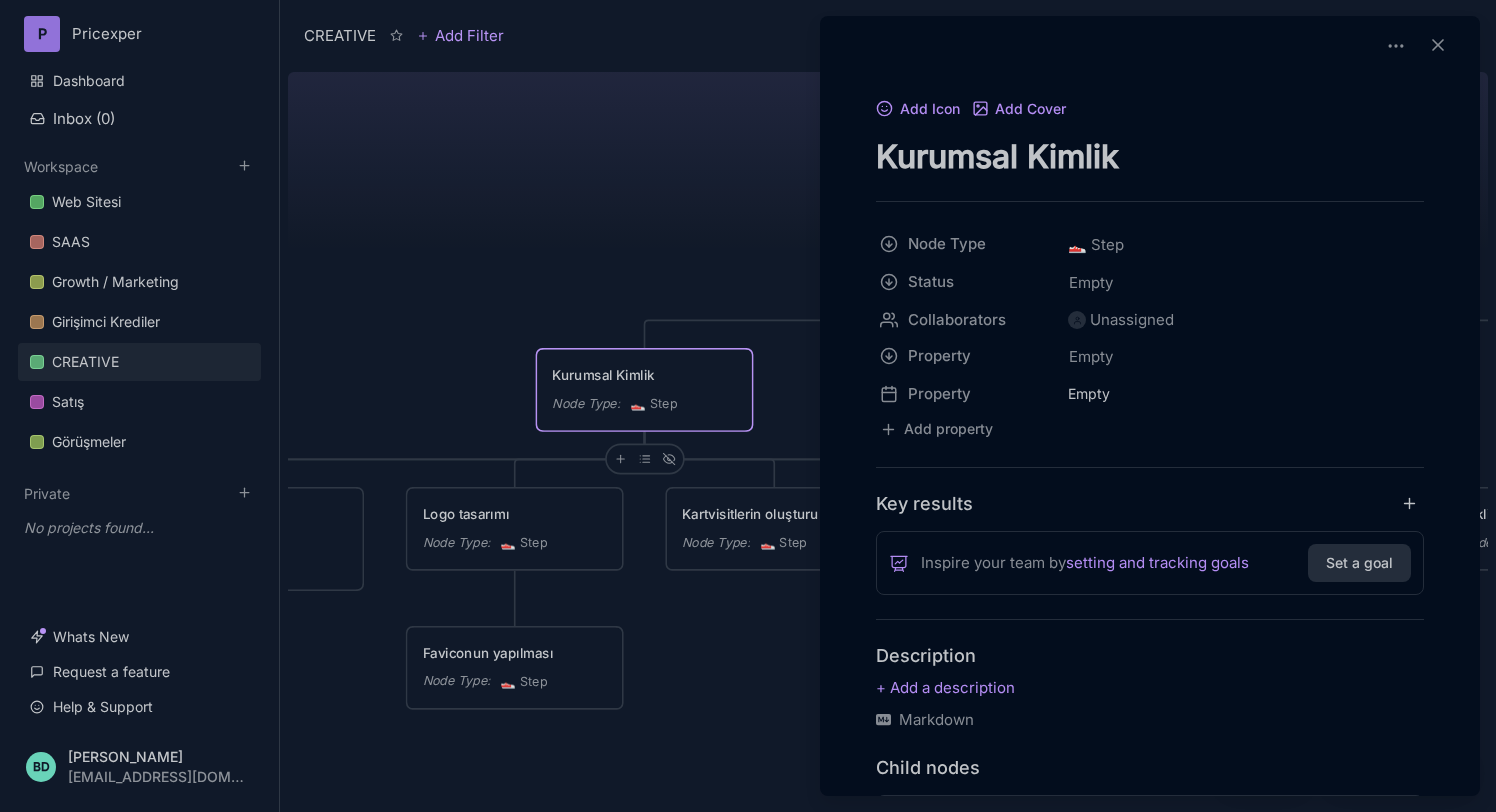 click at bounding box center (748, 406) 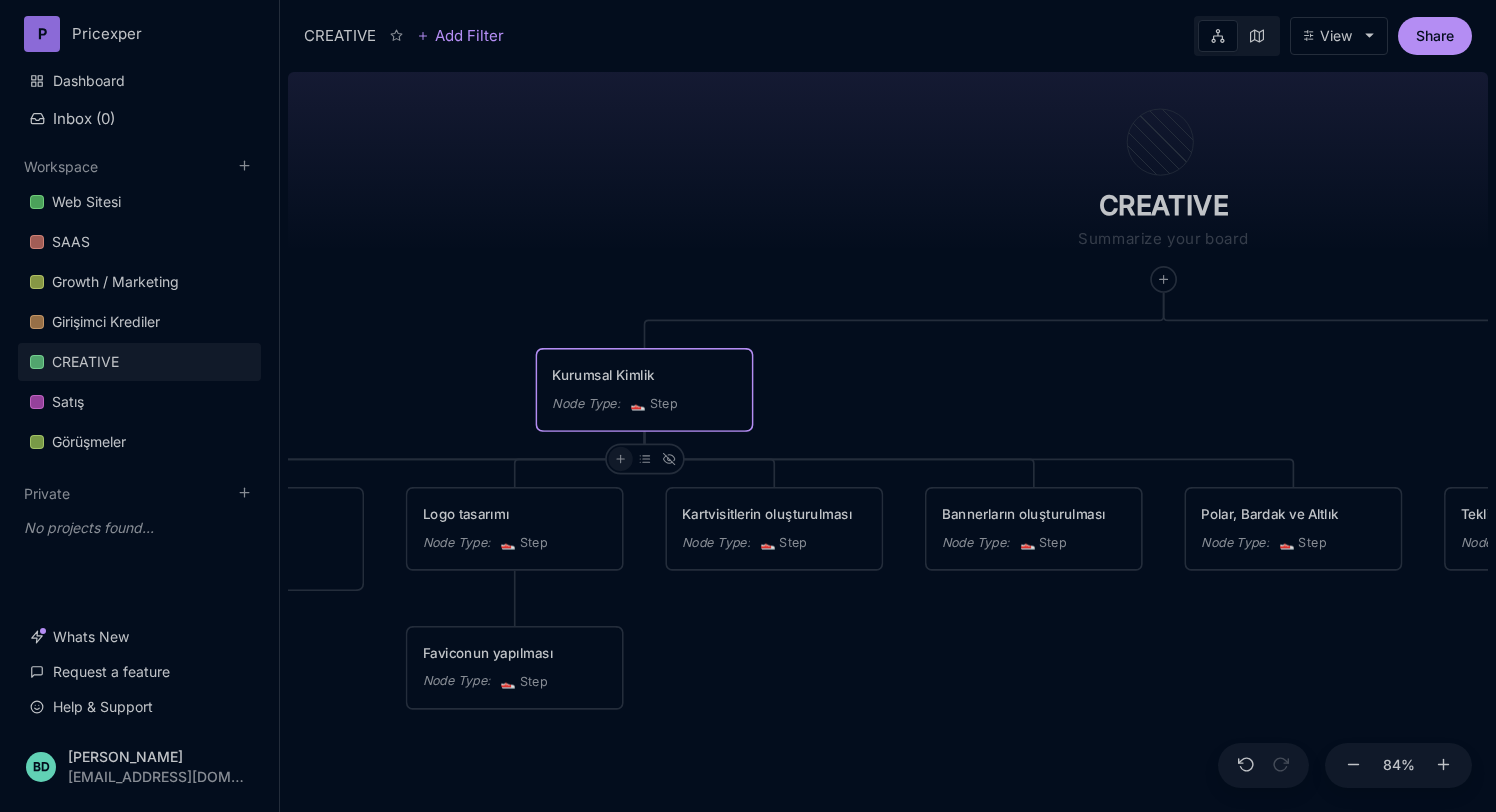 click 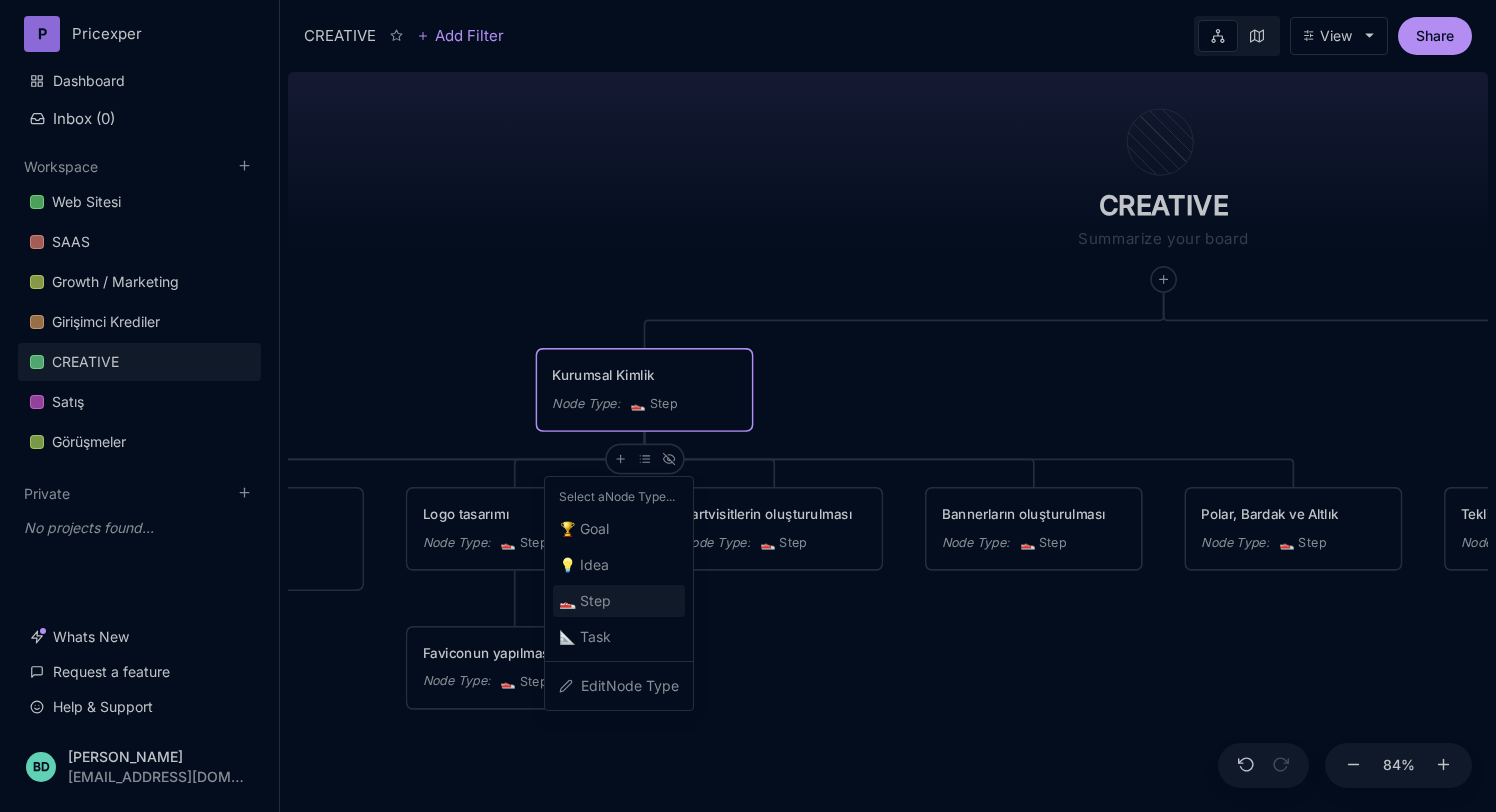 click on "👟   Step" at bounding box center (585, 601) 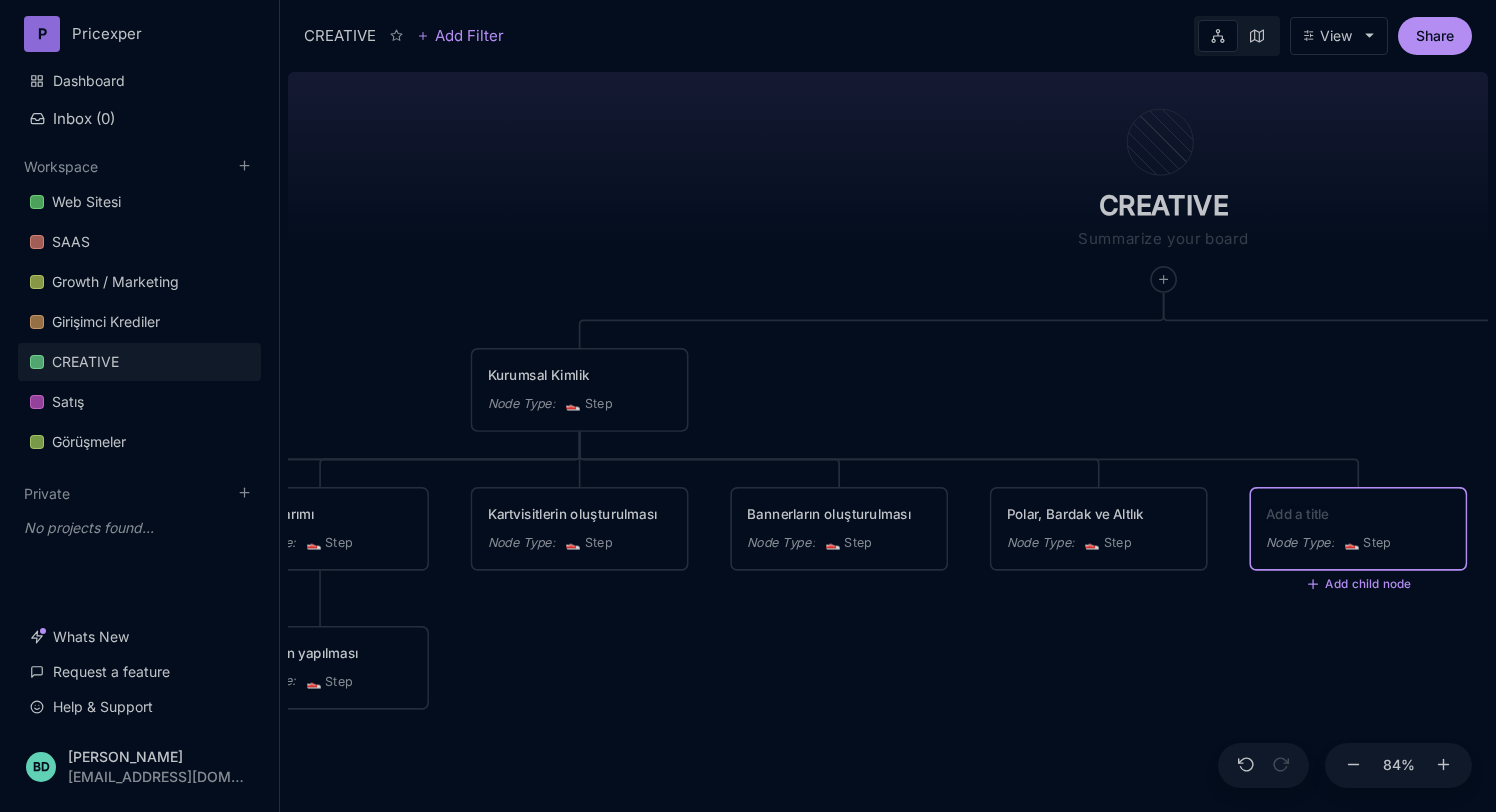 click at bounding box center [1358, 514] 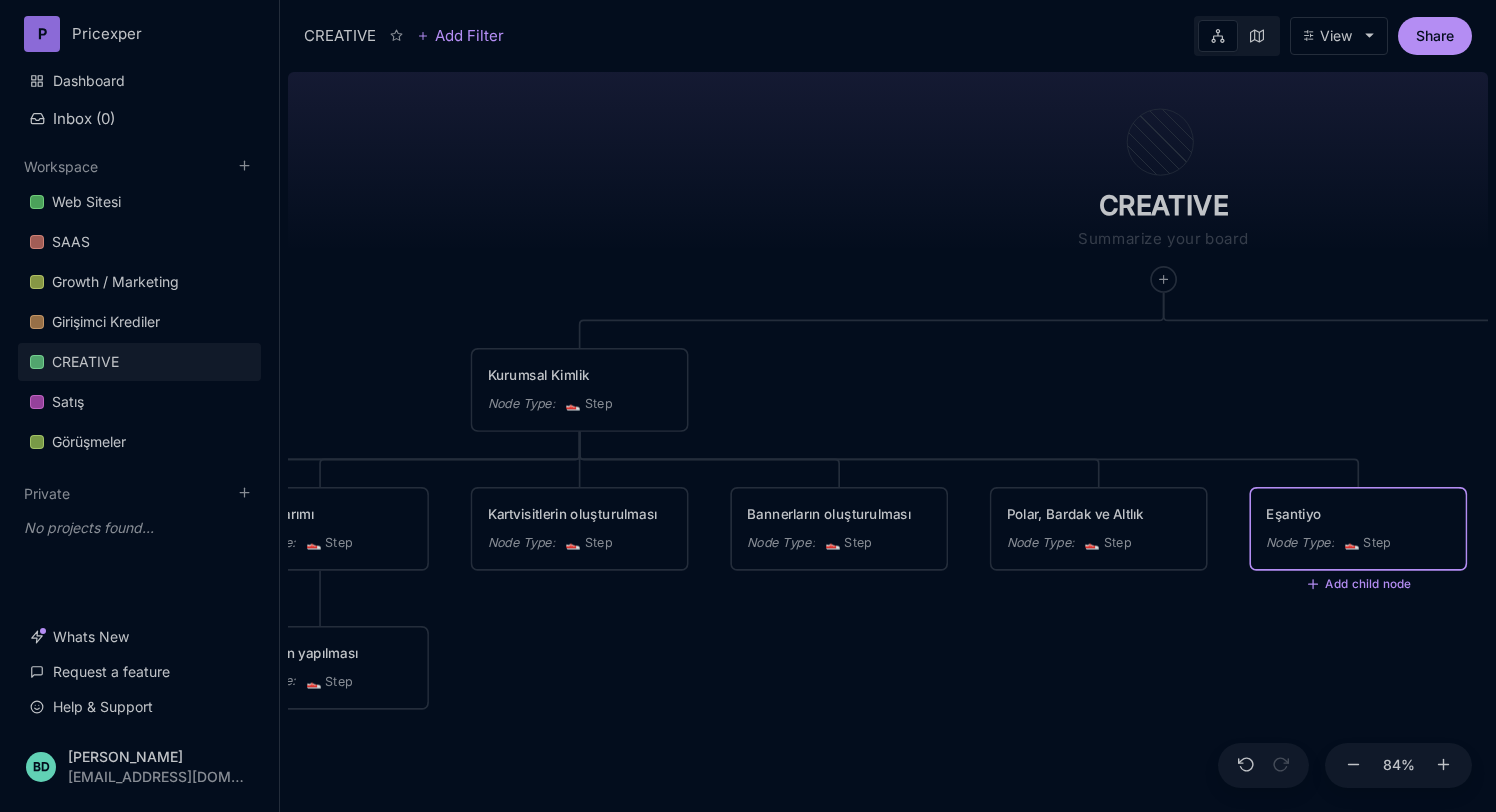 type on "Eşantiyon" 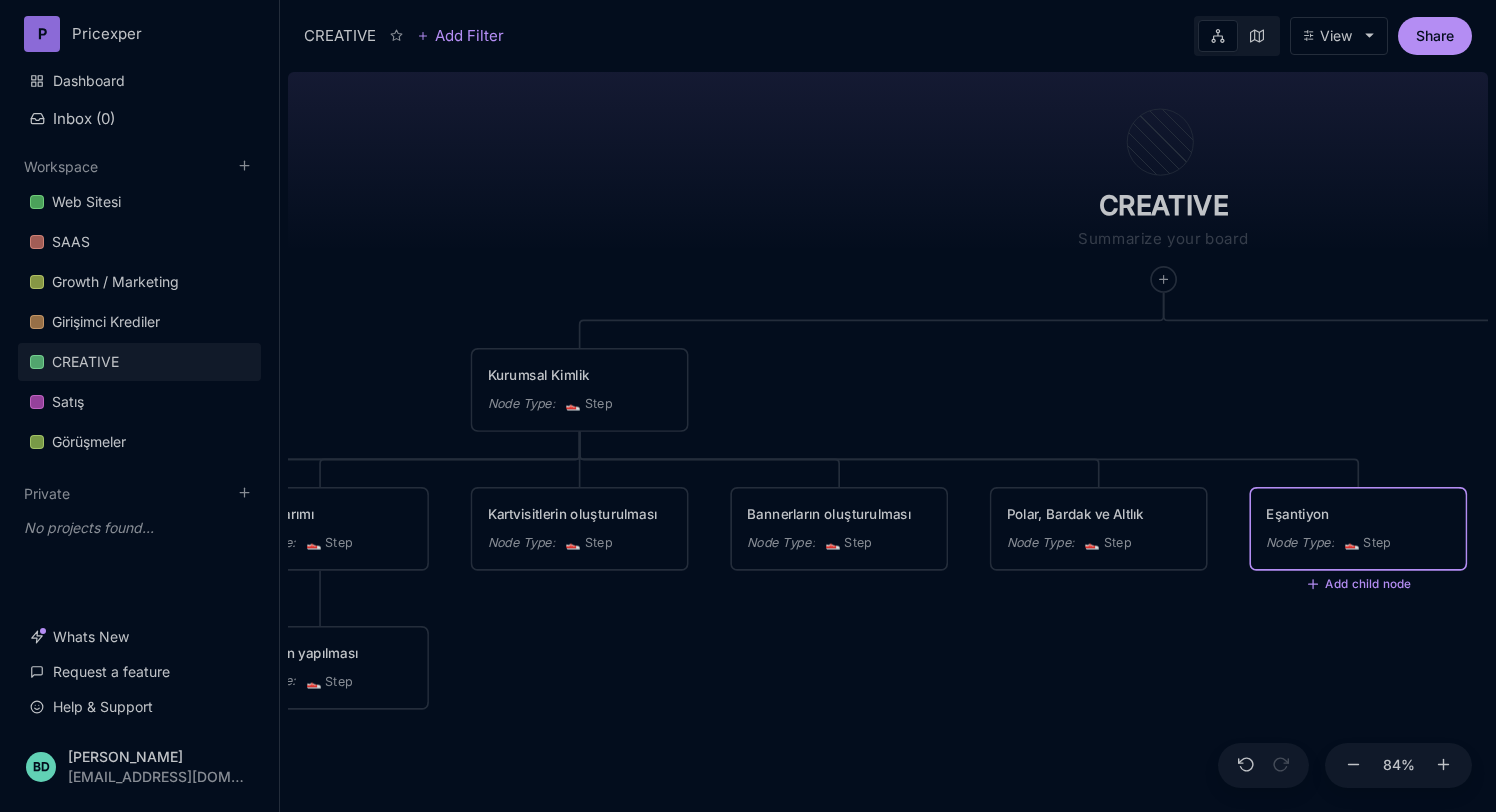click on "Eşantiyon" at bounding box center [1358, 514] 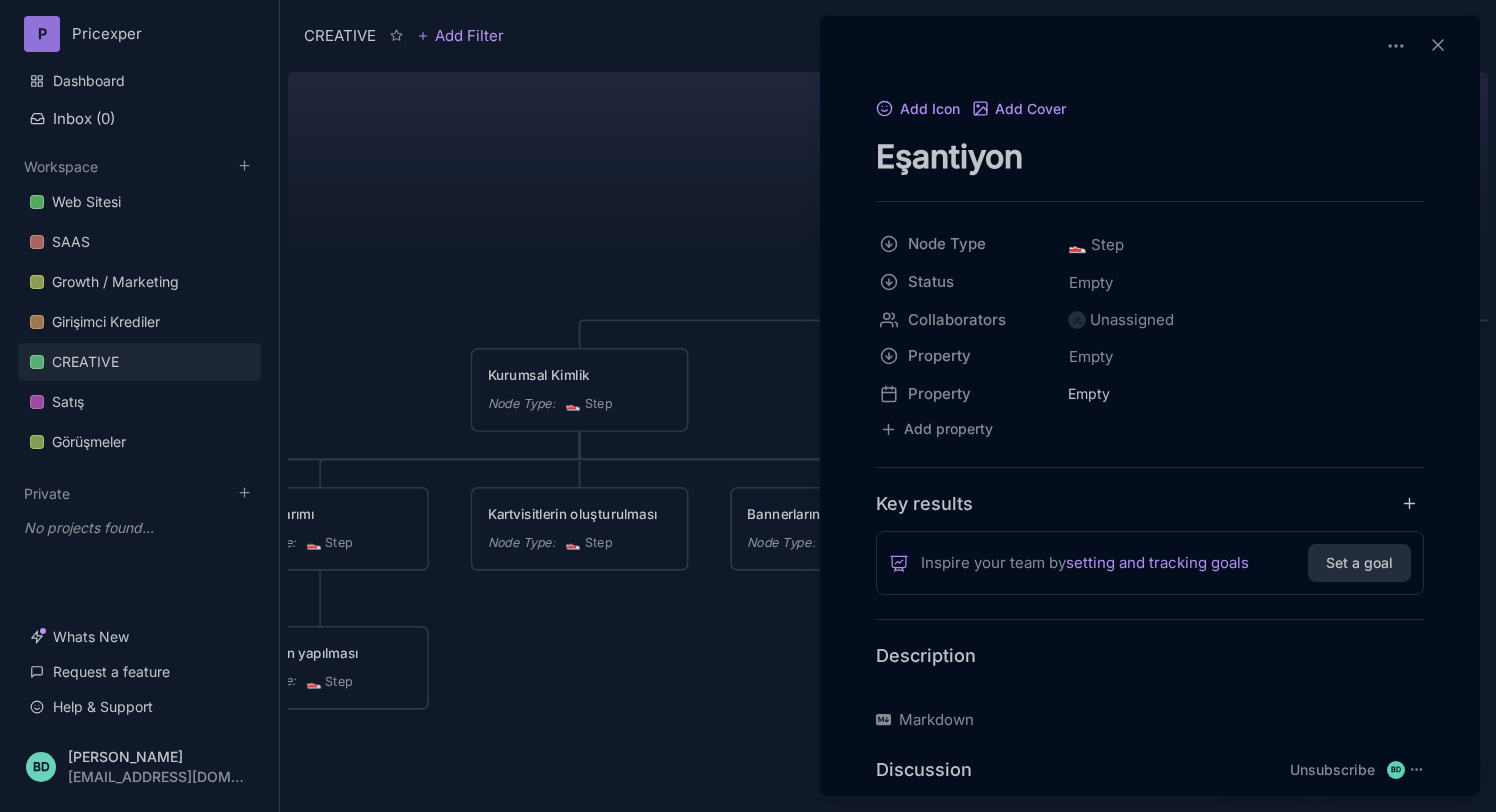 click at bounding box center (1150, 688) 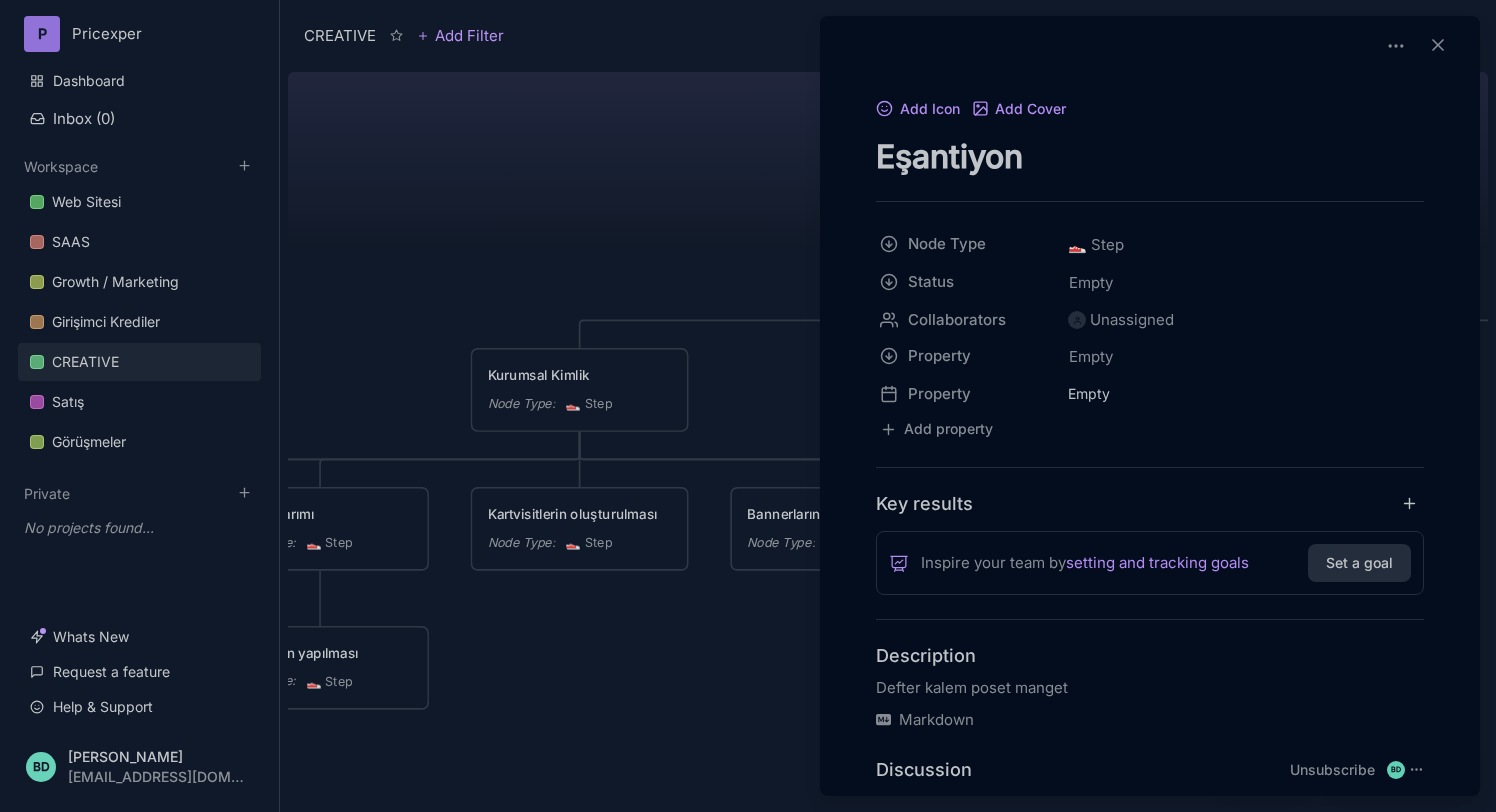 scroll, scrollTop: 162, scrollLeft: 0, axis: vertical 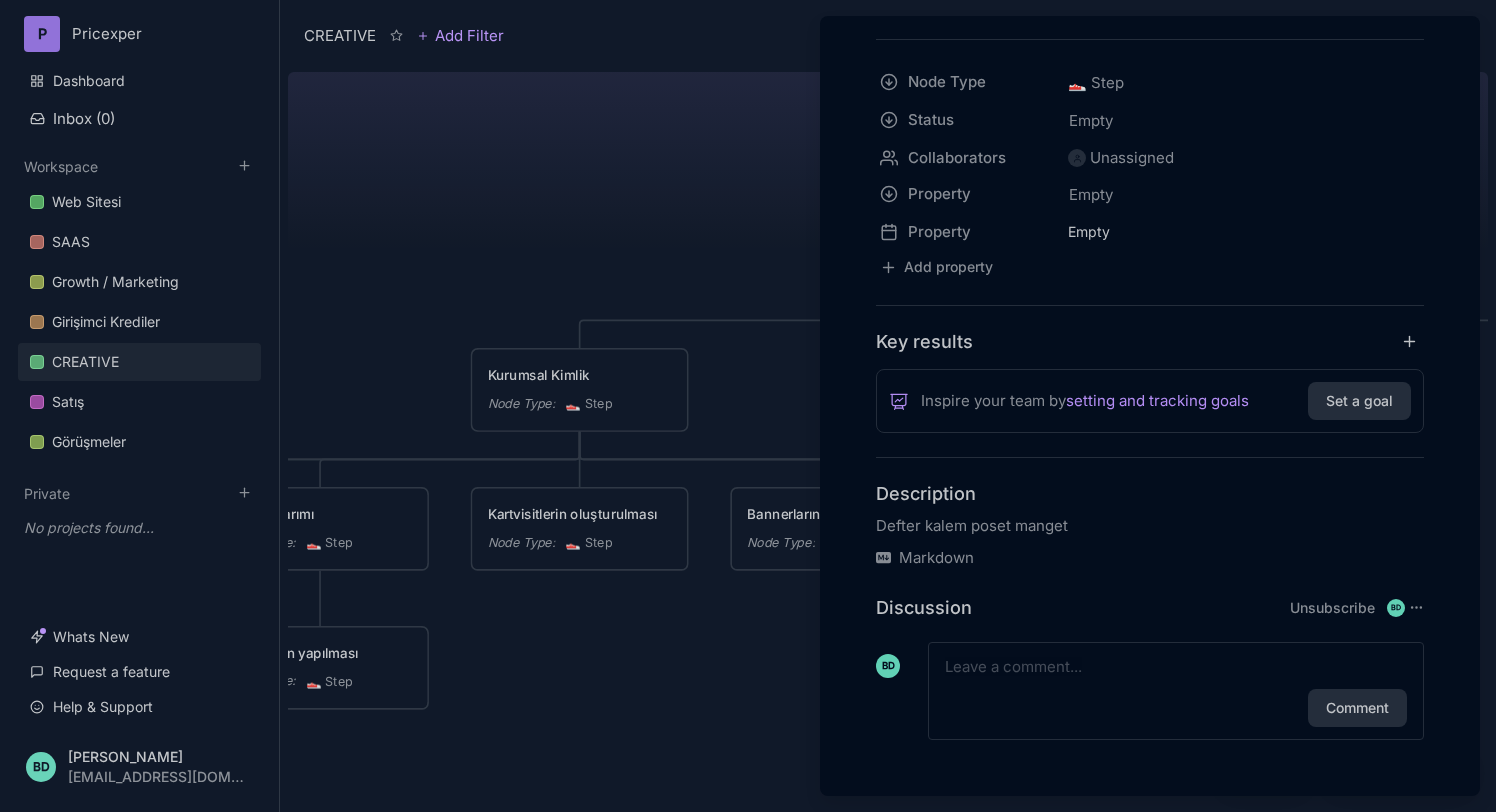 click on "Comment" at bounding box center [1176, 691] 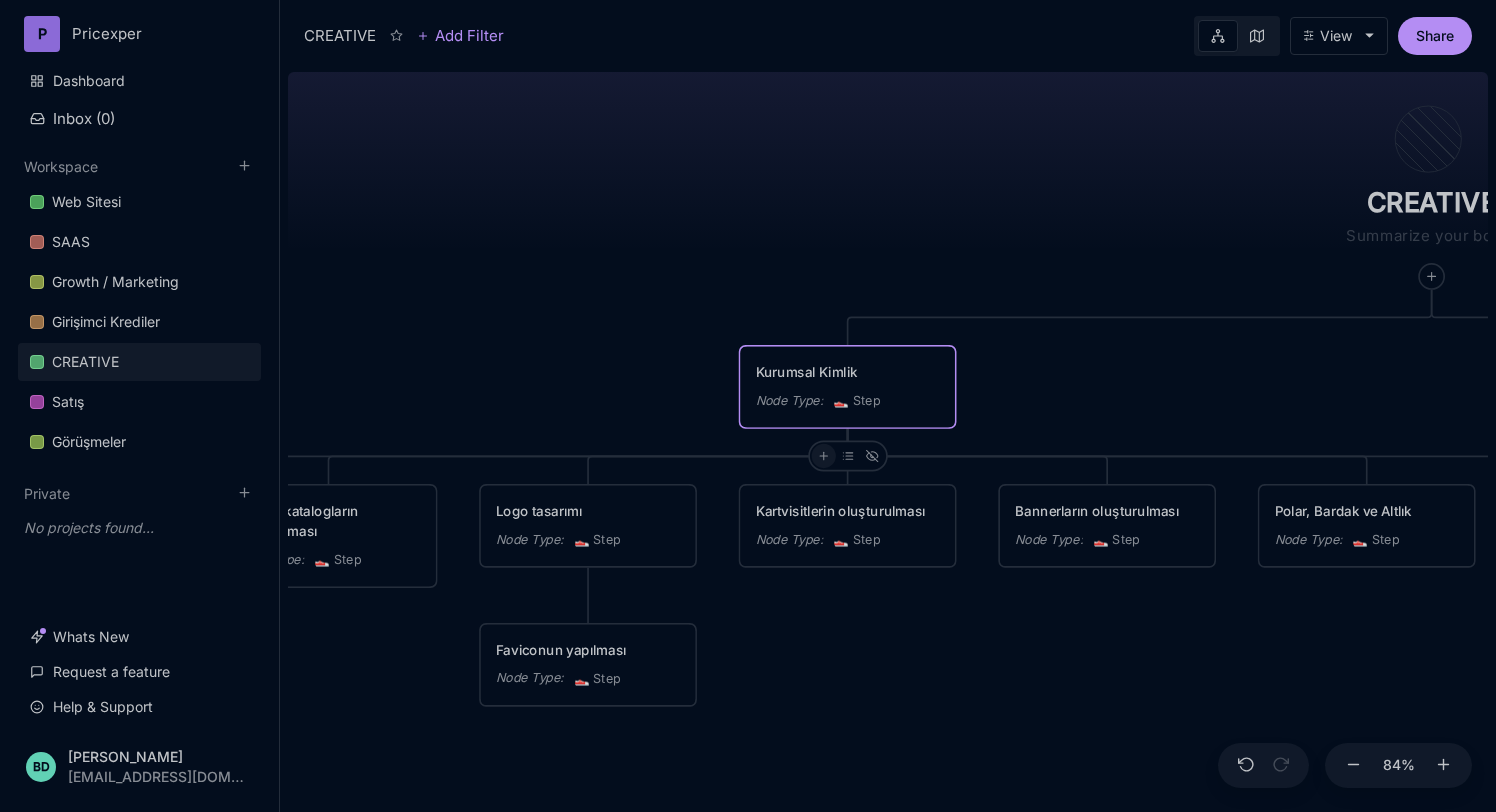 click 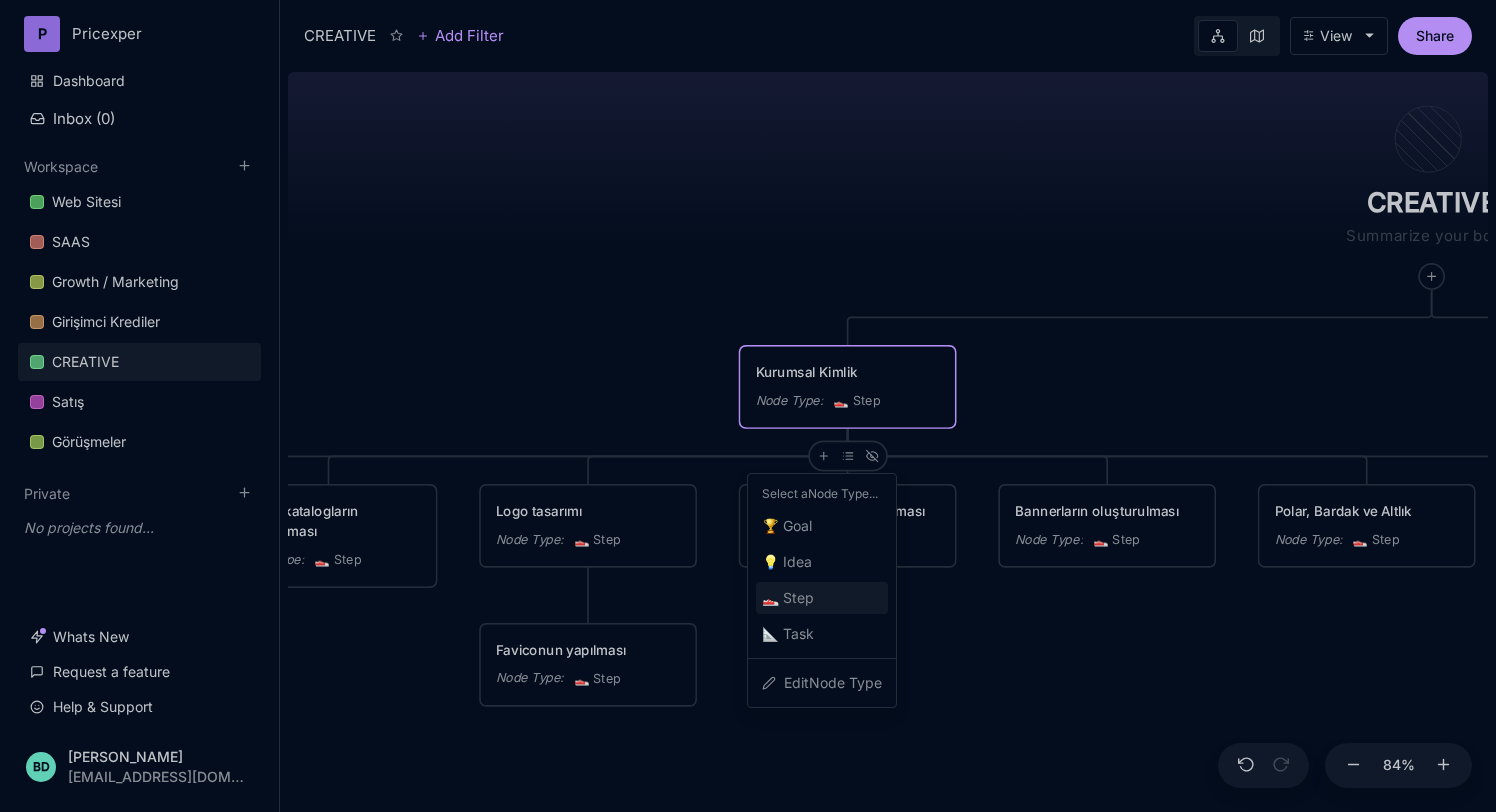 click on "👟   Step" at bounding box center (788, 598) 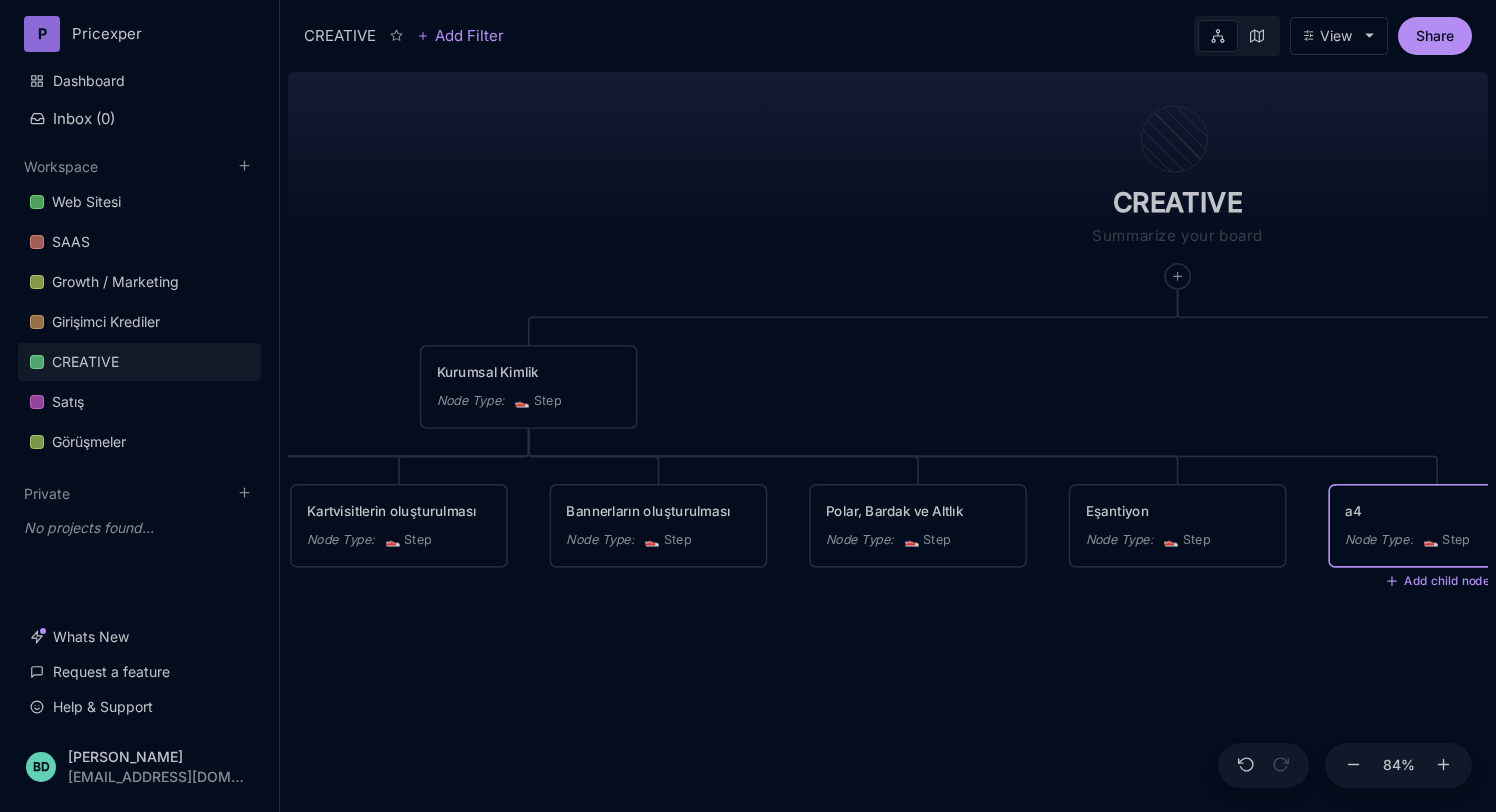 type on "a" 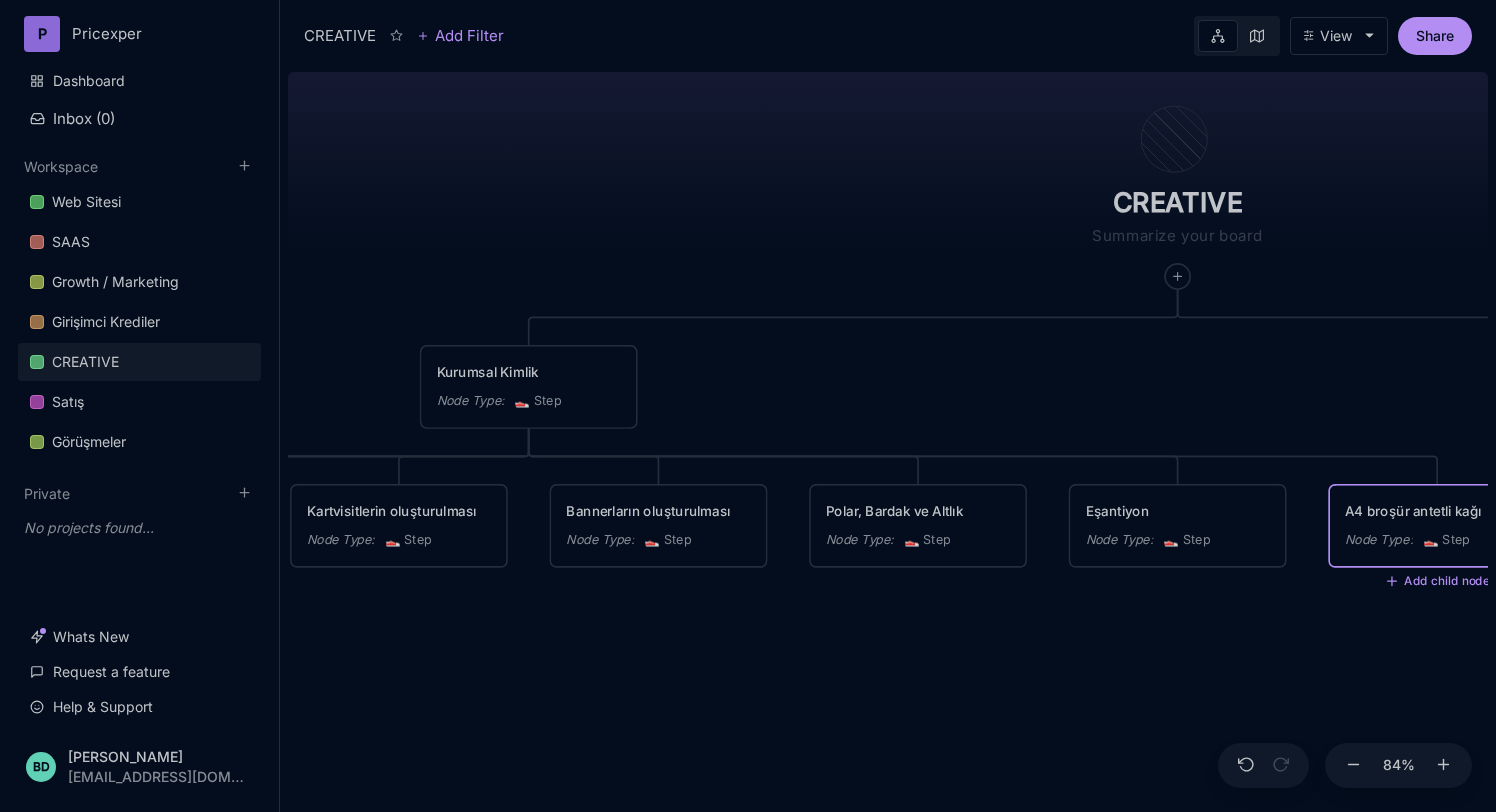 type on "A4 broşür antetli kağıt" 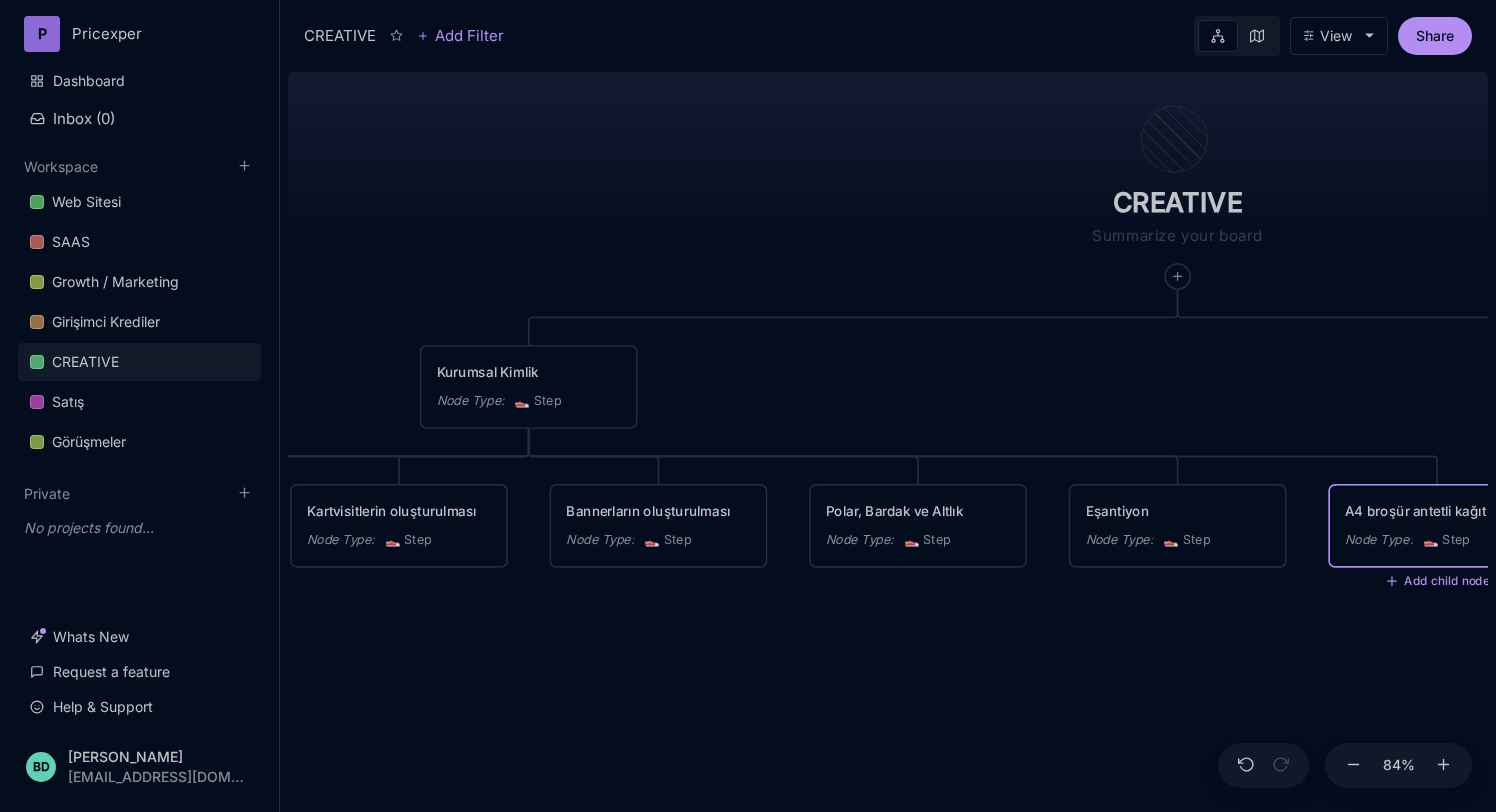 click on "CREATIVE Kurumsal Kimlik Node Type : 👟   Step Şirket Evrakları Node Type : 🏆   Goal Kısa Video çalışmasının yapılması Node Type : 👟   Step PDF ve katalogların hazırlanması Node Type : 👟   Step Logo tasarımı Node Type : 👟   Step Kartvisitlerin oluşturulması Node Type : 👟   Step Bannerların oluşturulması Node Type : 👟   Step Polar, Bardak ve Altlık Node Type : 👟   Step Eşantiyon Node Type : 👟   Step A4 broşür antetli kağıt Node Type : 👟   Step Add child node Teklif dosyası Node Type : 🏆   Goal Firma Özetinin yapılması gerek Node Type : 🏆   Goal Faviconun yapılması Node Type : 👟   Step" at bounding box center [888, 438] 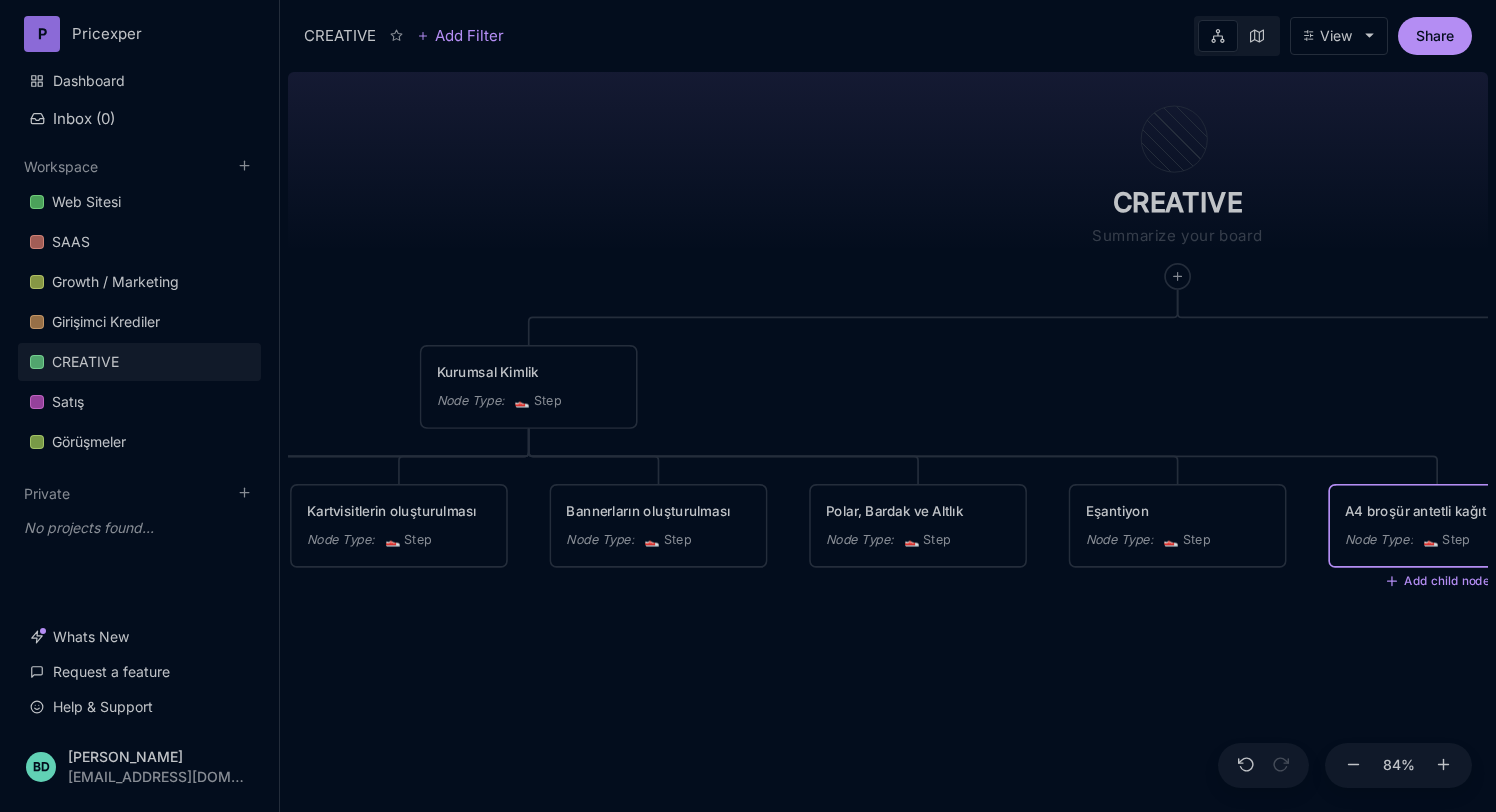 click on "A4 broşür antetli kağıt" at bounding box center (1437, 511) 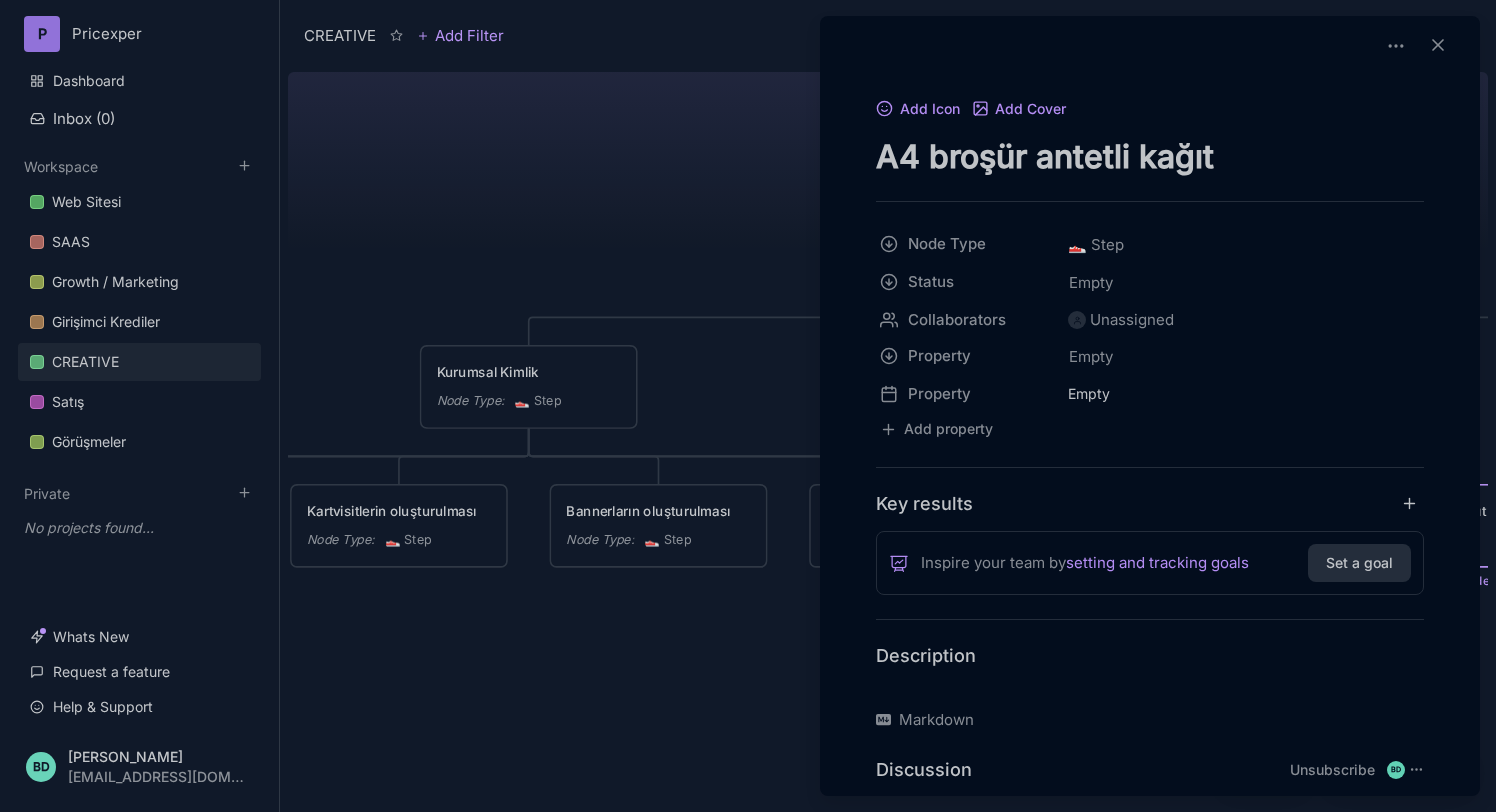 click at bounding box center [1150, 688] 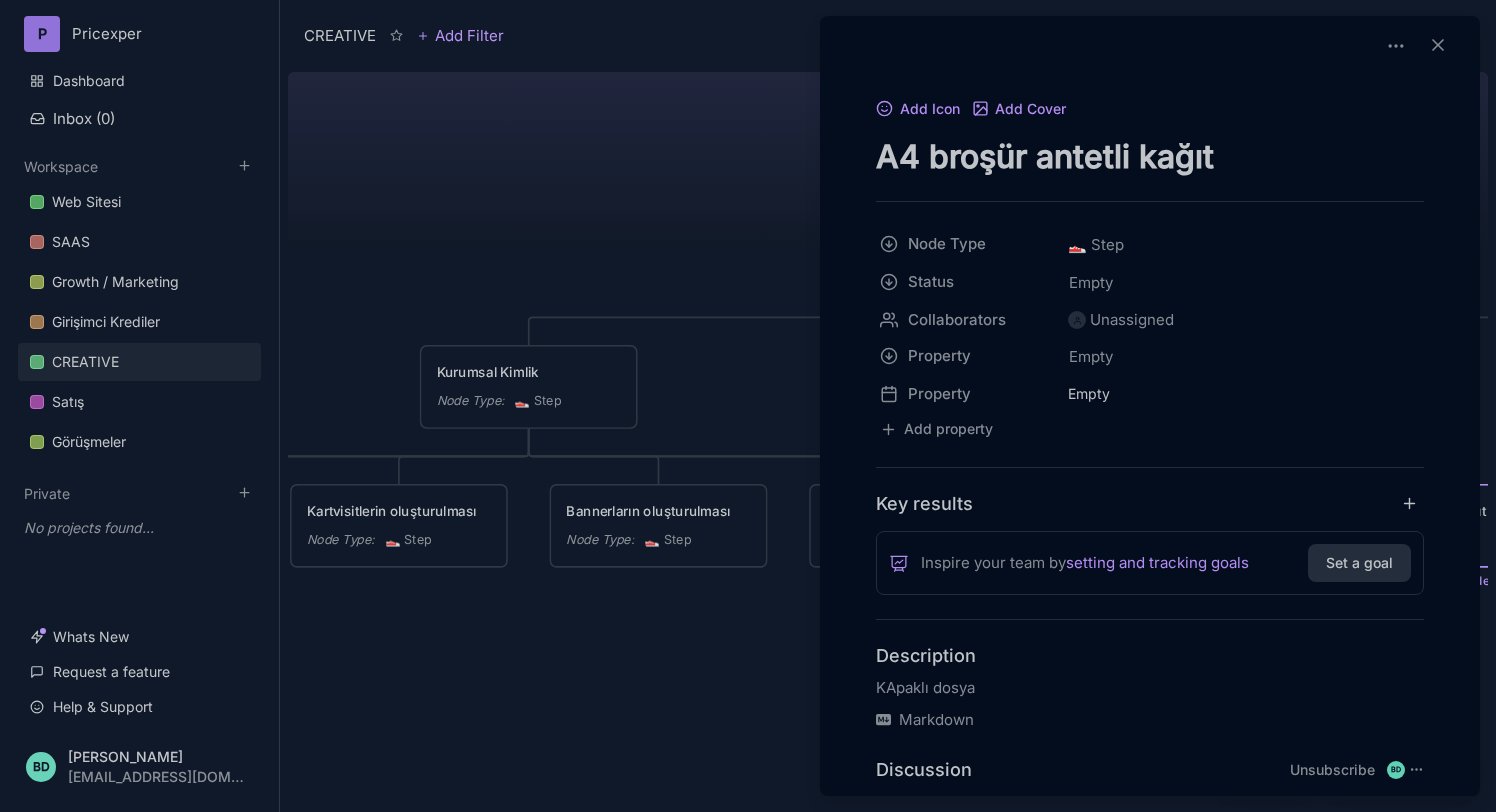 click on "KApaklı dosya" at bounding box center (1150, 688) 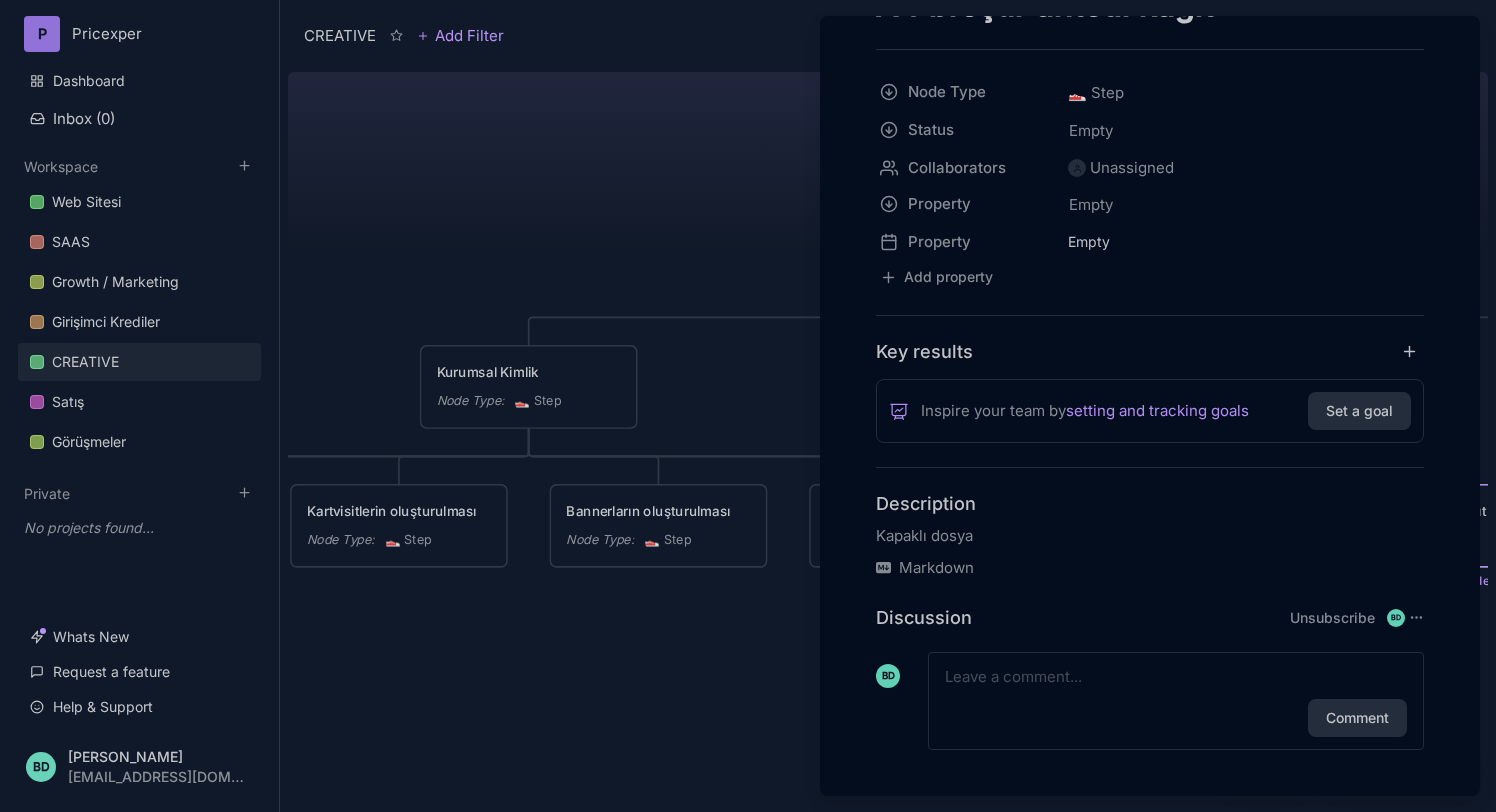 scroll, scrollTop: 162, scrollLeft: 0, axis: vertical 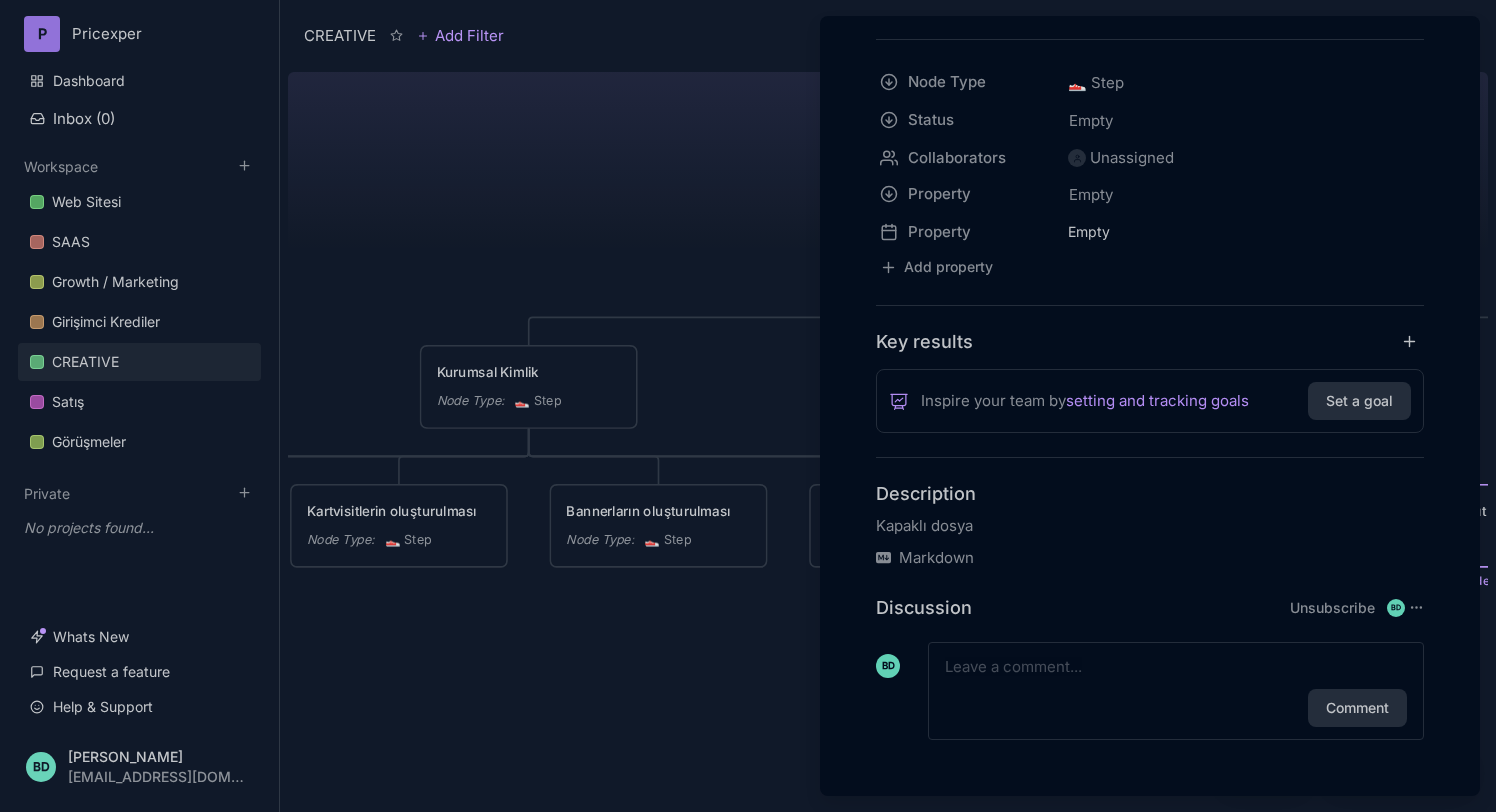 click on "Comment" at bounding box center [1176, 691] 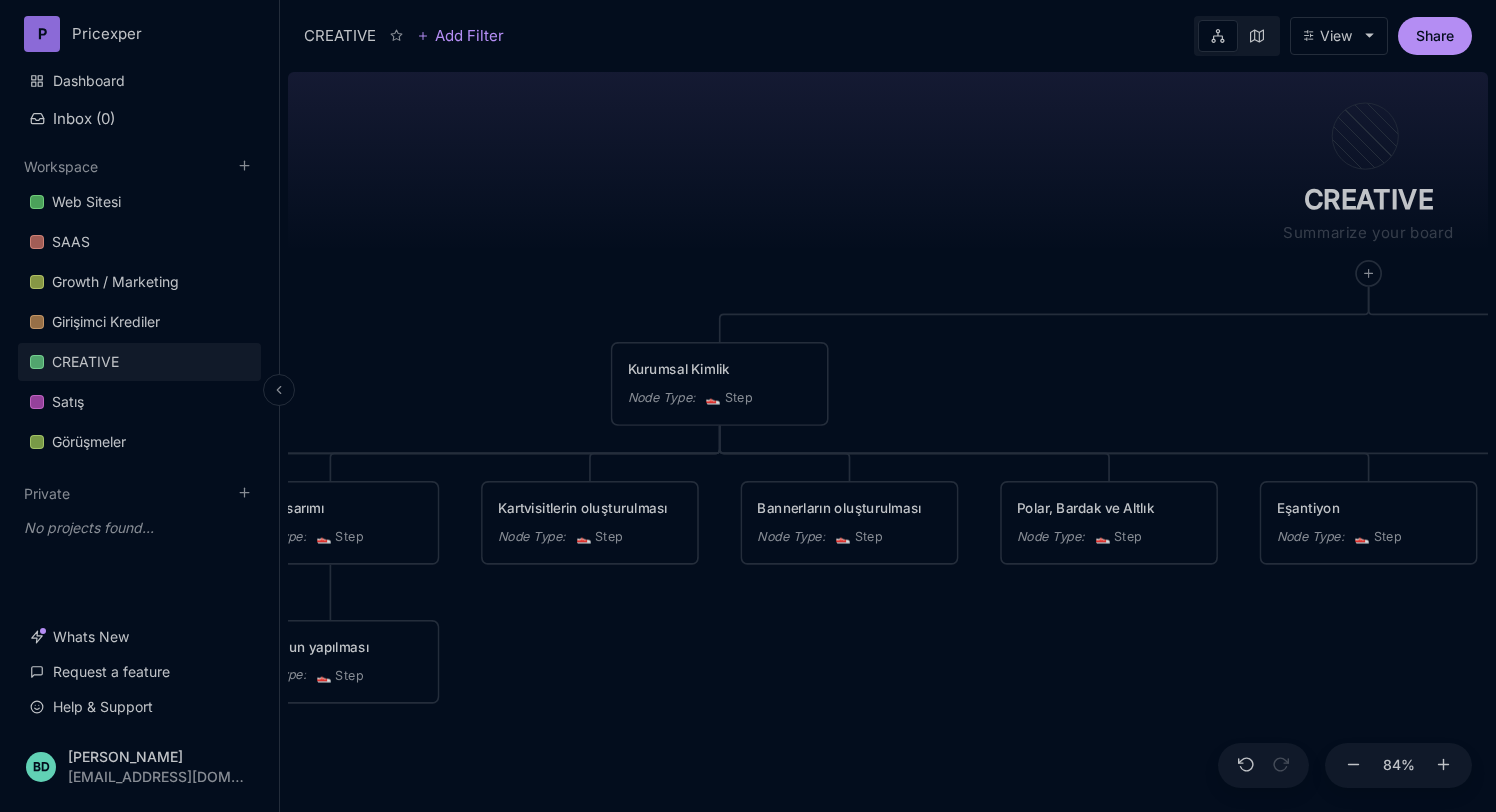 click on "Dashboard Inbox ( 0 ) Workspace Web Sitesi SAAS Growth / Marketing Girişimci Krediler CREATIVE Satış Görüşmeler
To pick up a draggable item, press the space bar.
While dragging, use the arrow keys to move the item.
Press space again to drop the item in its new position, or press escape to cancel.
Private
To pick up a draggable item, press the space bar.
While dragging, use the arrow keys to move the item.
Press space again to drop the item in its new position, or press escape to cancel.
No projects found... Whats New Request a feature Help & Support" at bounding box center (139, 394) 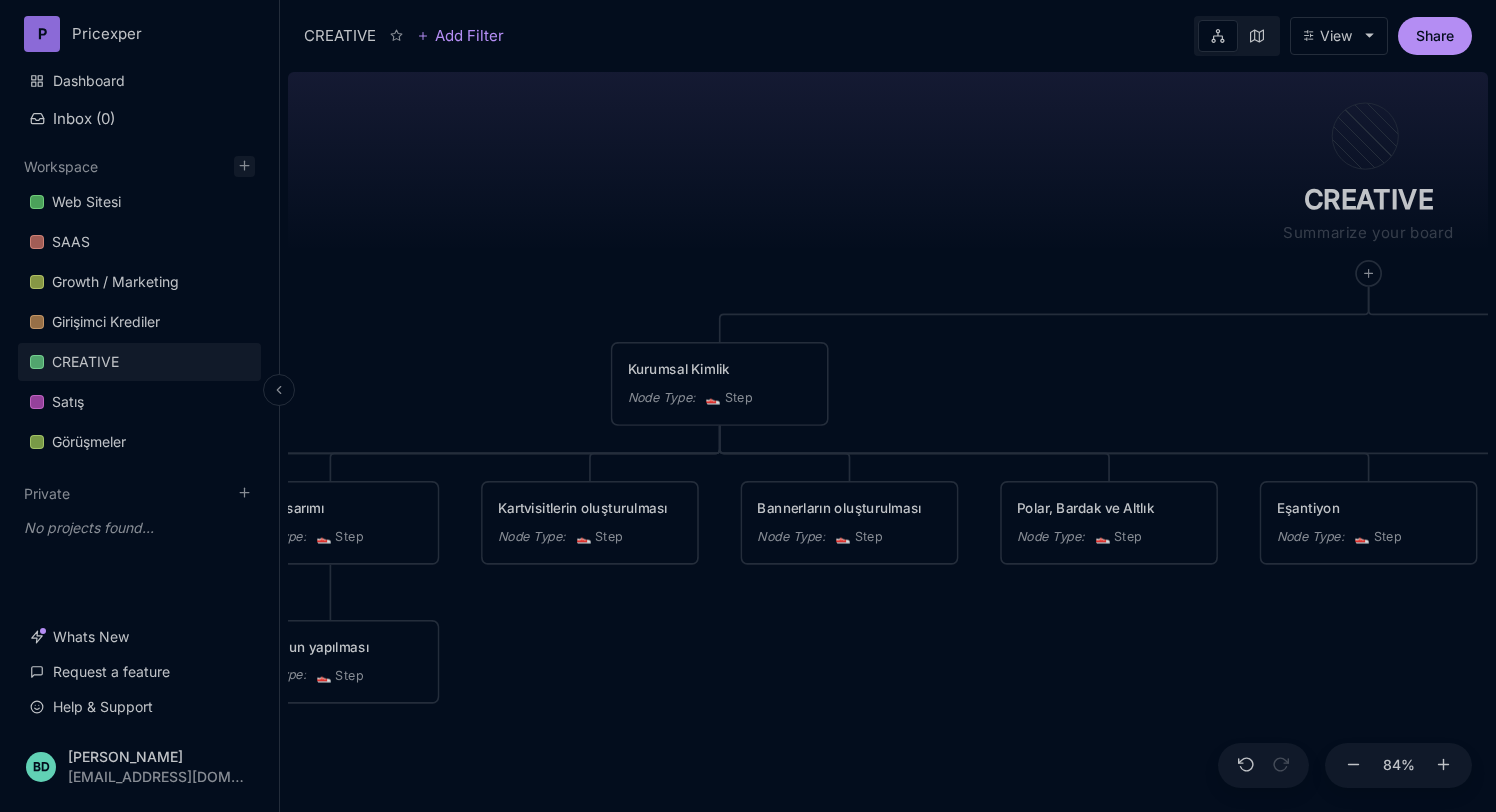 click 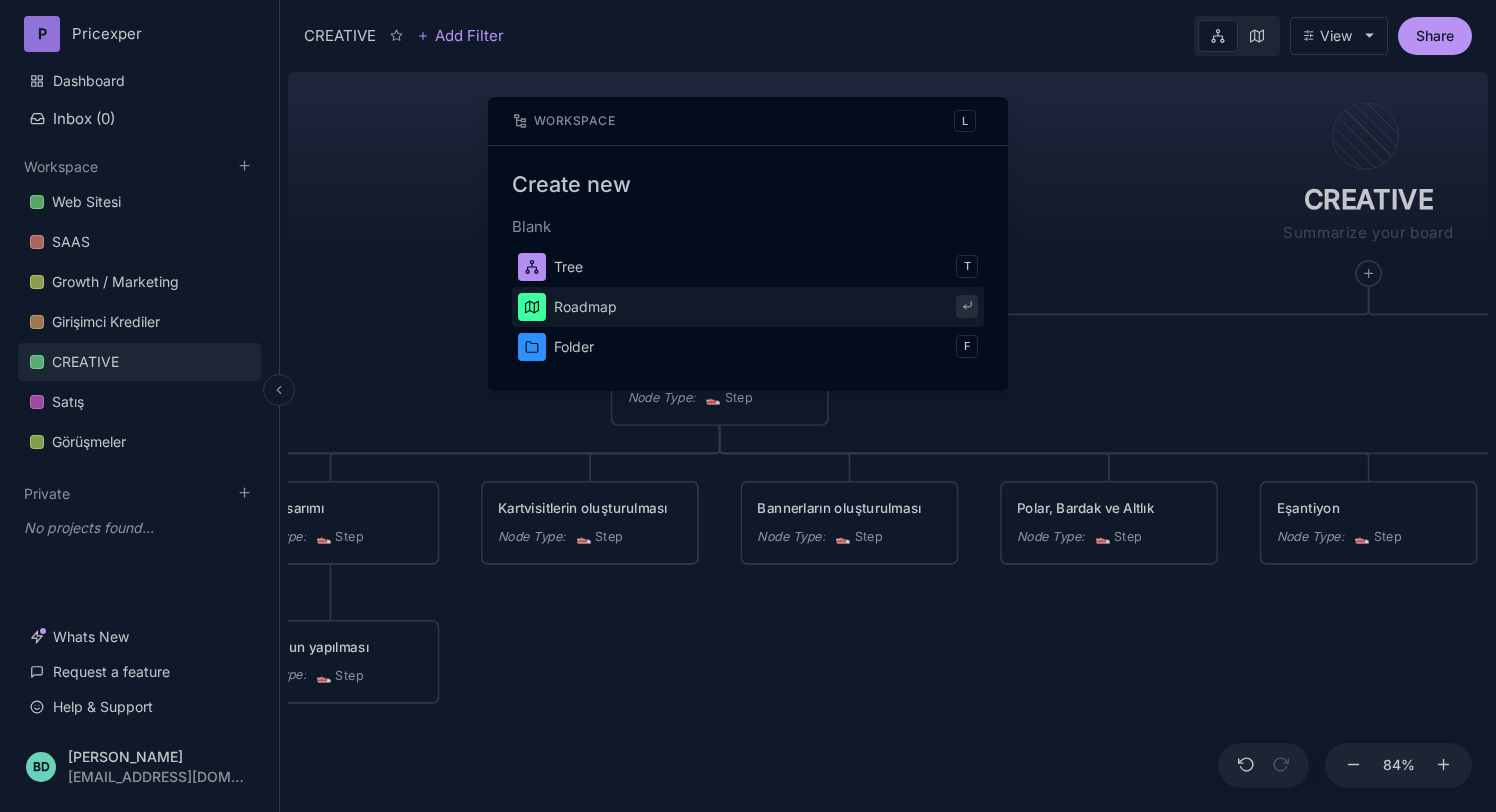 click at bounding box center [748, 406] 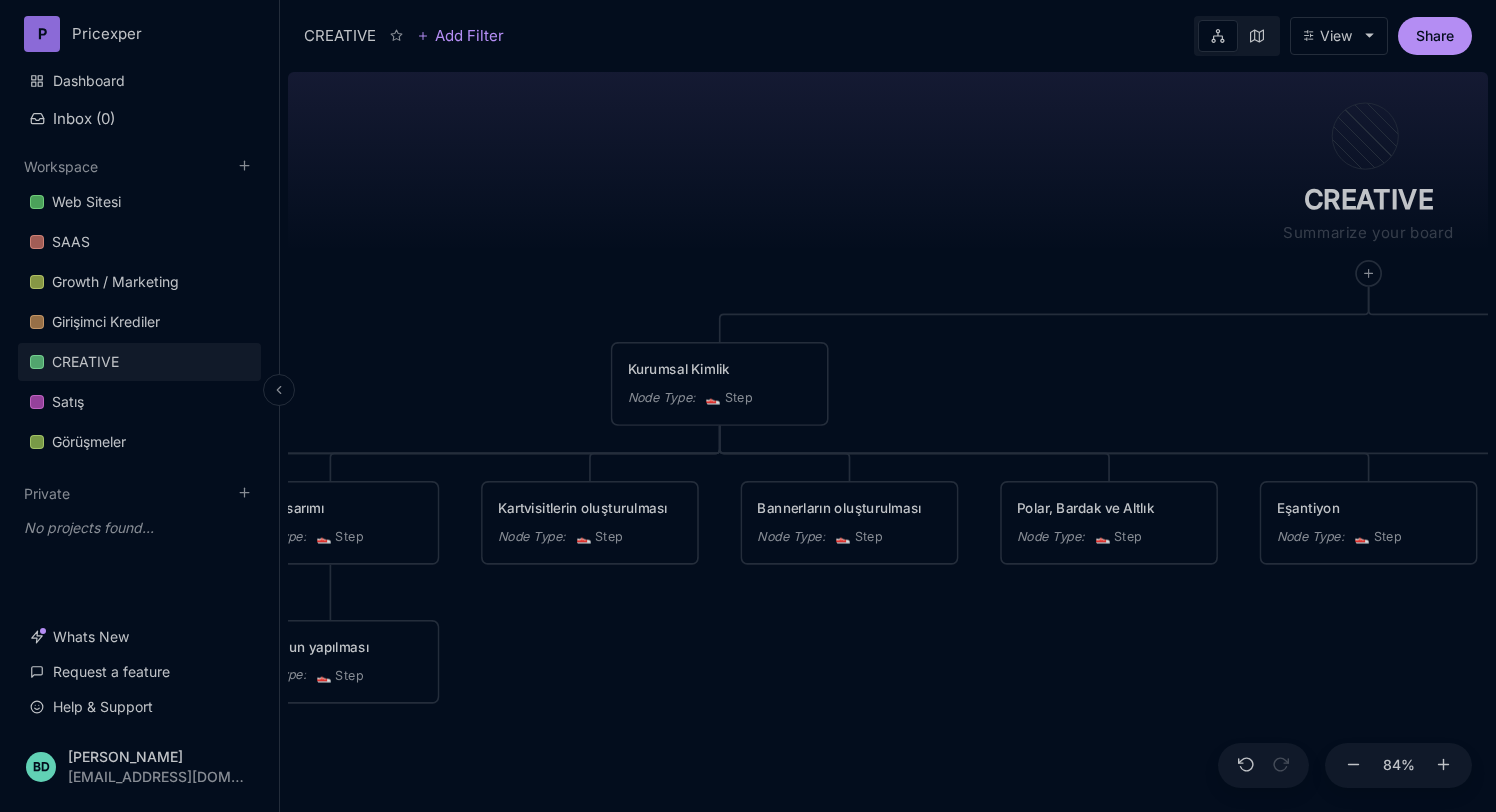 click on "Workspace" at bounding box center [61, 166] 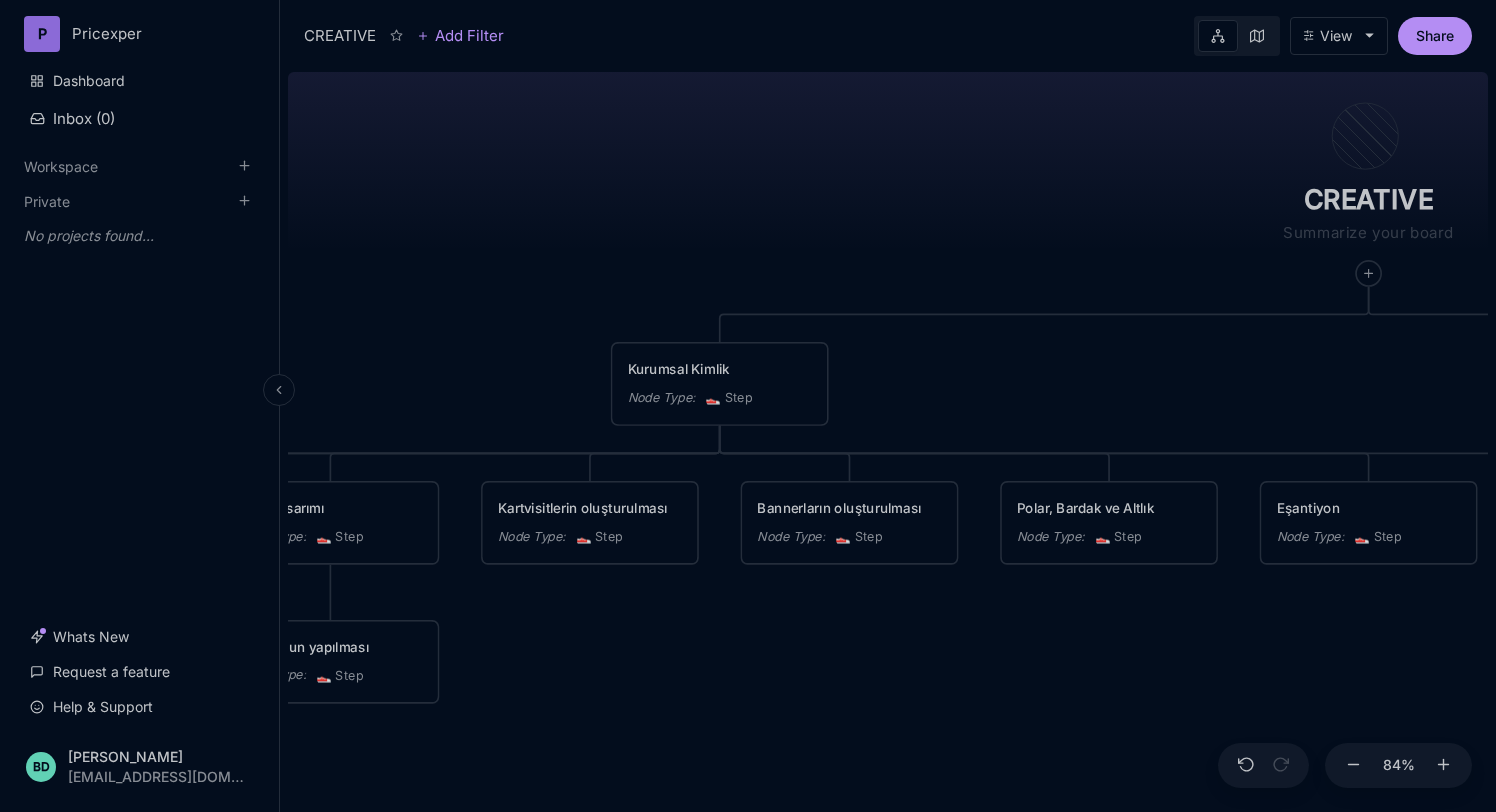 click on "Workspace" at bounding box center [139, 166] 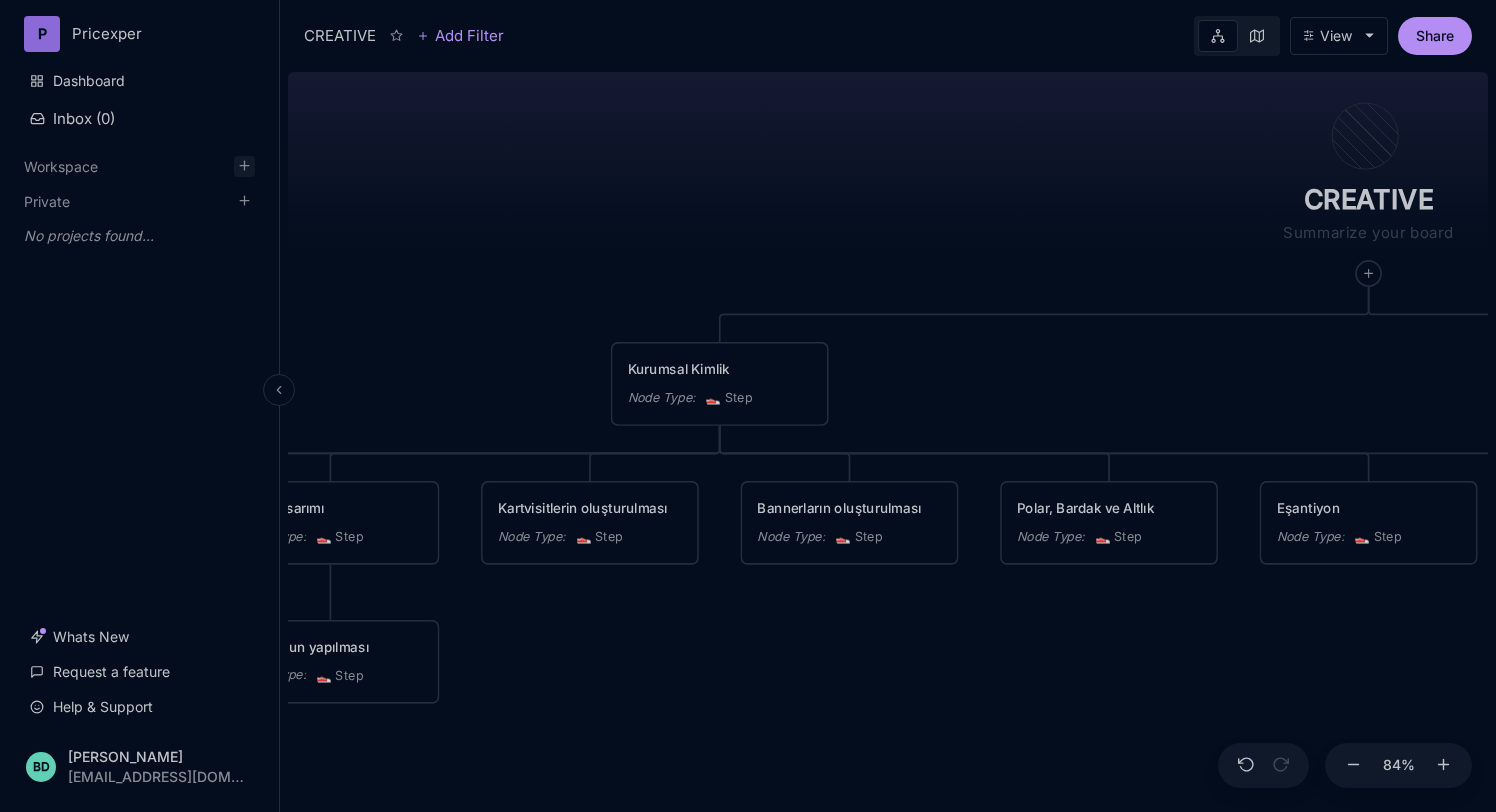 click 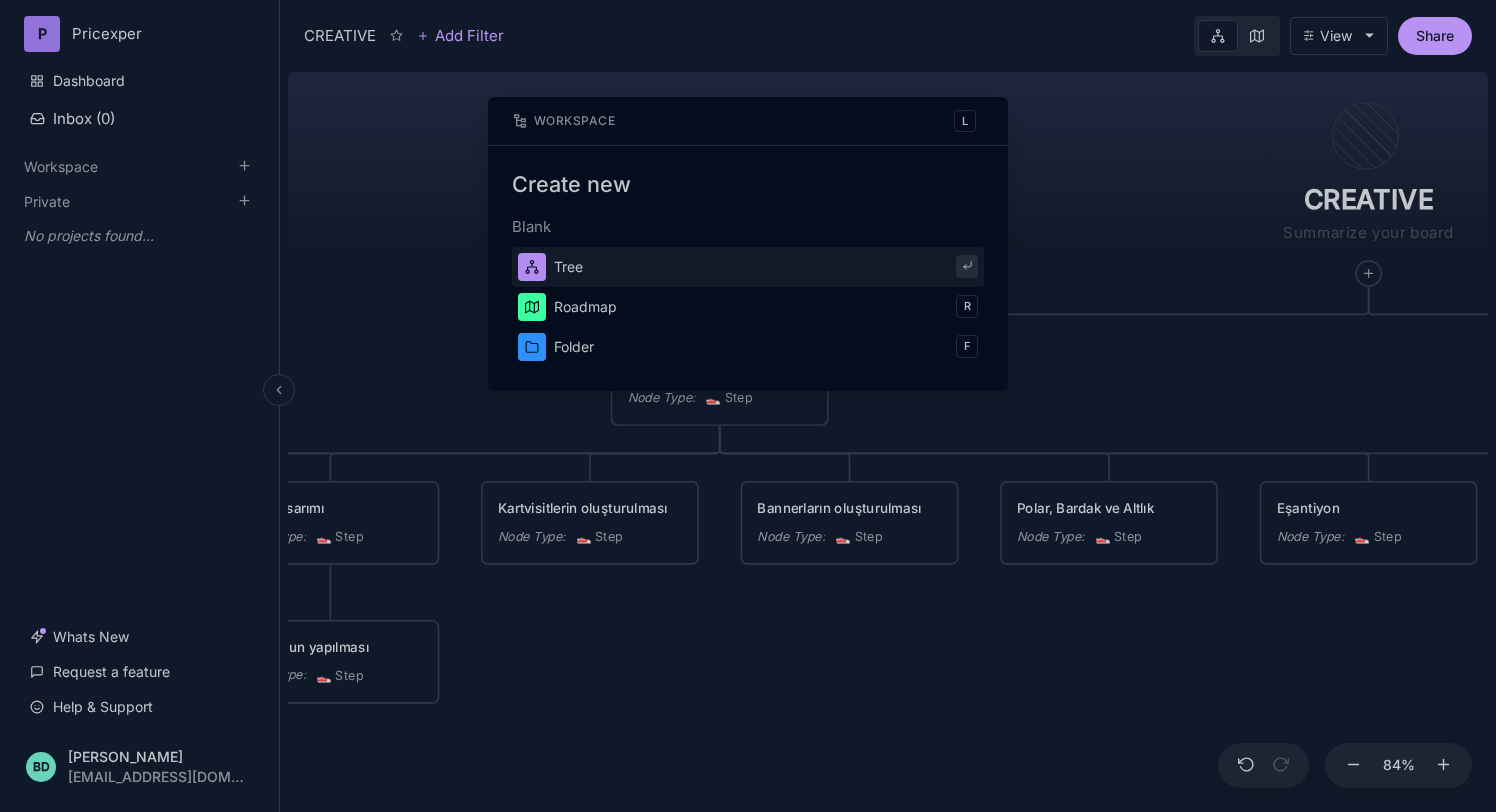 click on "Tree" at bounding box center (748, 267) 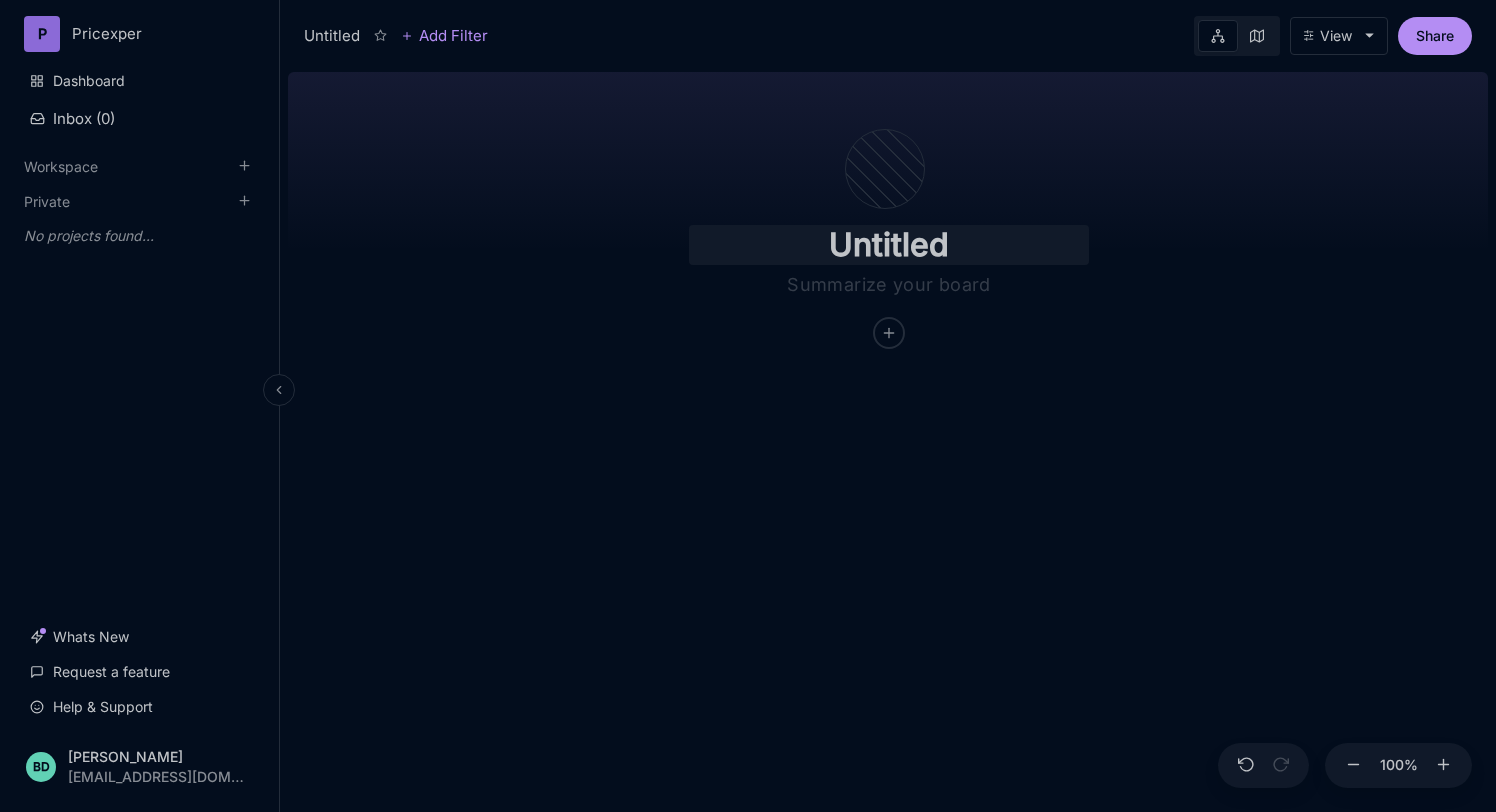click on "Untitled" at bounding box center [889, 245] 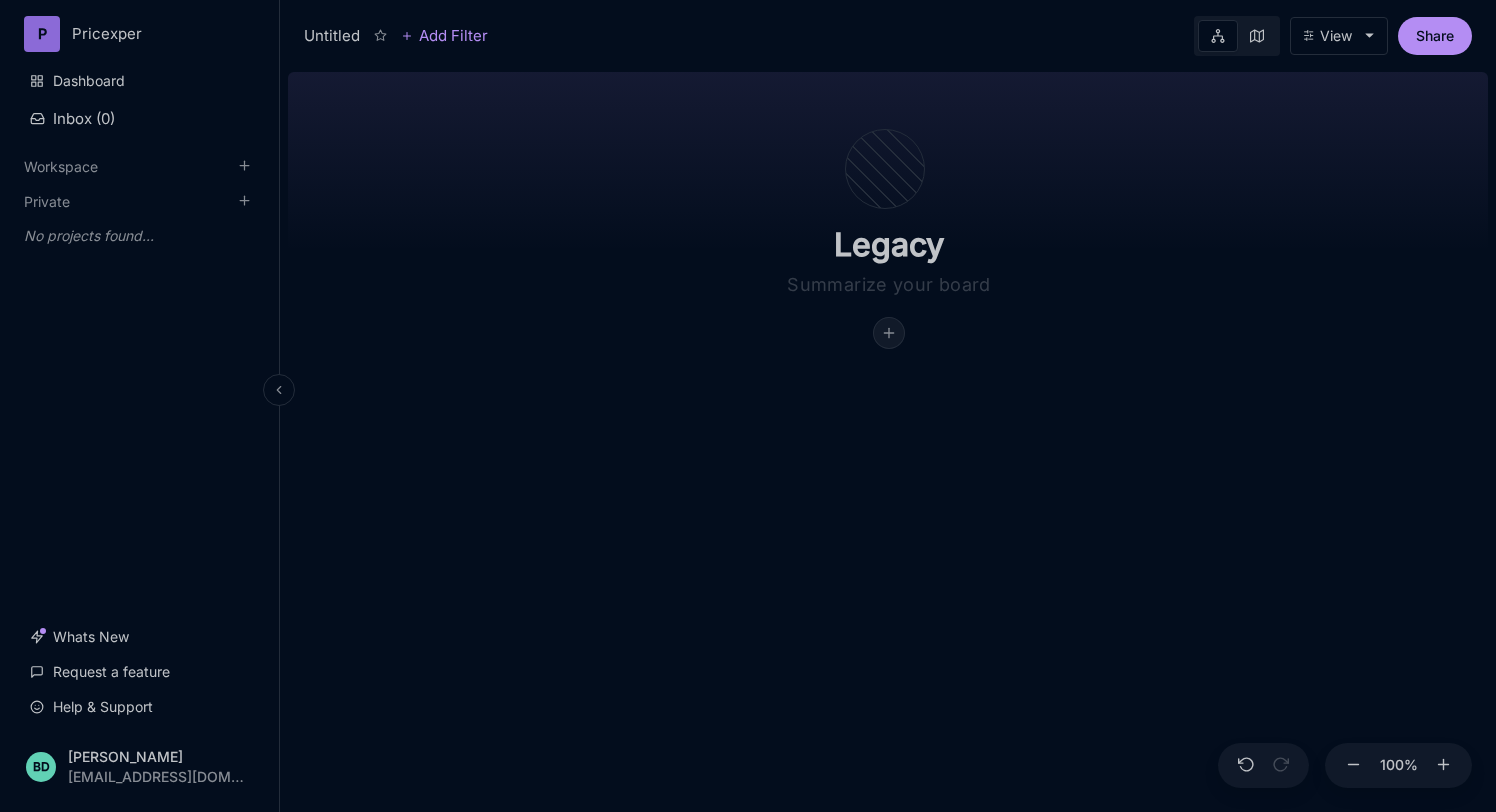 type on "Legacy" 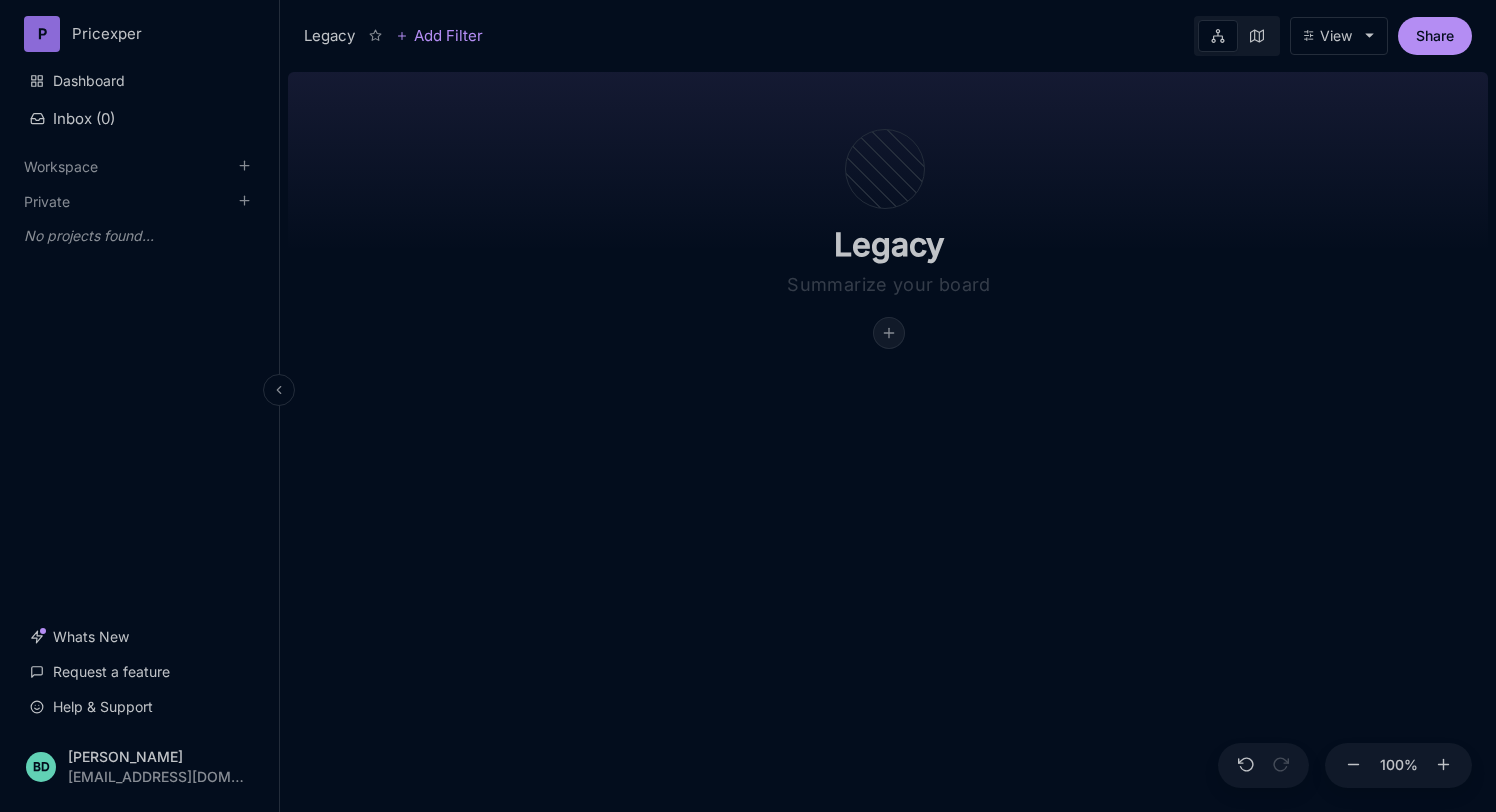 click 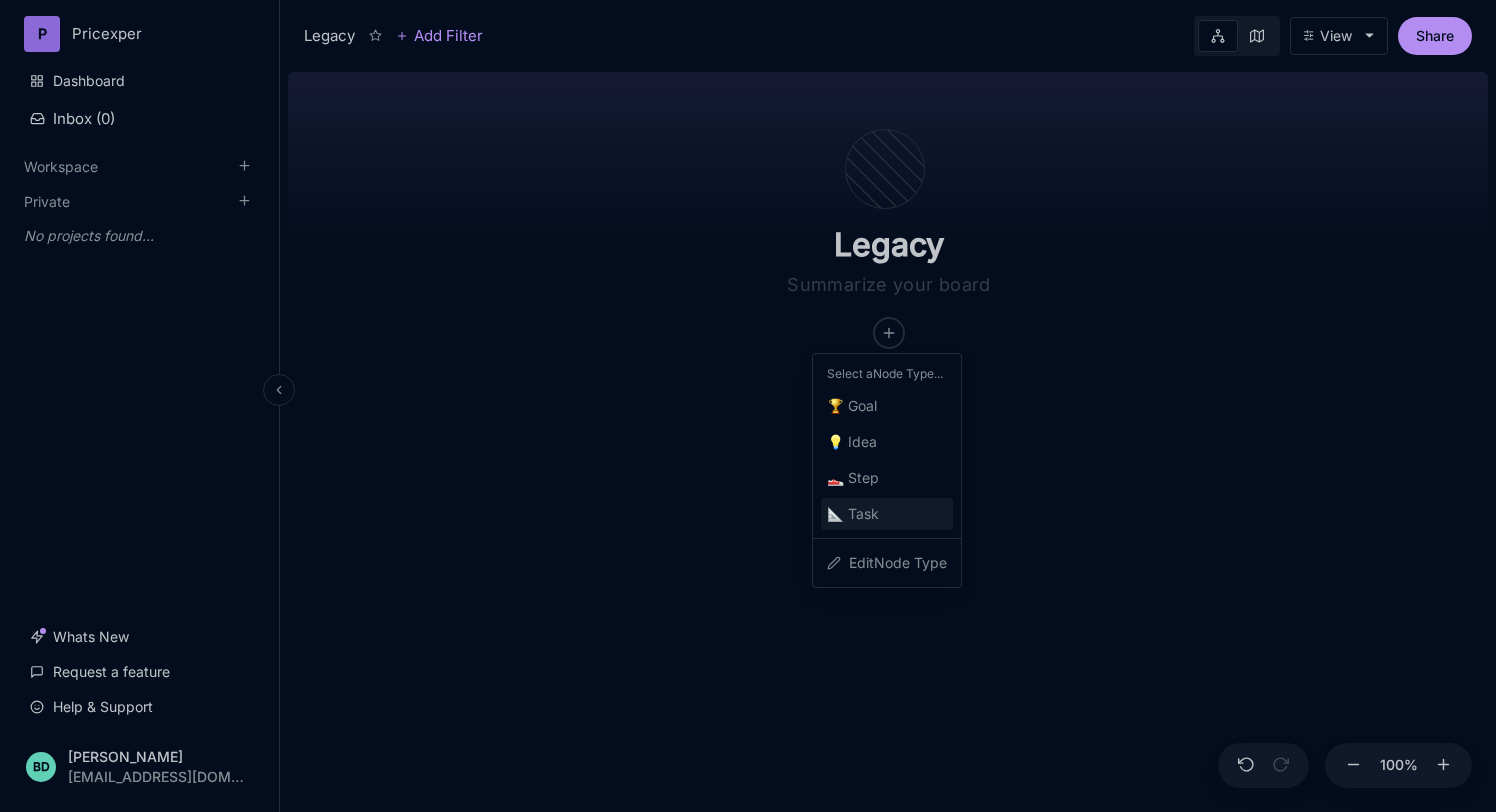 click on "📐   Task" at bounding box center [887, 514] 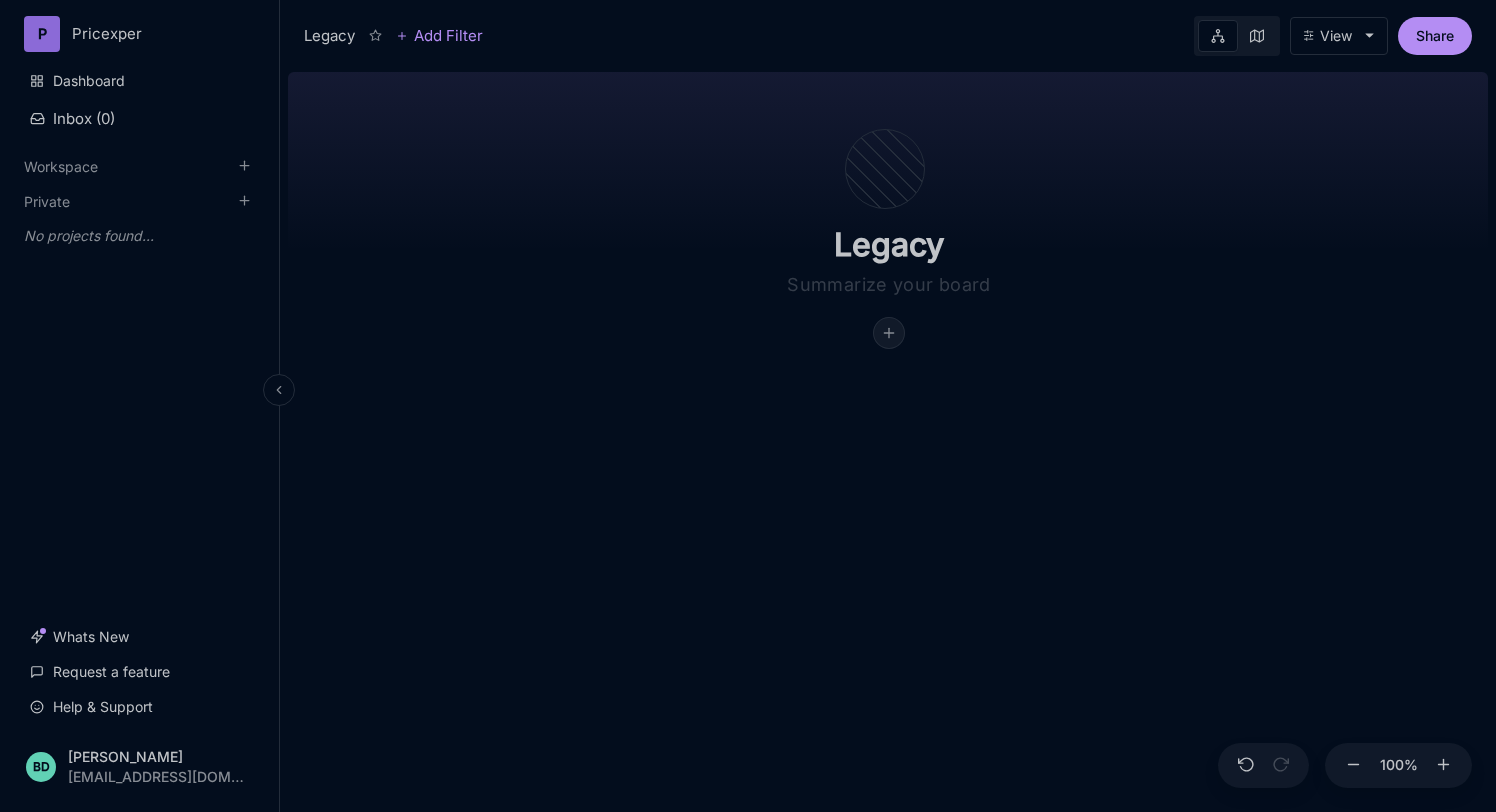 click 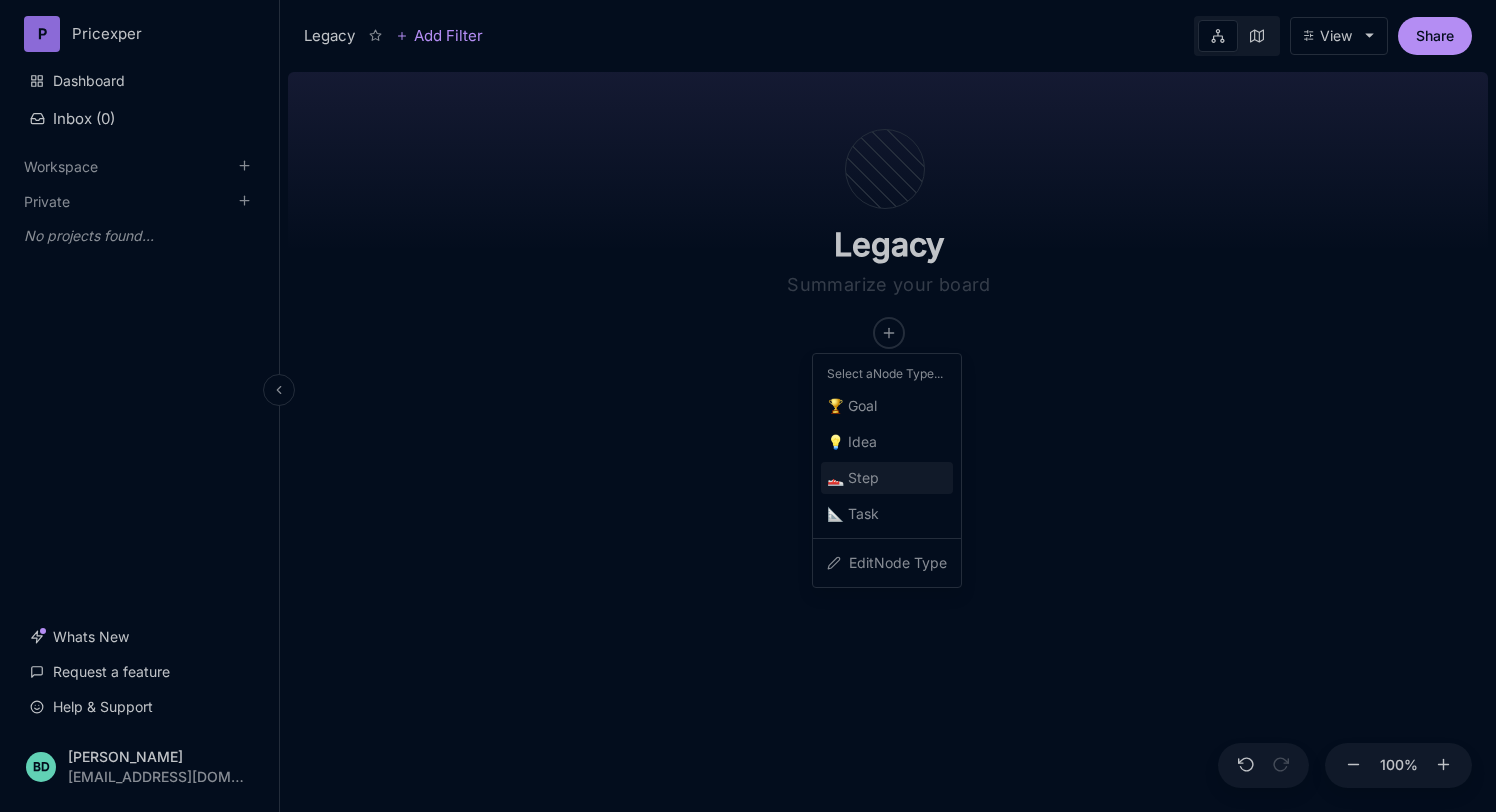 click on "👟   Step" at bounding box center [853, 478] 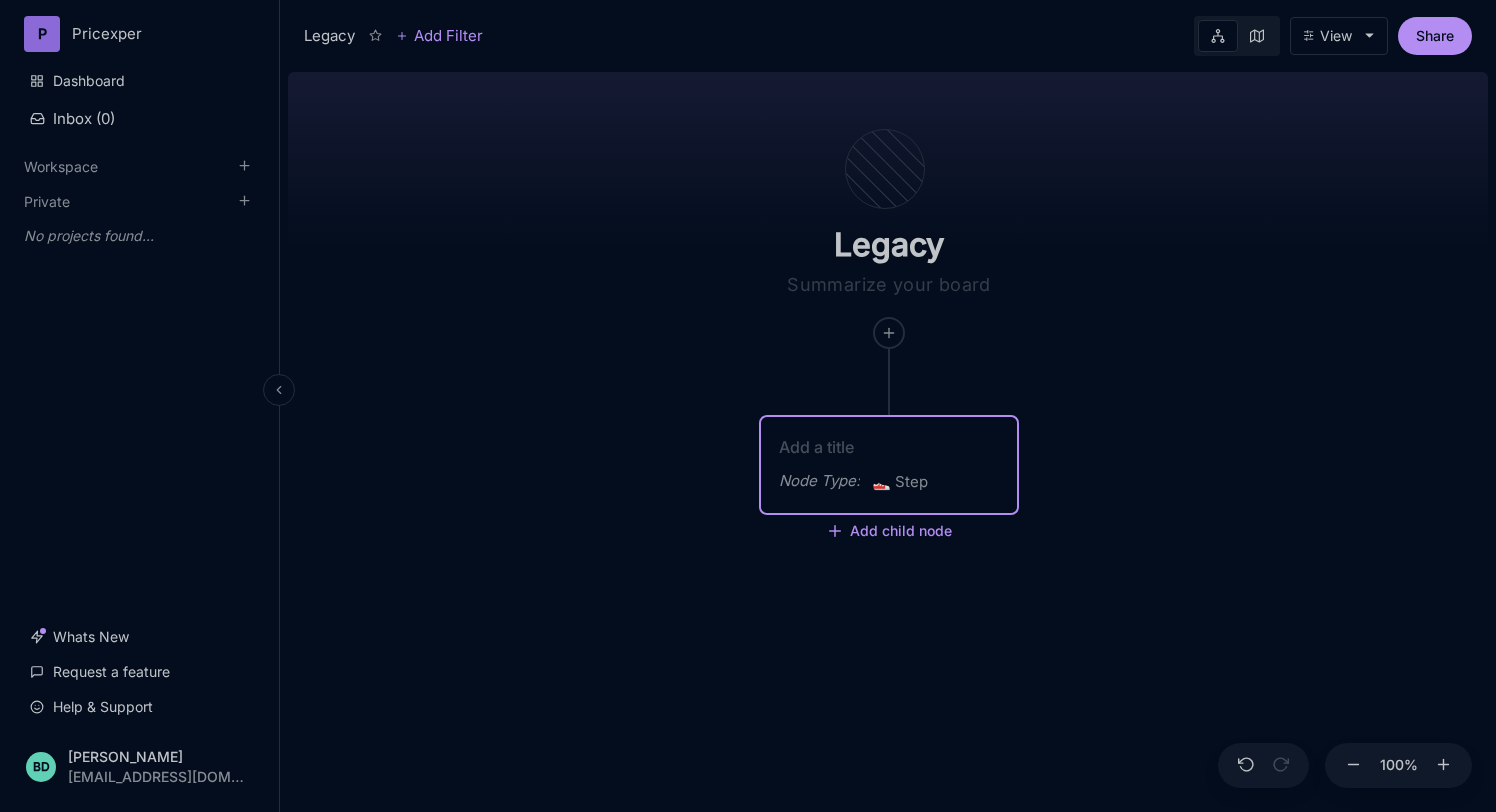 click at bounding box center (889, 447) 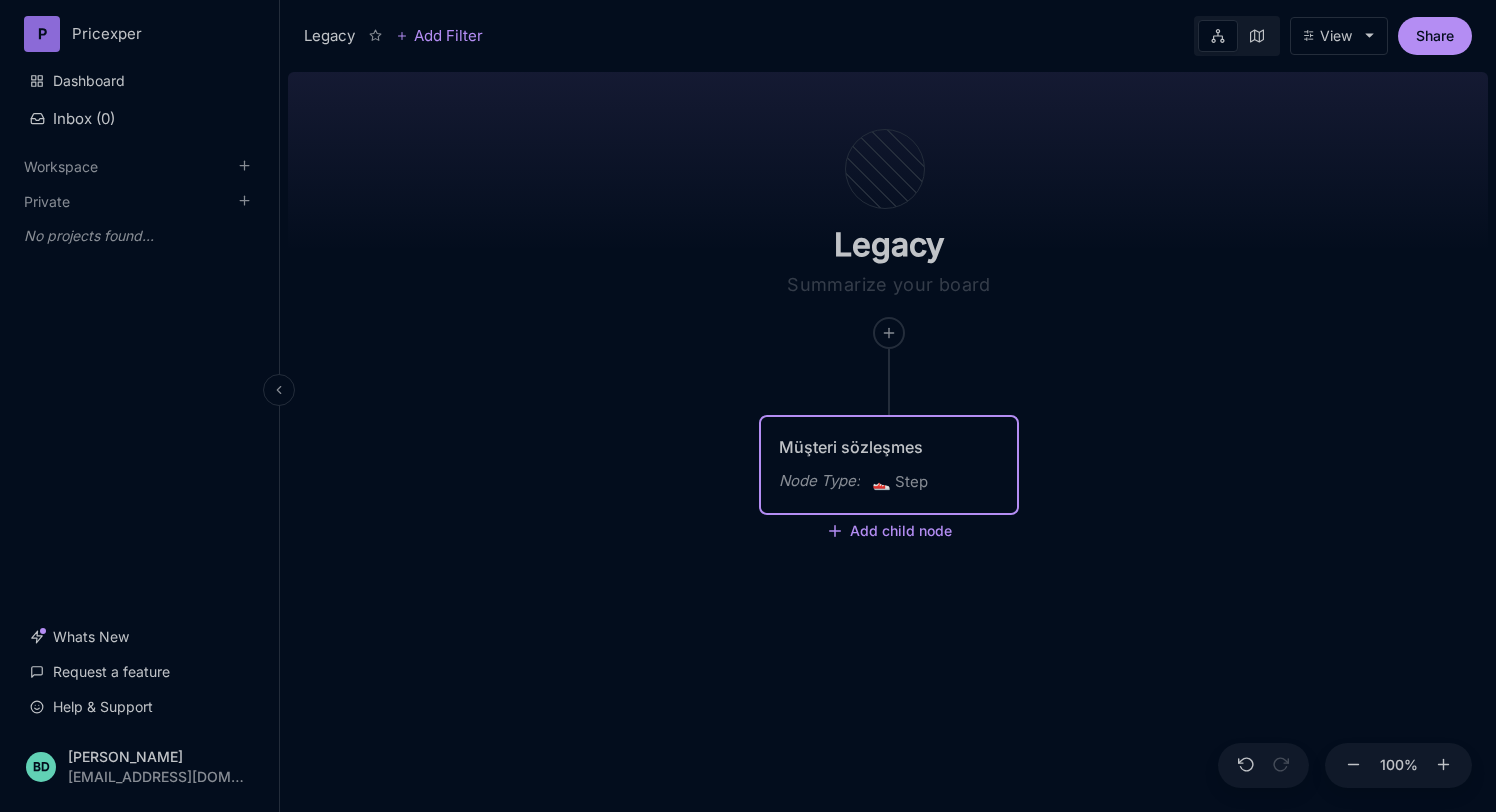 type on "Müşteri sözleşmesi" 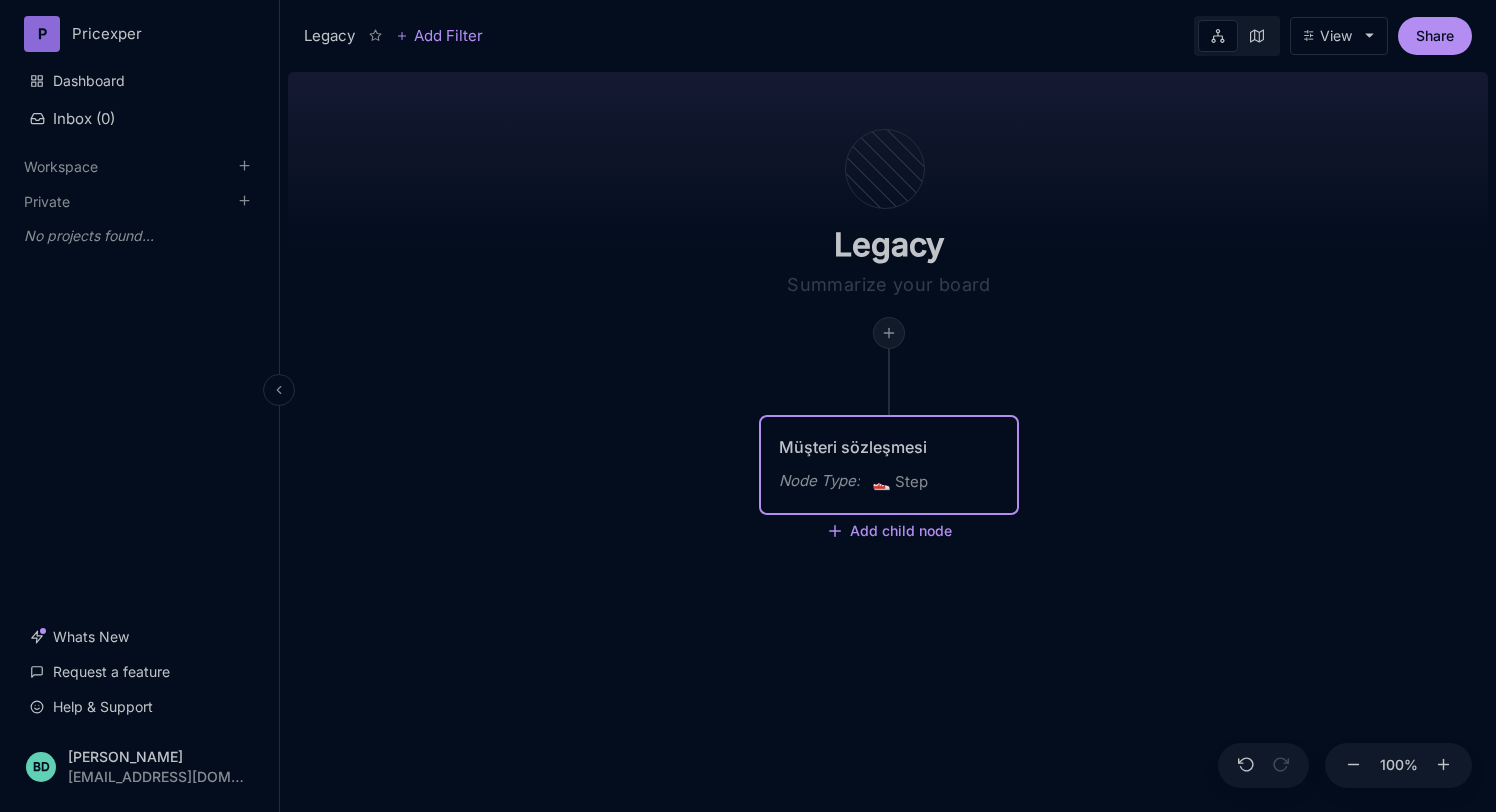 click 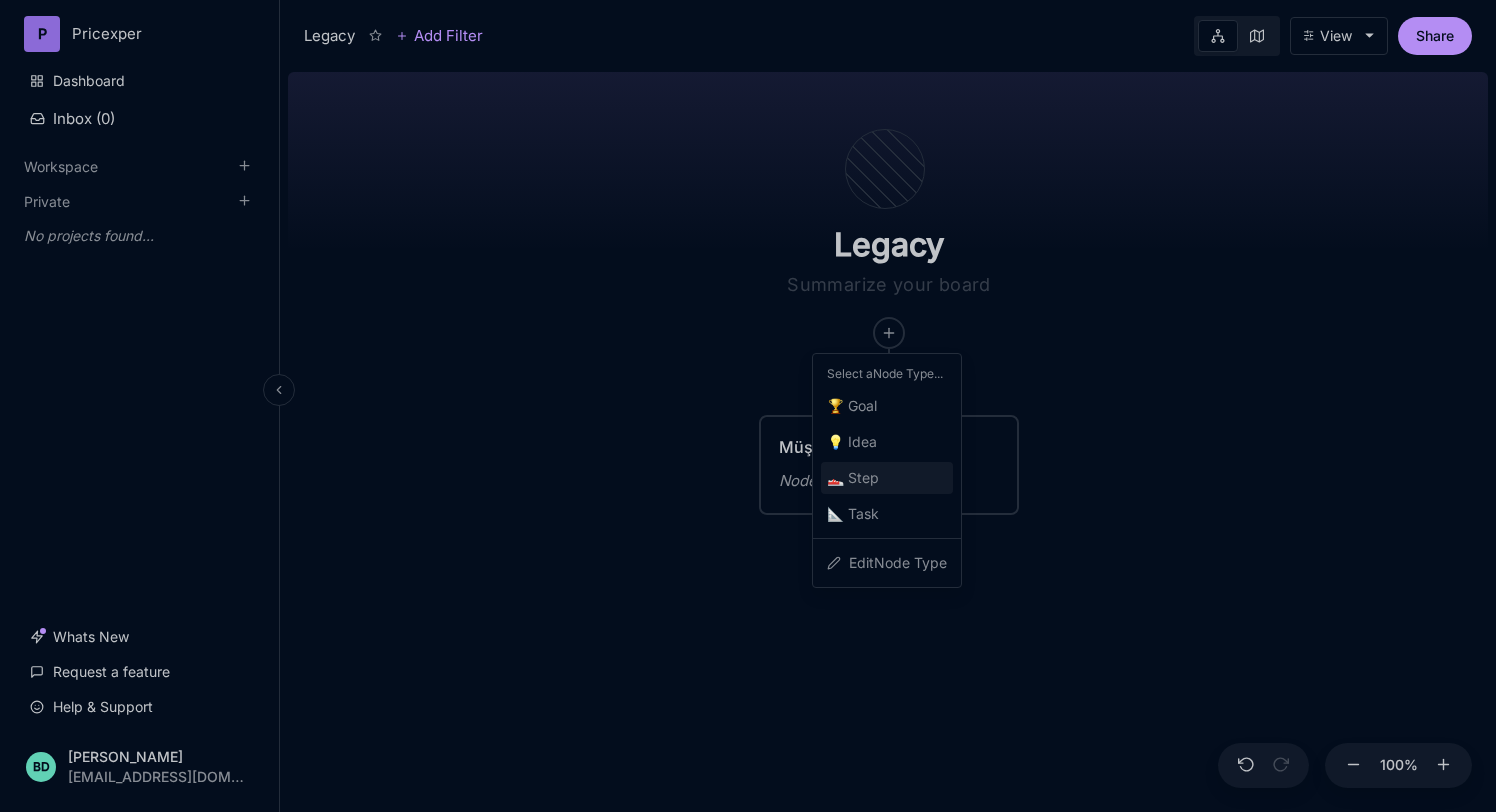 click on "👟   Step" at bounding box center (887, 478) 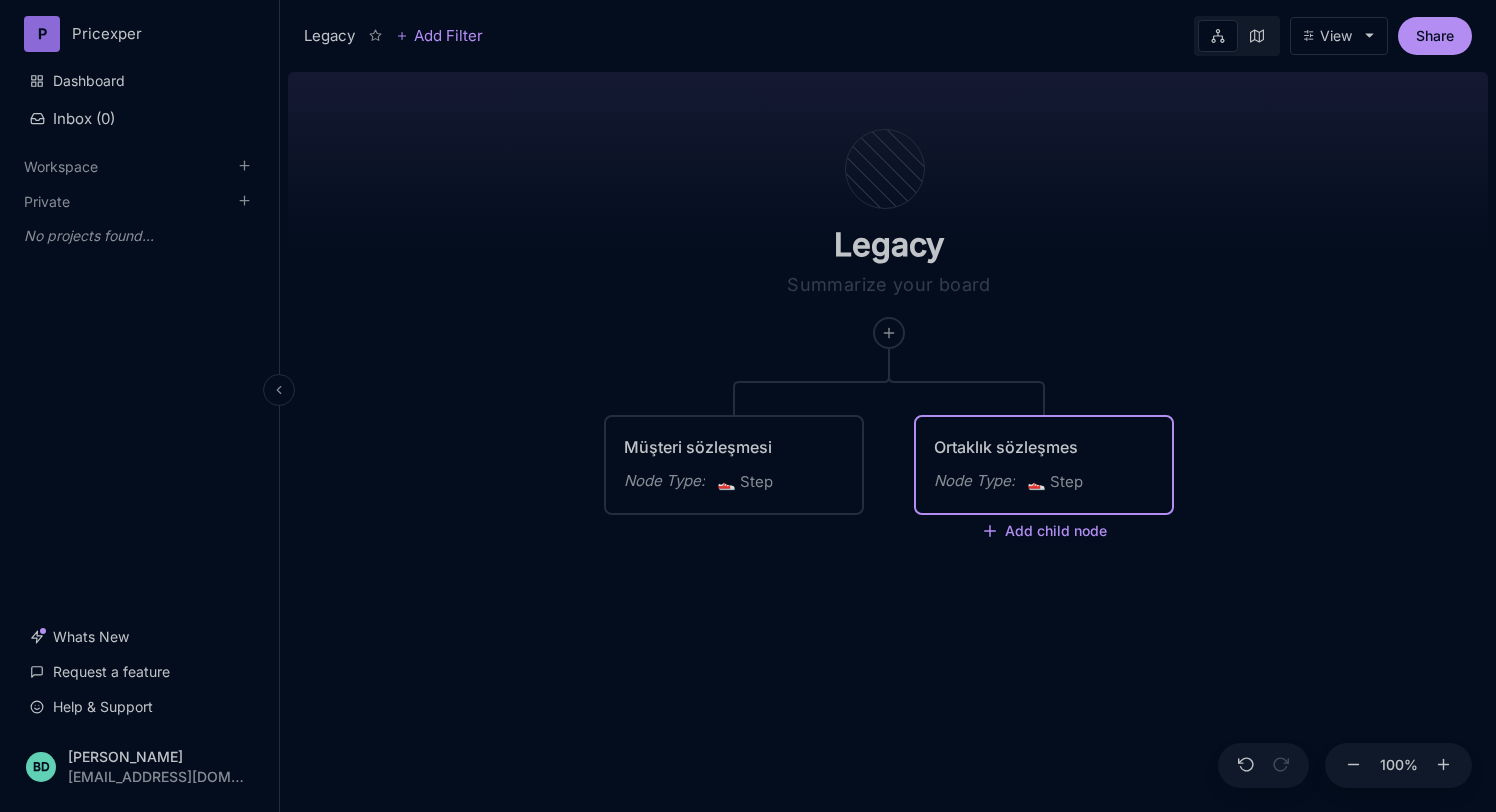 type on "Ortaklık sözleşmesi" 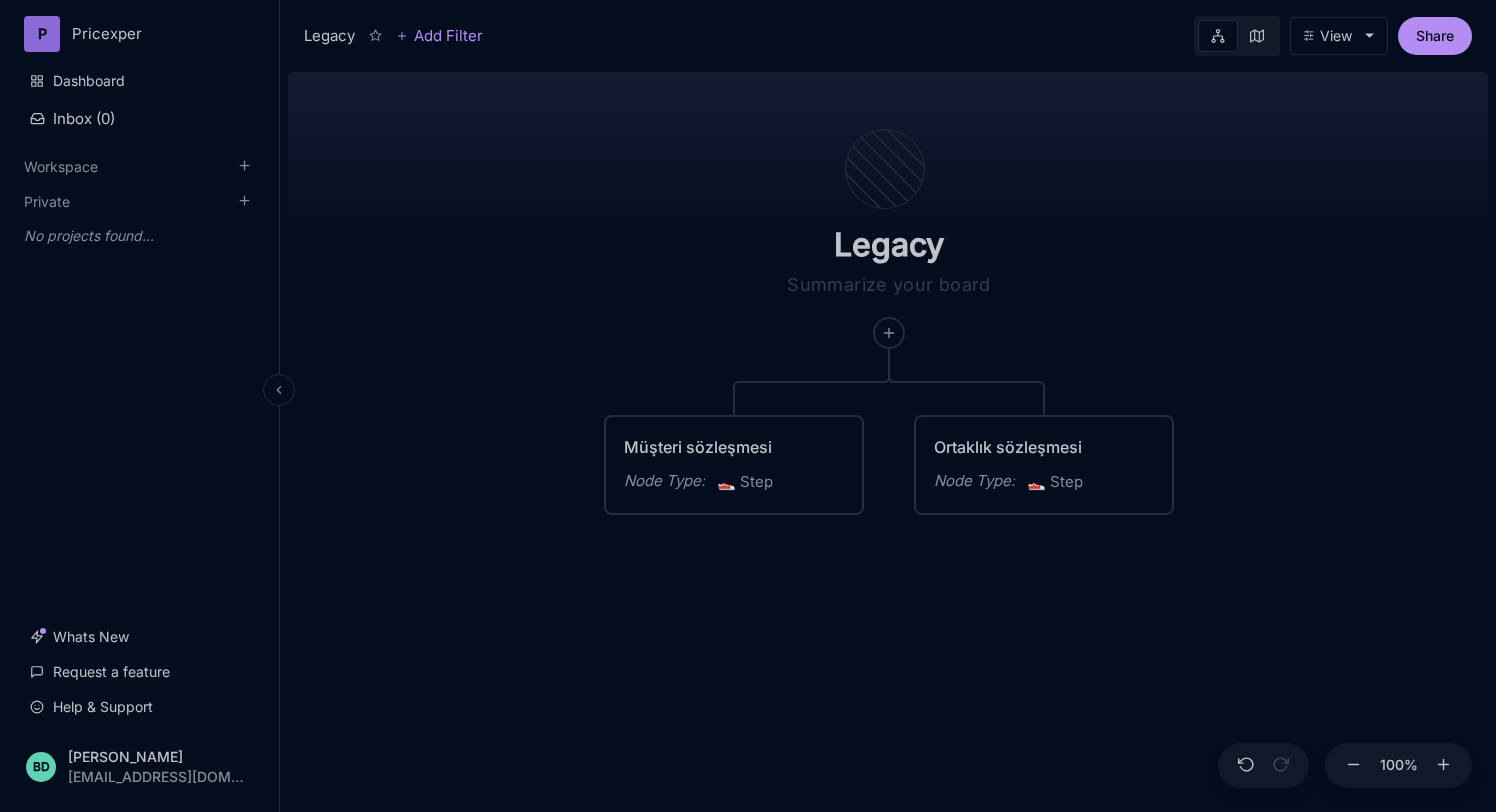 click on "Legacy Müşteri sözleşmesi Node Type : 👟   Step Ortaklık sözleşmesi Node Type : 👟   Step" at bounding box center [888, 438] 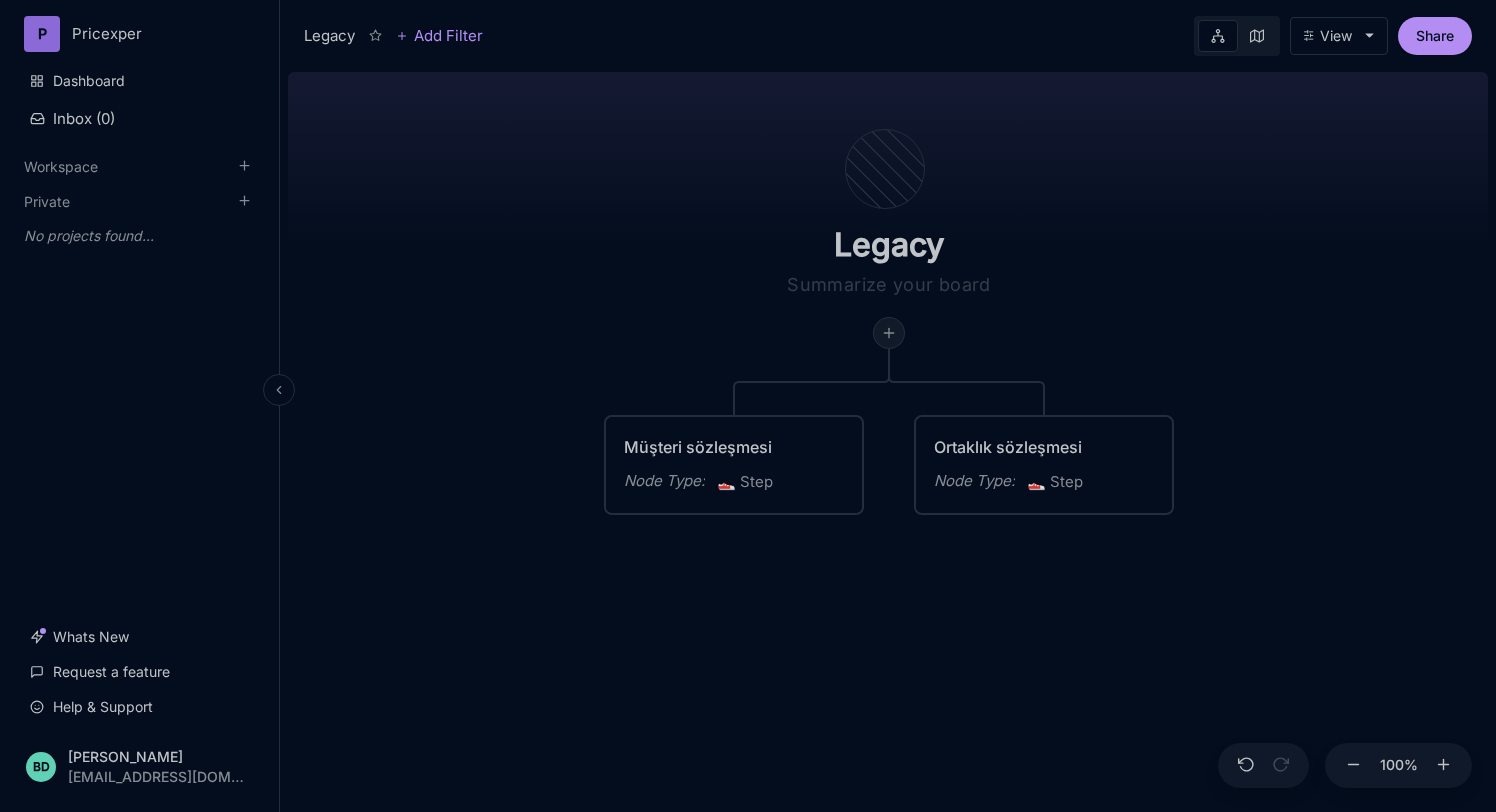 click 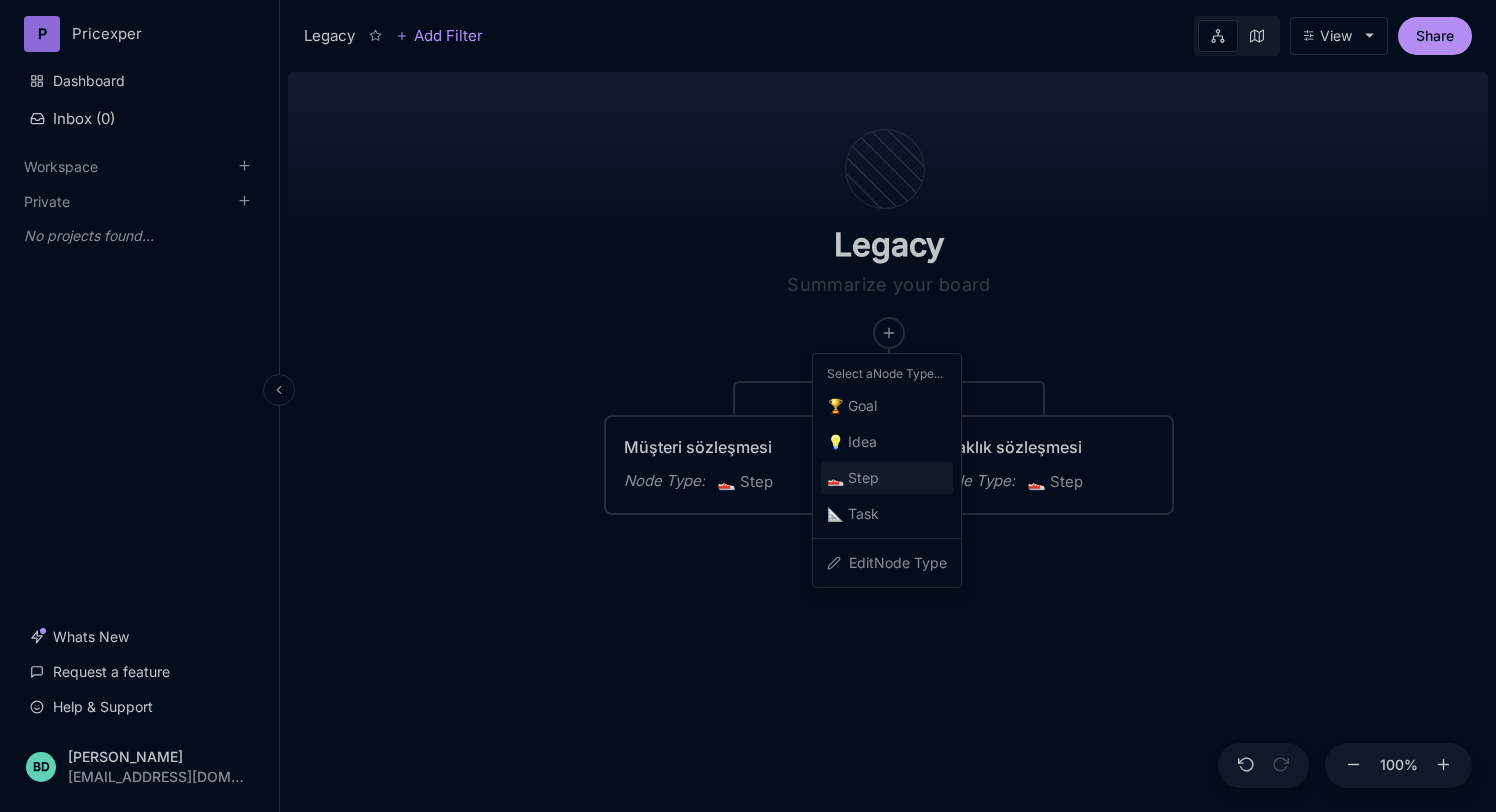click on "👟   Step" at bounding box center [853, 478] 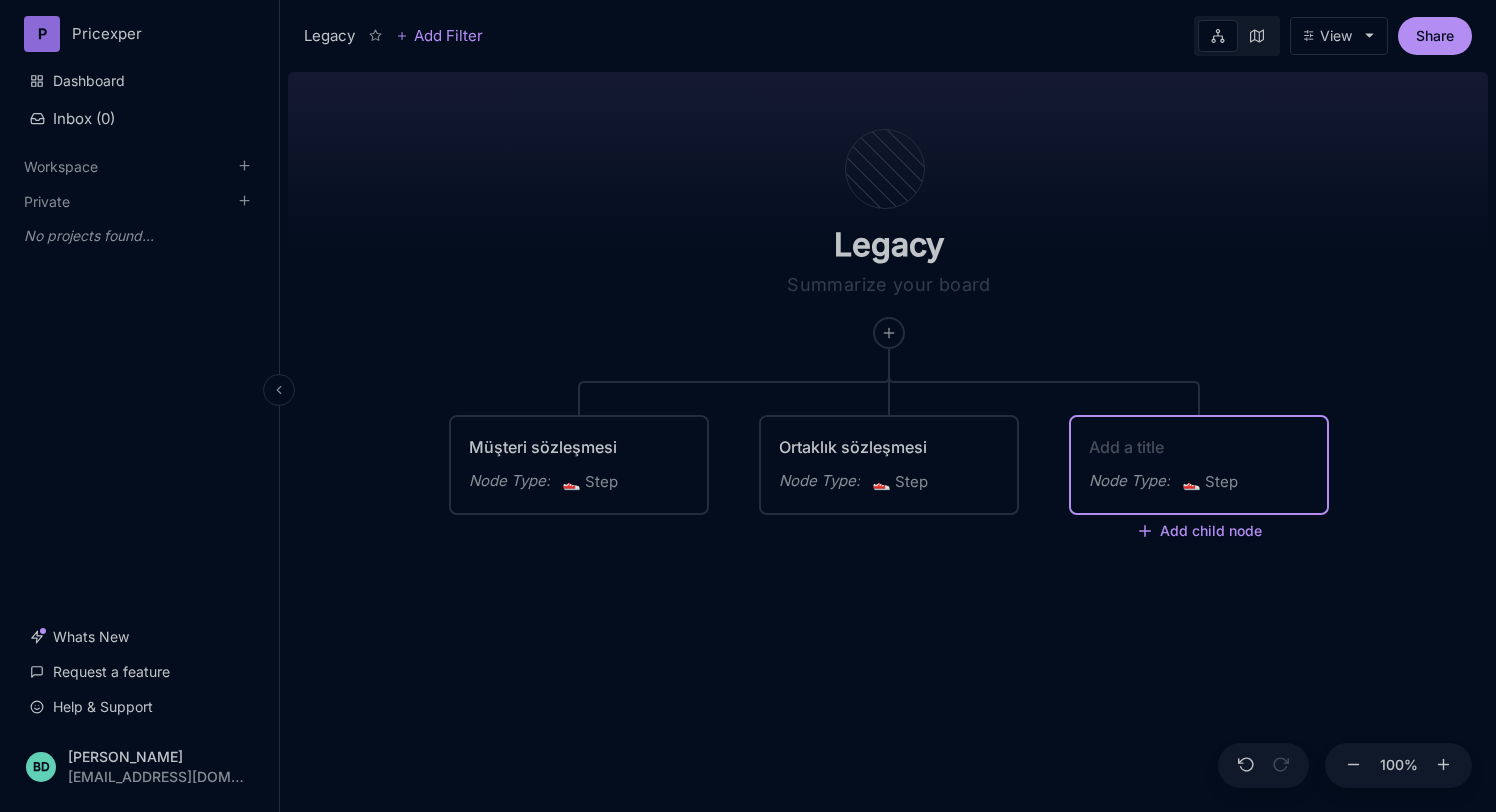 click at bounding box center [1199, 447] 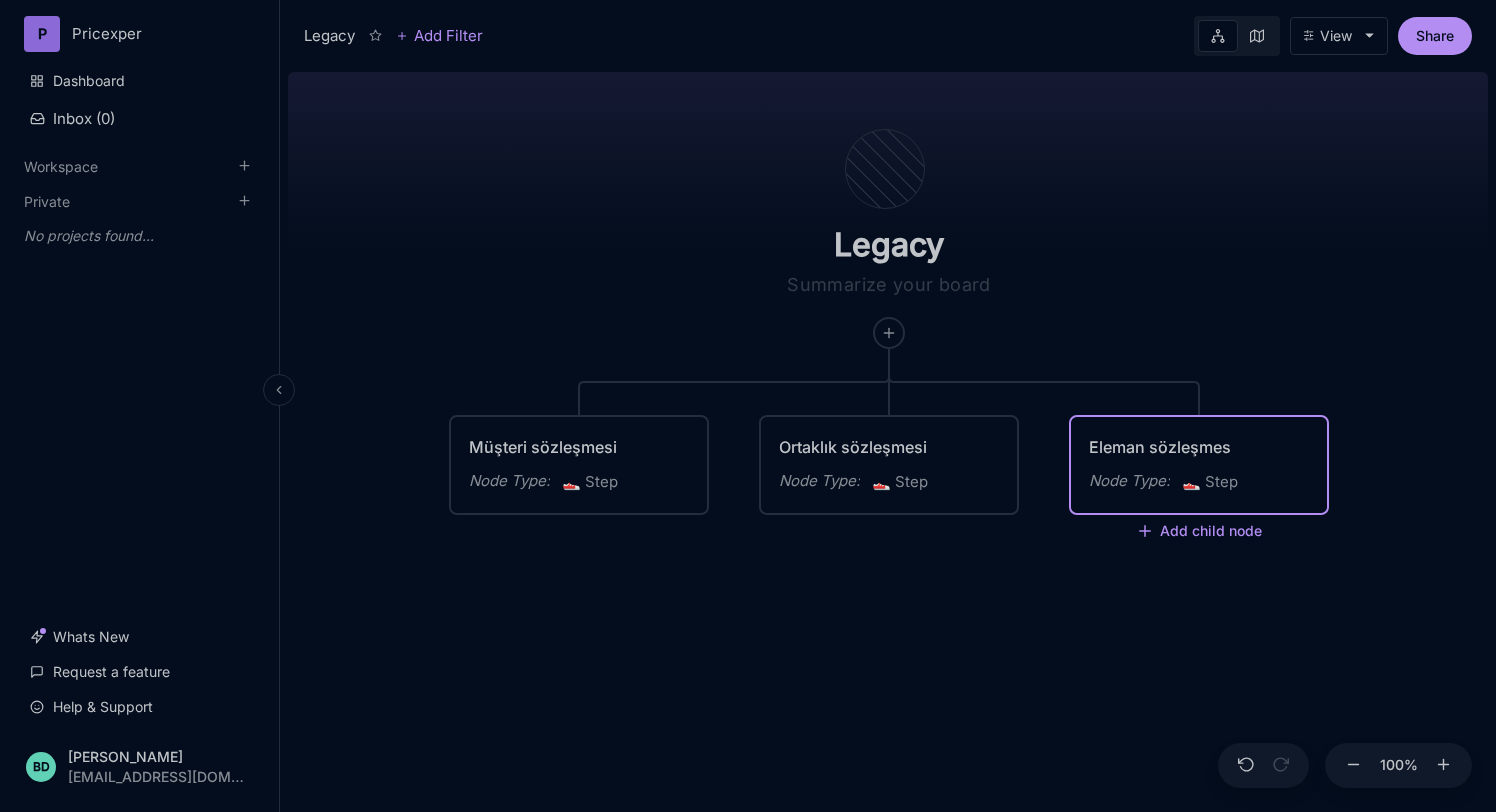 type on "Eleman sözleşmesi" 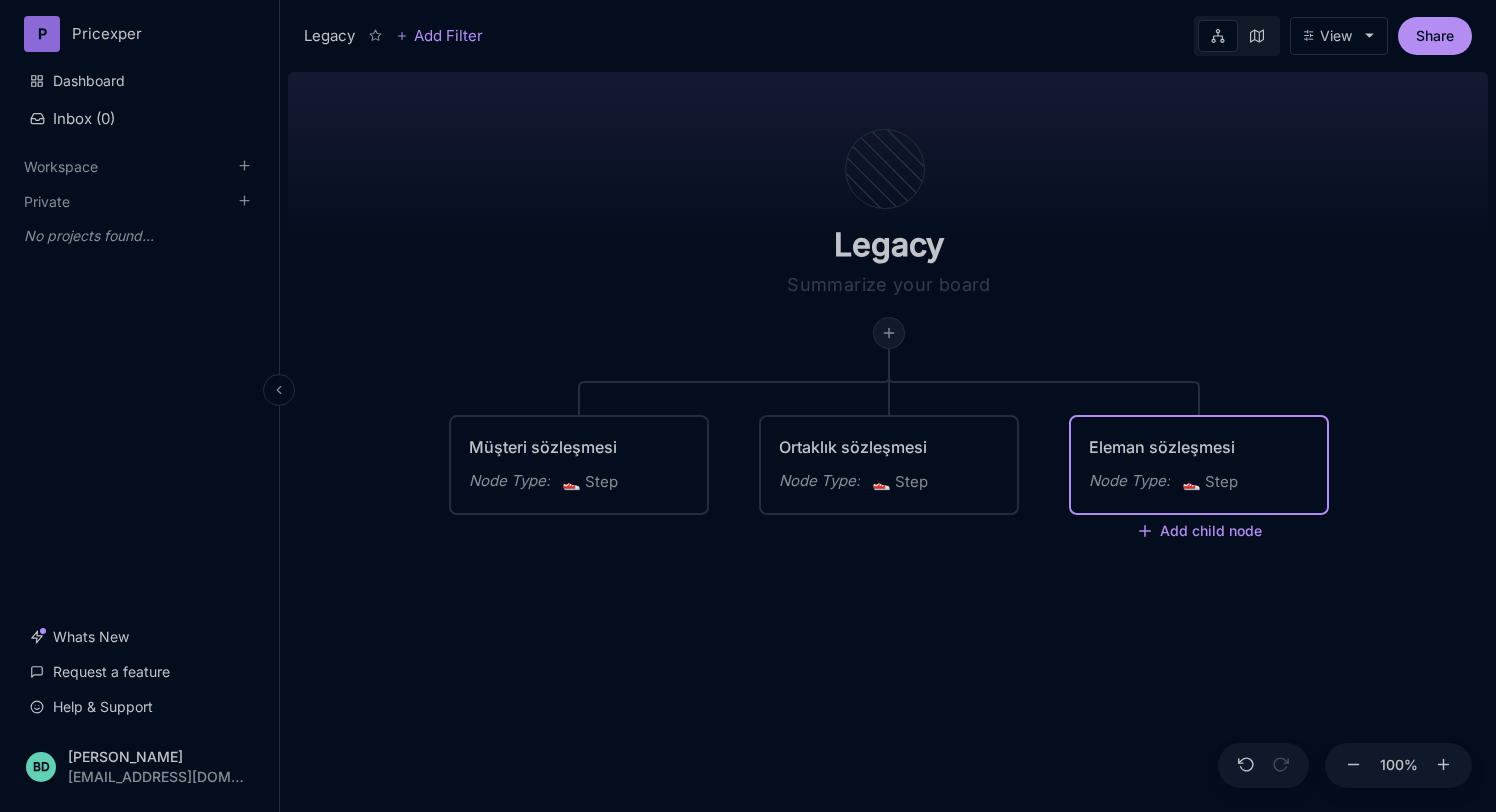 click 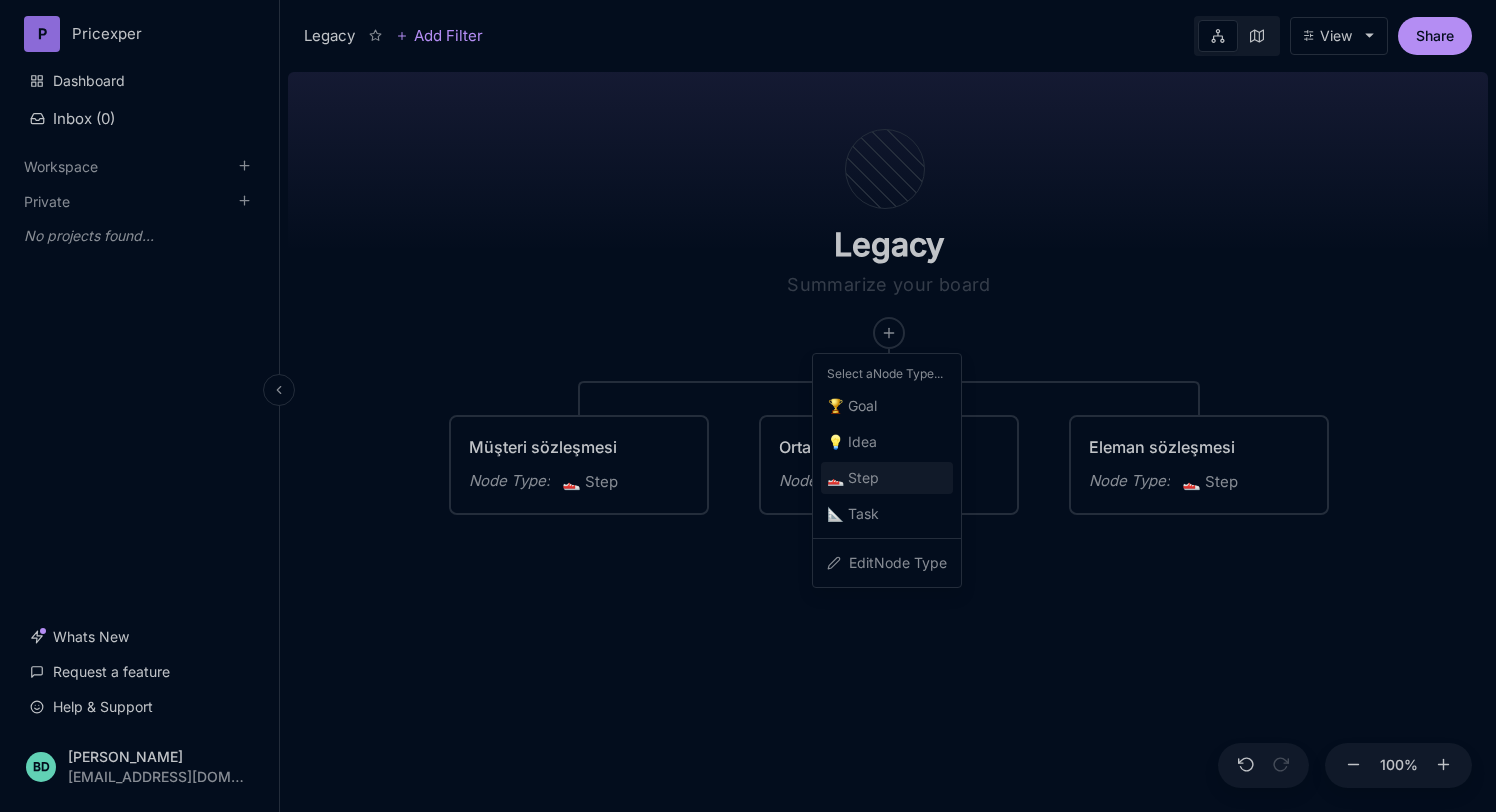 click on "👟   Step" at bounding box center [853, 478] 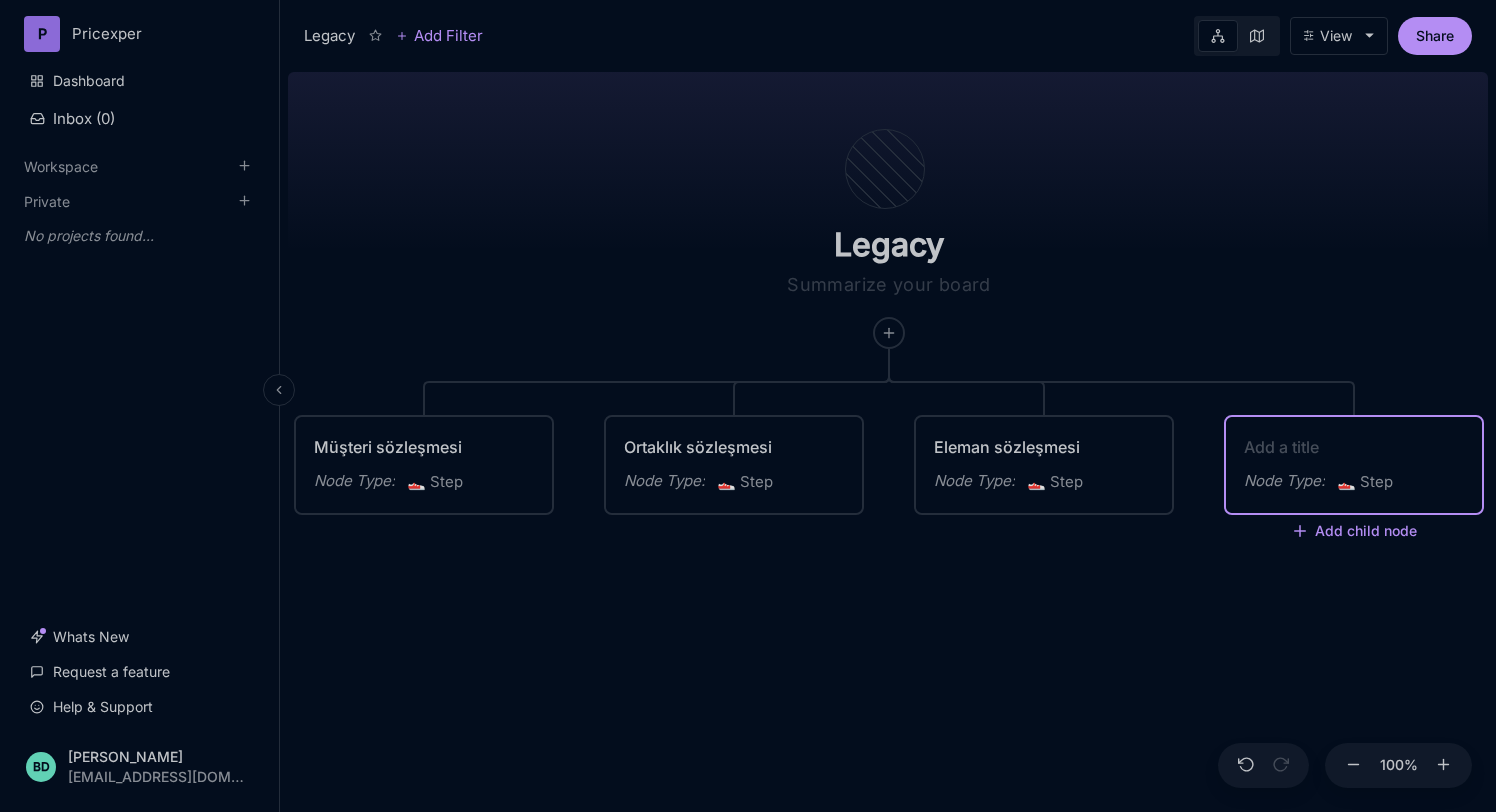 click on "Legacy Müşteri sözleşmesi Node Type : 👟   Step Ortaklık sözleşmesi Node Type : 👟   Step Eleman sözleşmesi Node Type : 👟   Step Node Type : 👟   Step Add child node" at bounding box center (888, 438) 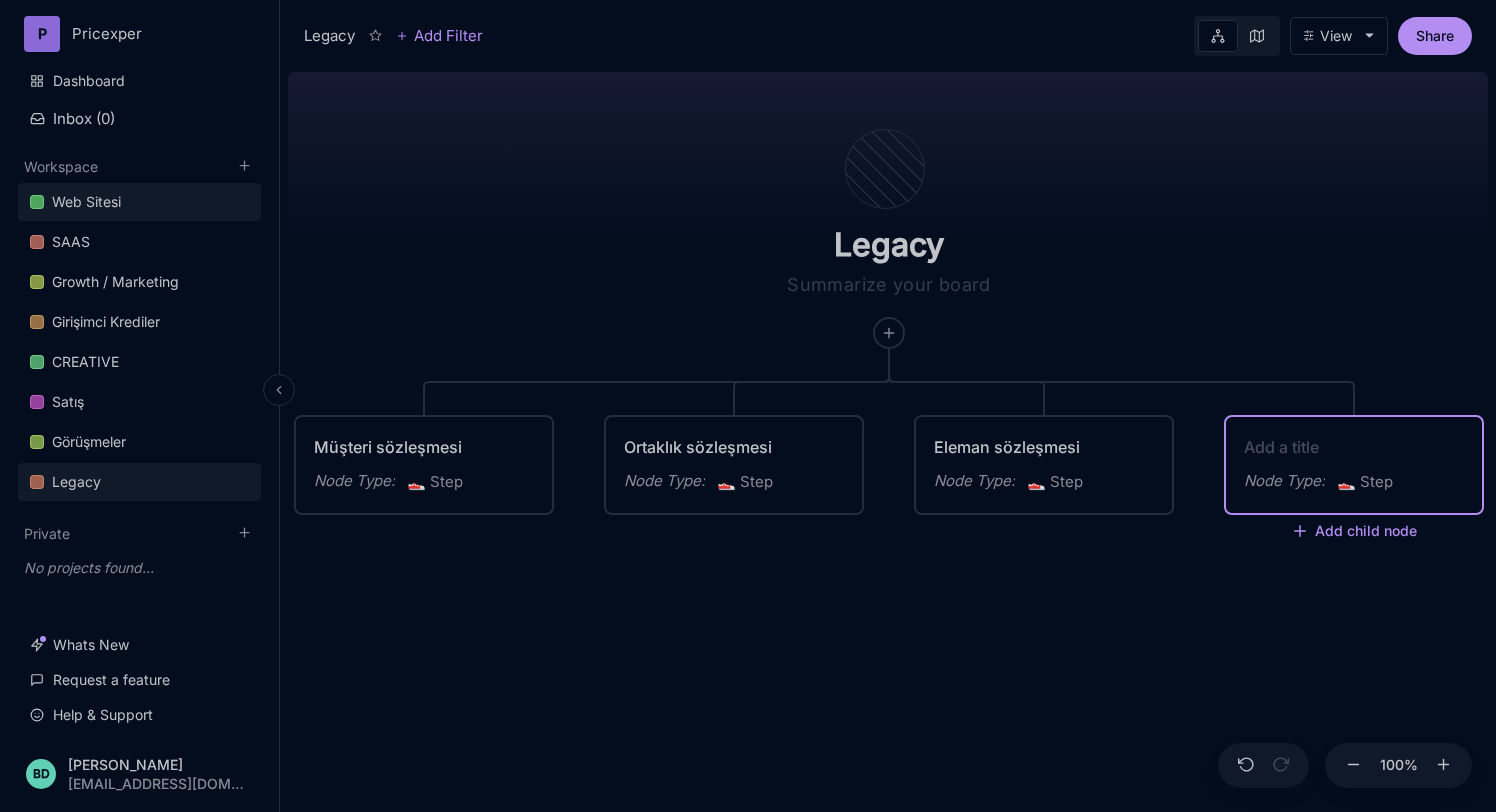 click on "Web Sitesi" at bounding box center (86, 202) 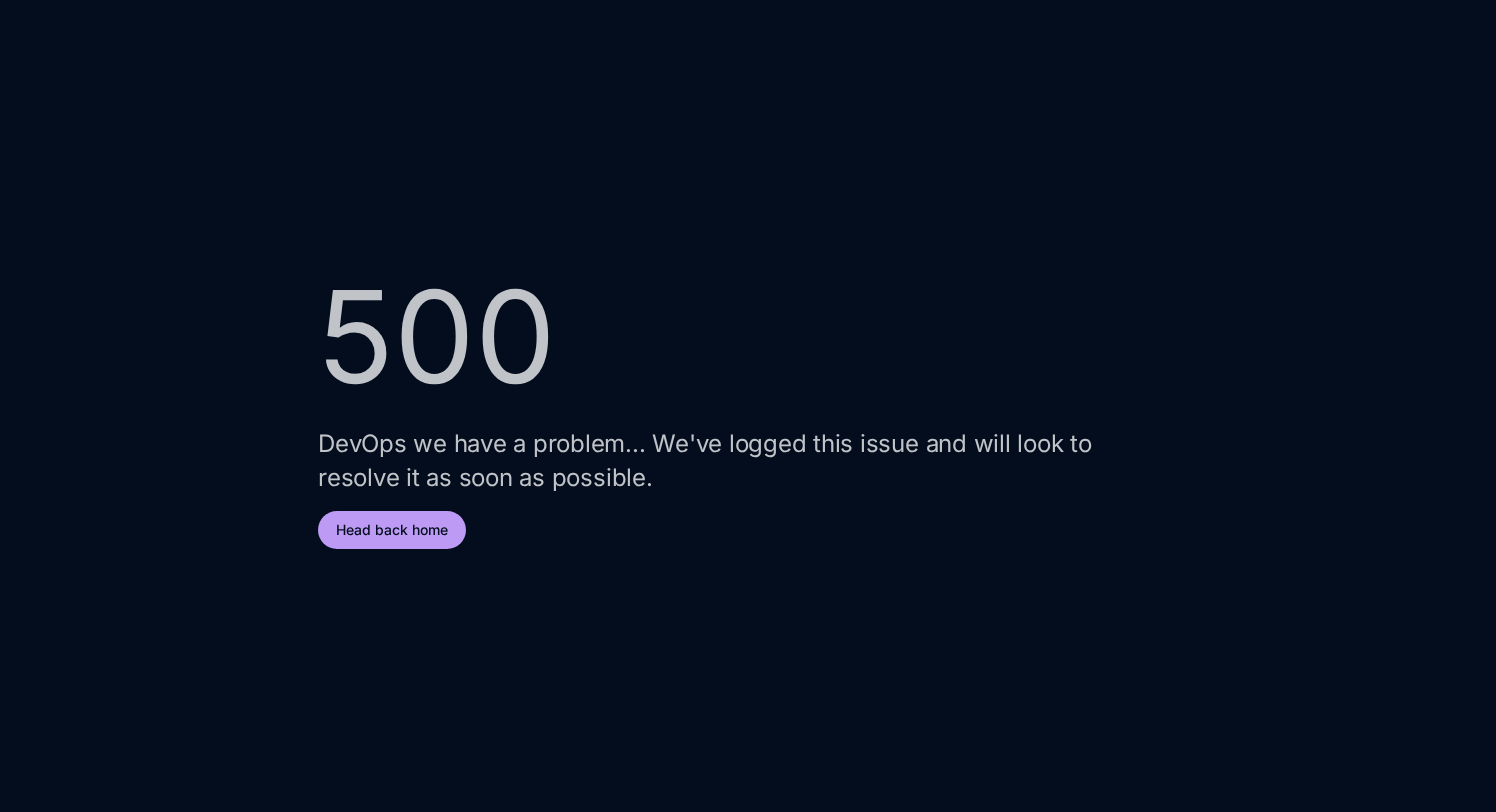 click on "Head back home" at bounding box center (392, 530) 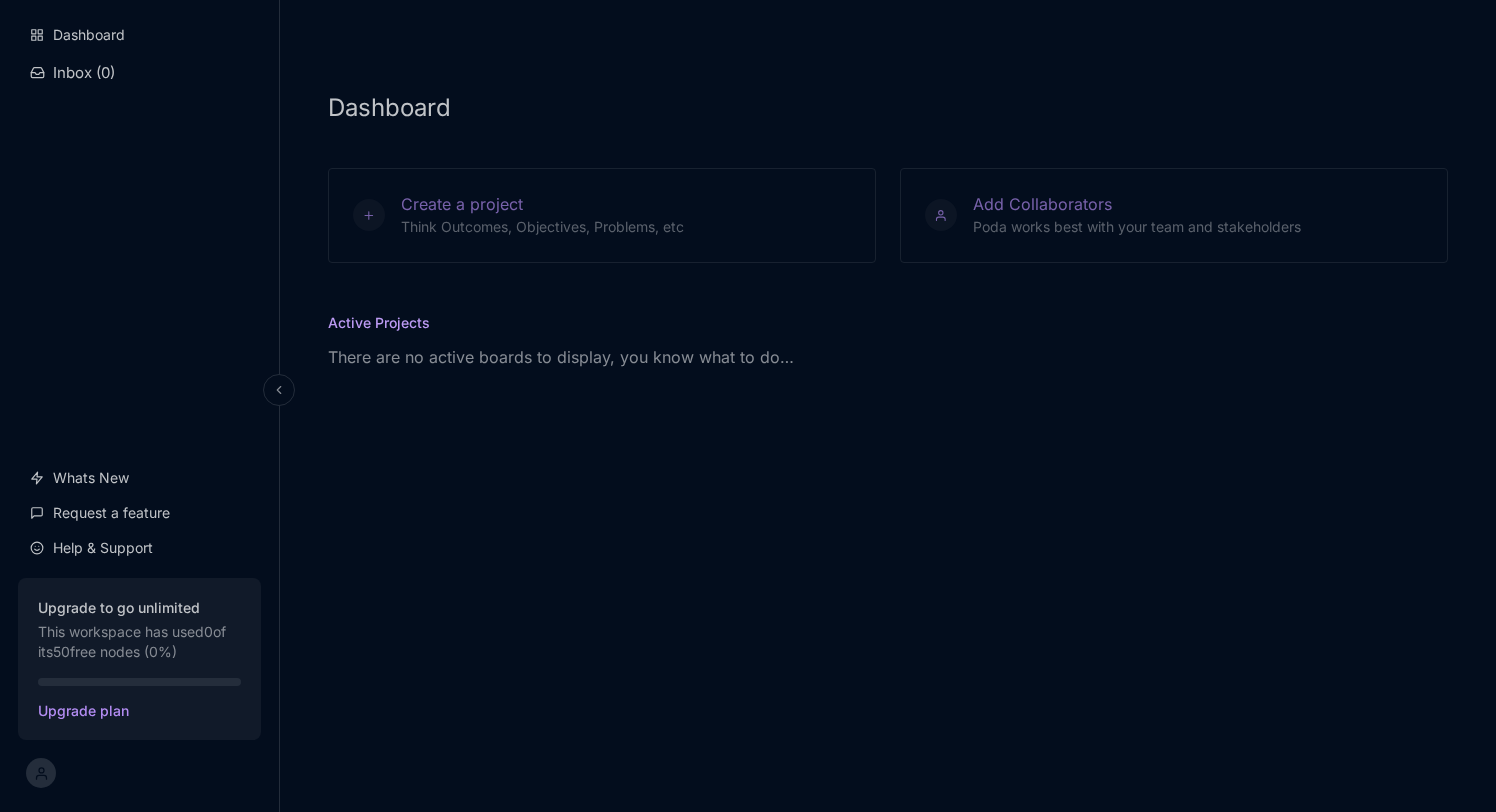 scroll, scrollTop: 0, scrollLeft: 0, axis: both 